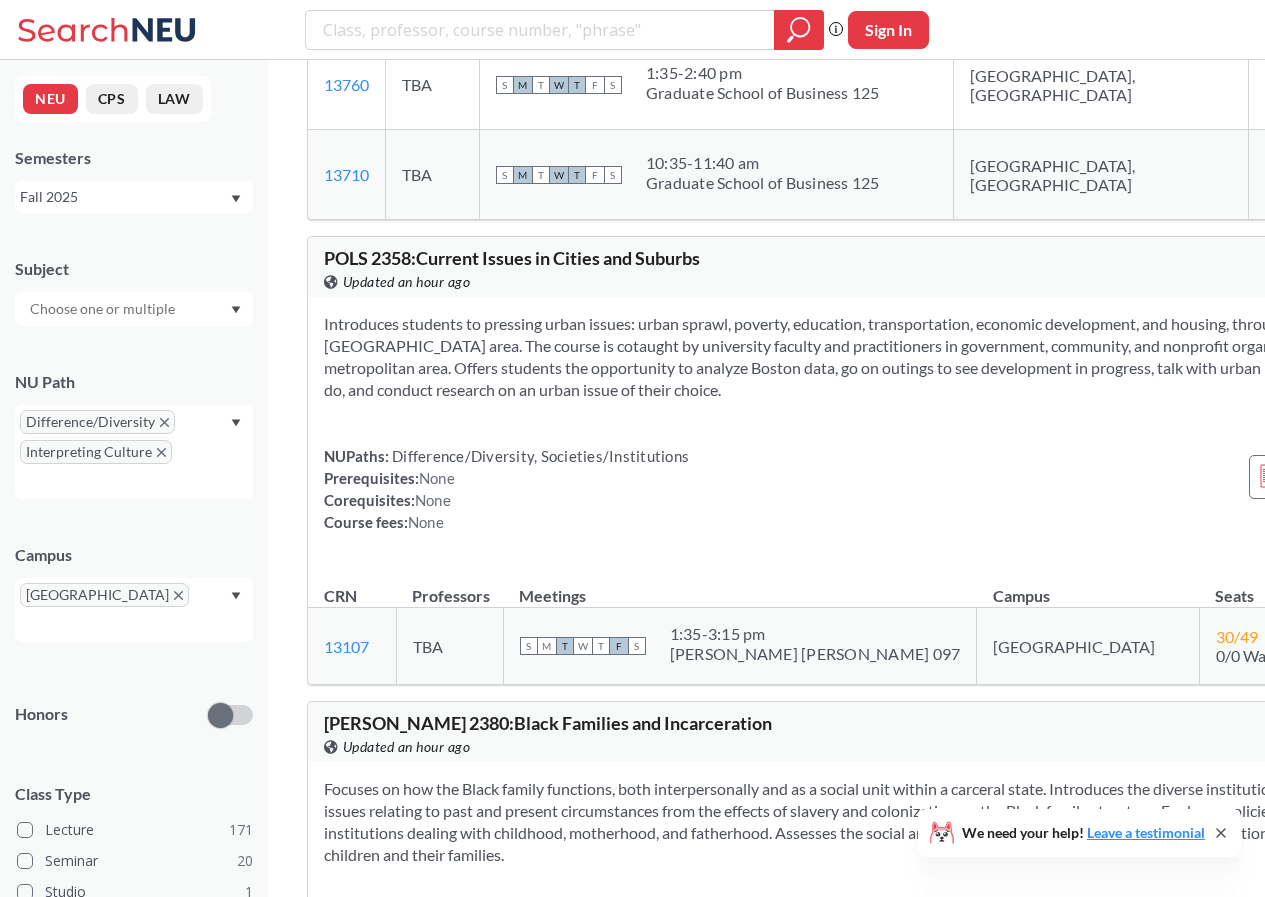 scroll, scrollTop: 64500, scrollLeft: 0, axis: vertical 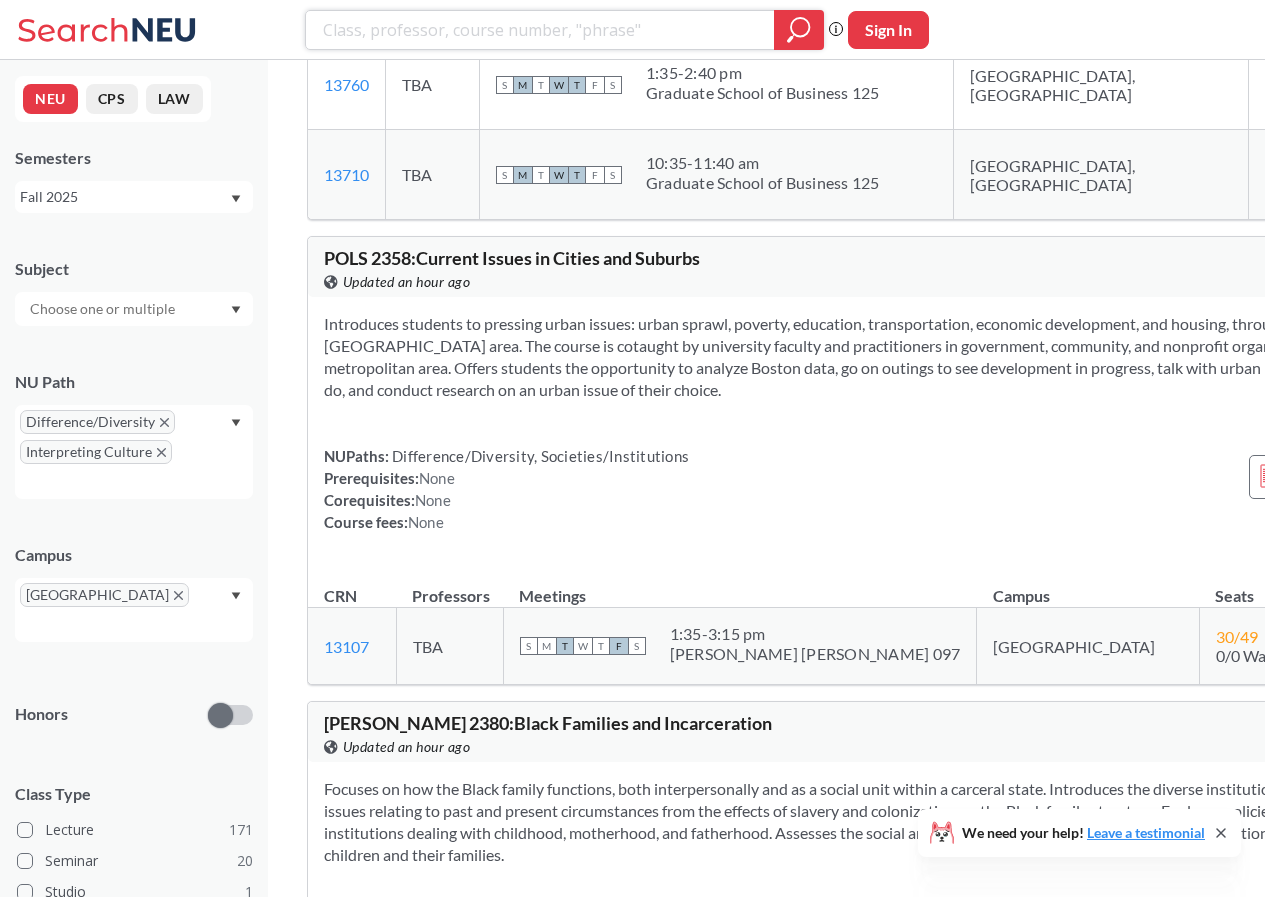 click at bounding box center [540, 30] 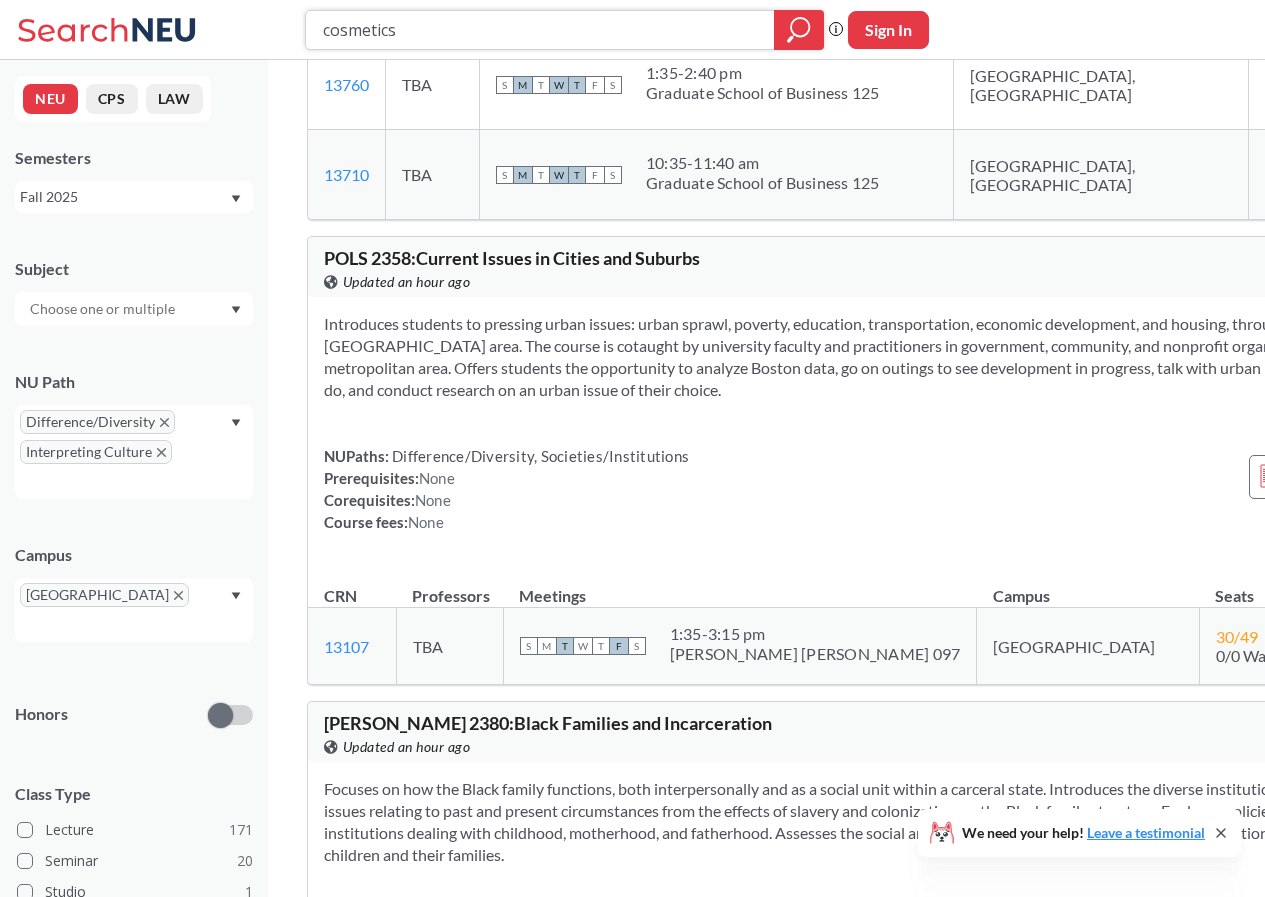 type on "cosmetics" 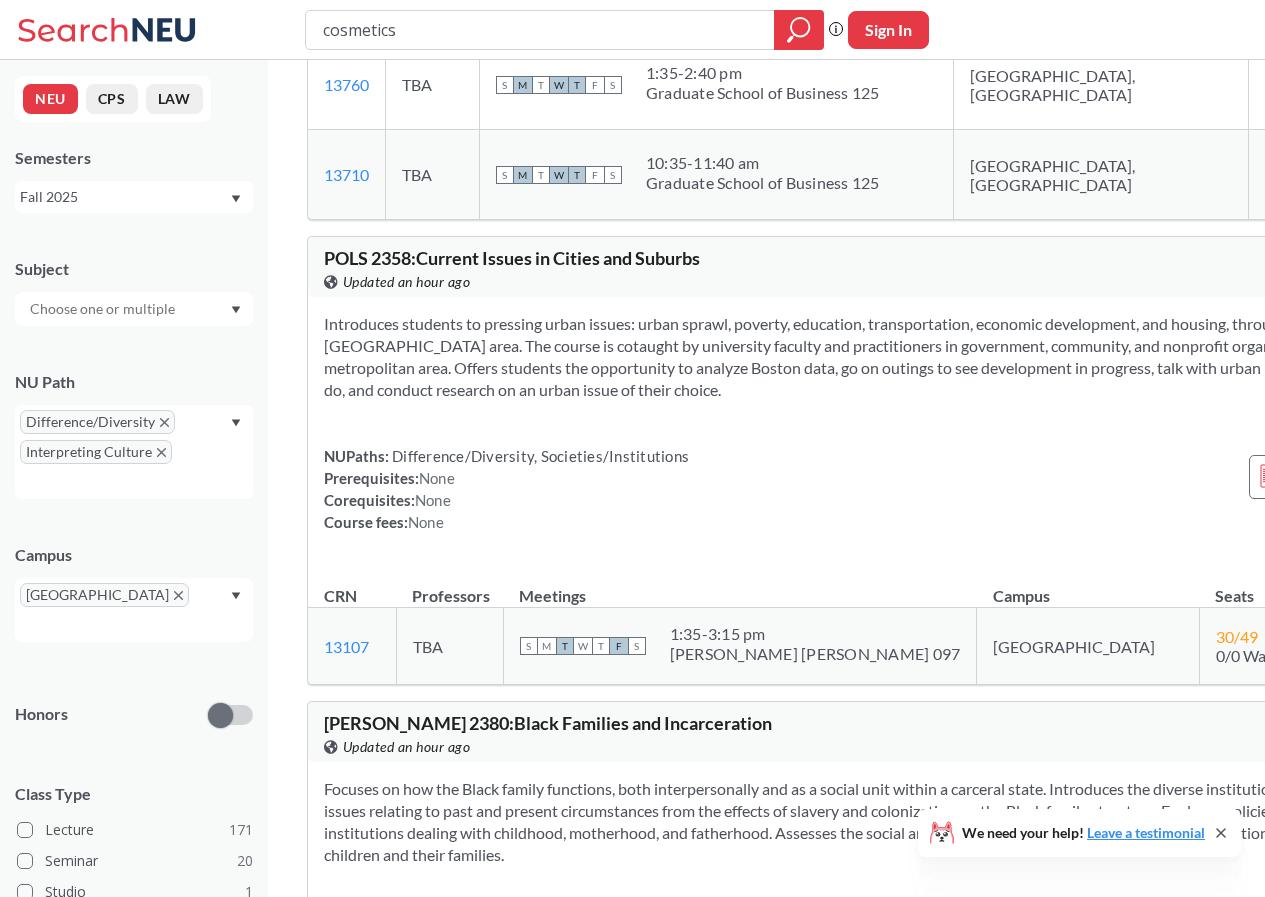 scroll, scrollTop: 0, scrollLeft: 0, axis: both 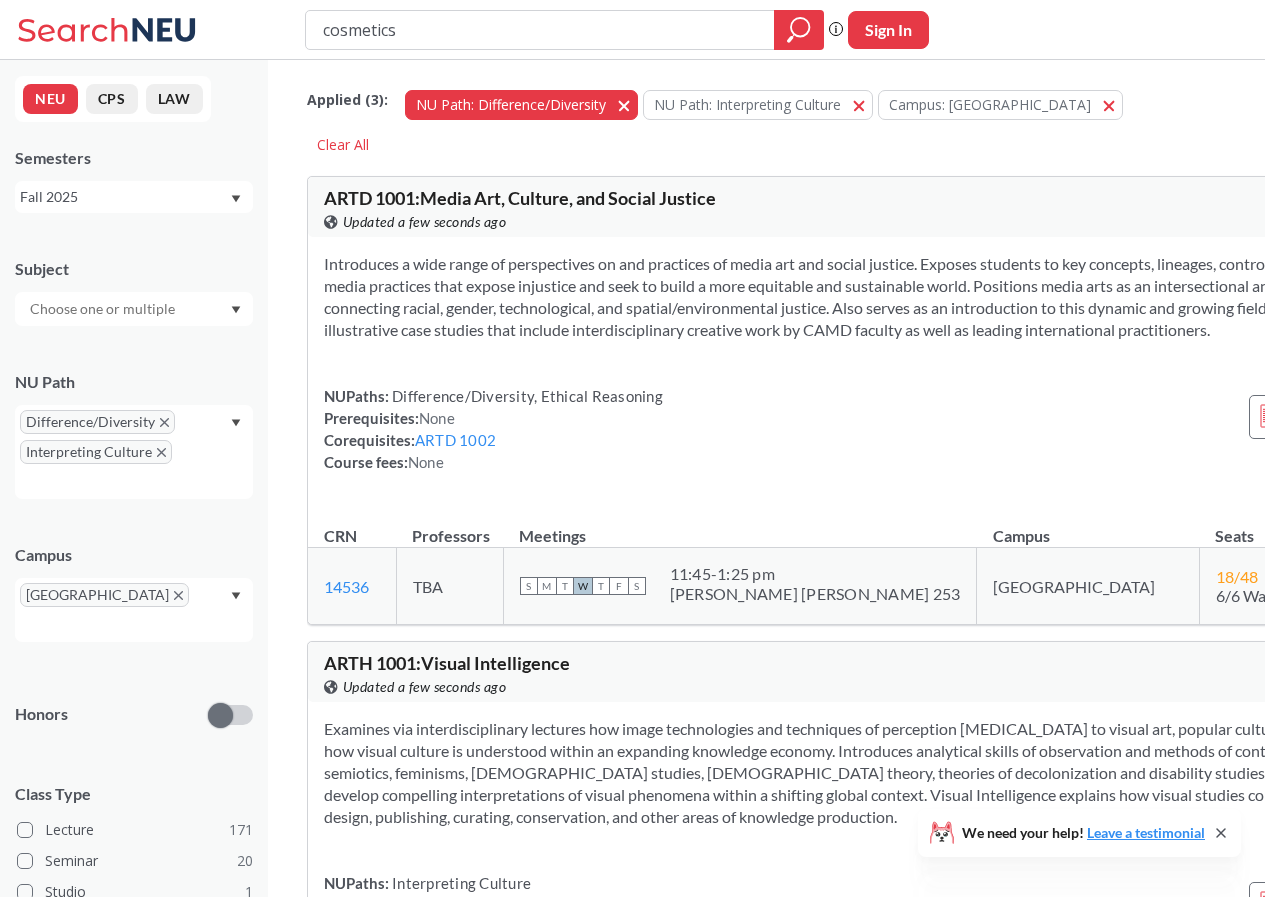 click on "NU Path: Difference/Diversity Difference/Diversity" at bounding box center [521, 105] 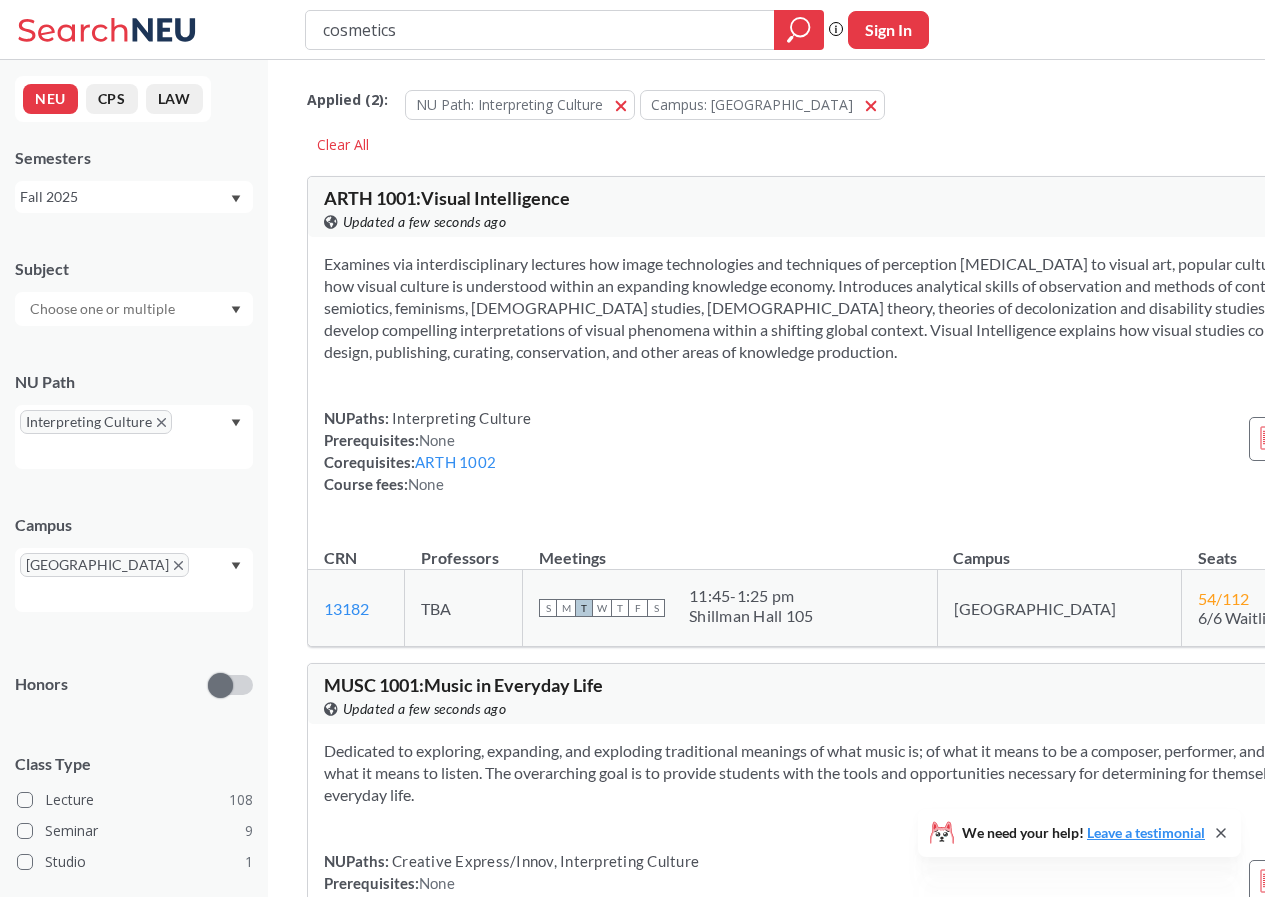 click on "NU Path: Interpreting Culture Interpreting Culture" at bounding box center (520, 105) 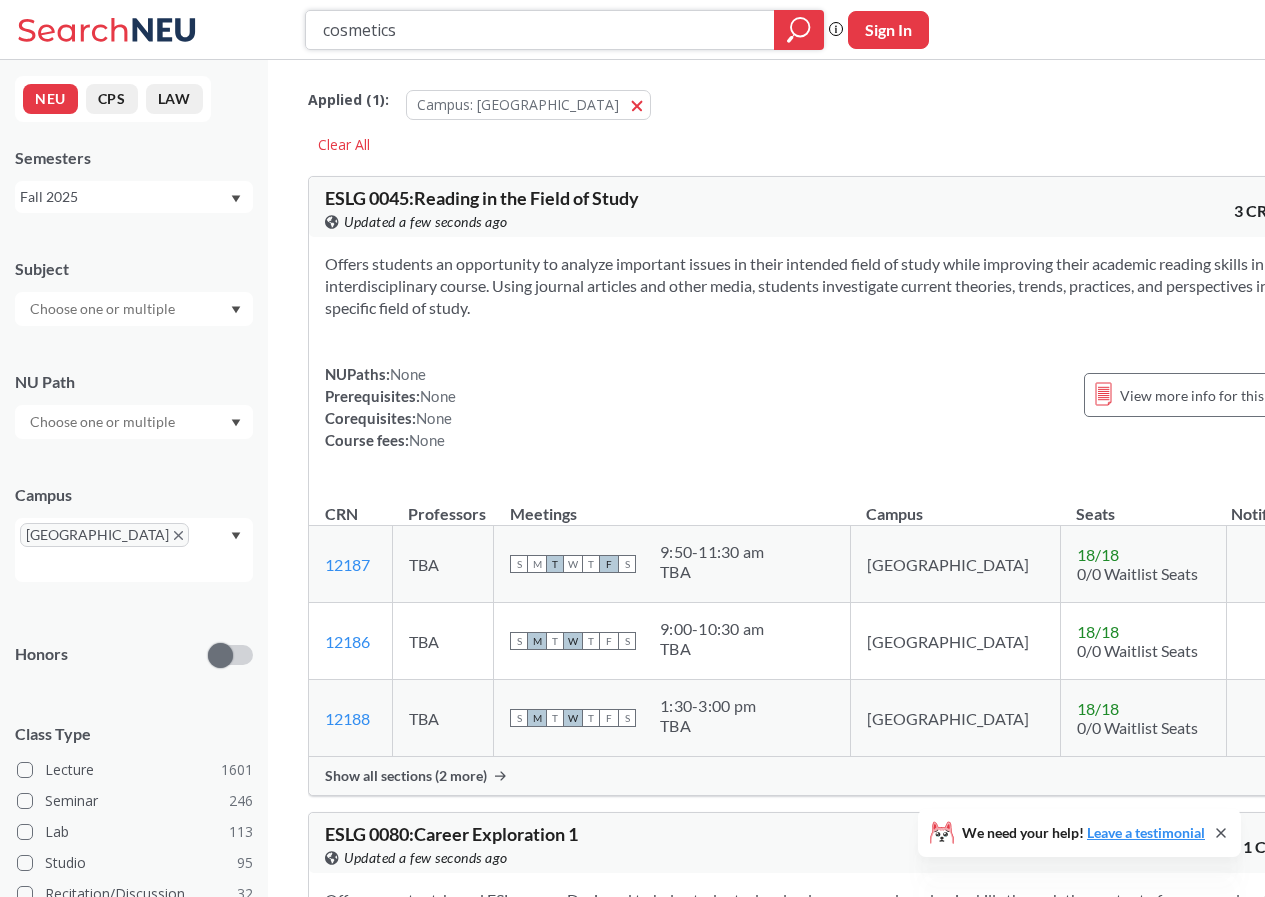 click 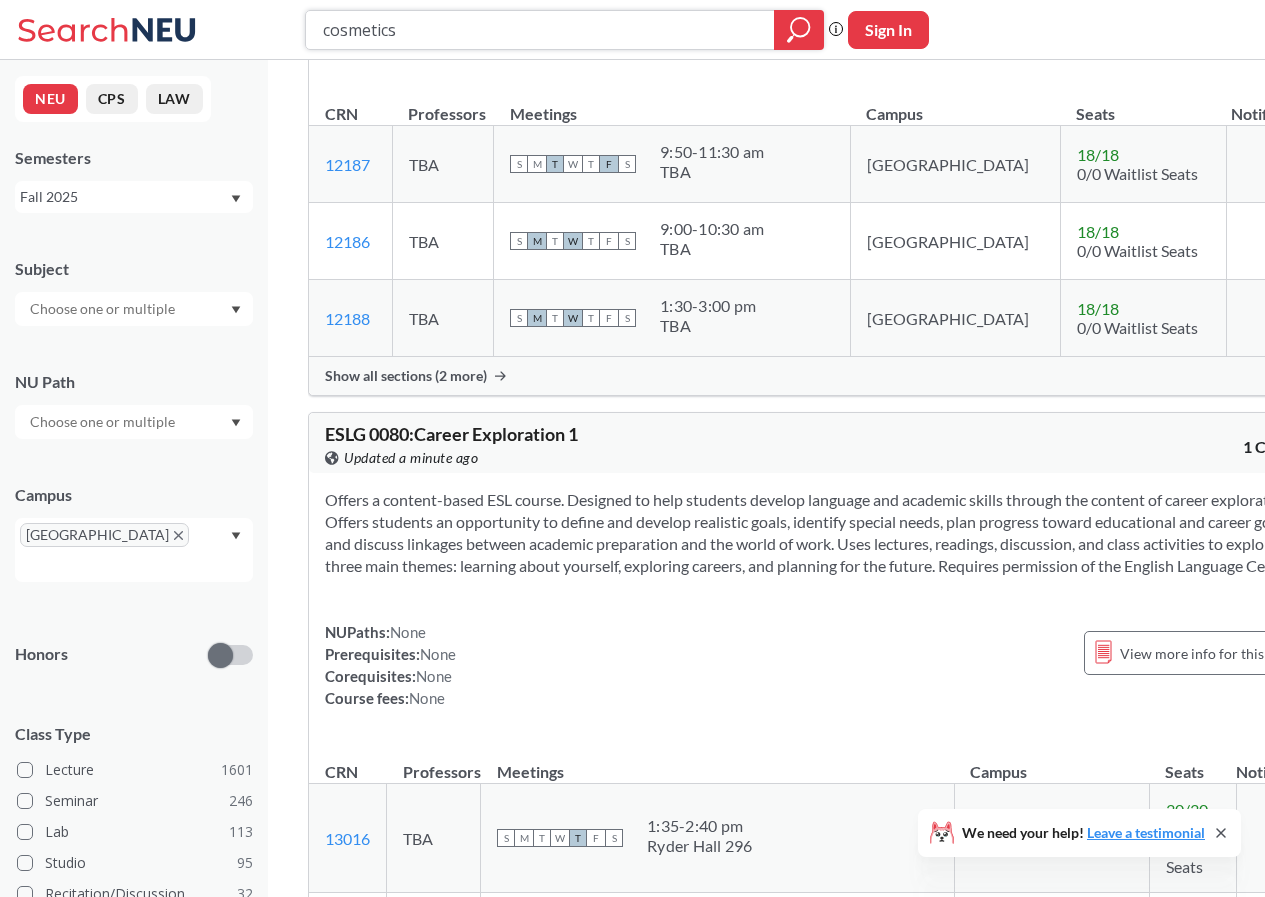 scroll, scrollTop: 500, scrollLeft: 0, axis: vertical 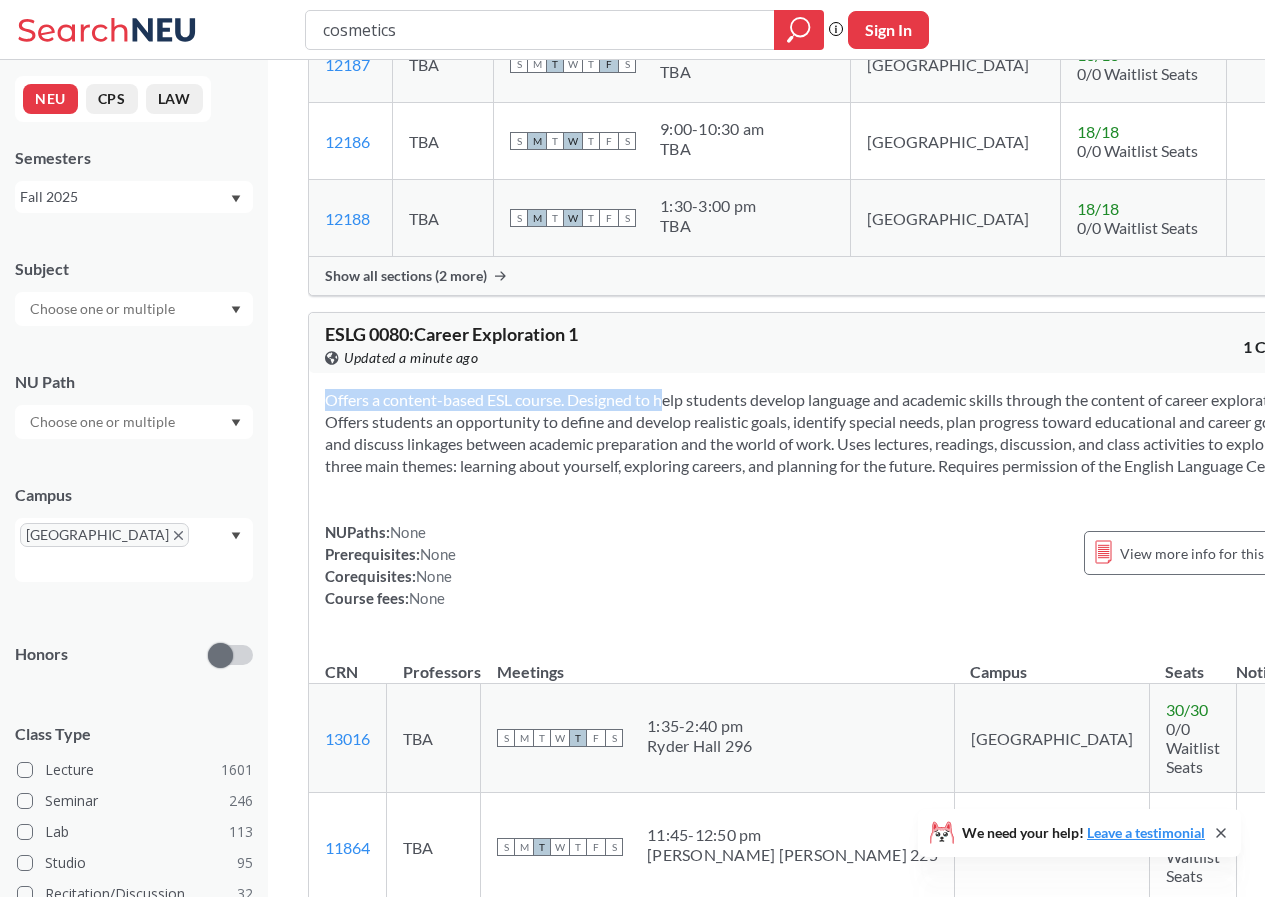drag, startPoint x: 639, startPoint y: 378, endPoint x: 699, endPoint y: 520, distance: 154.15576 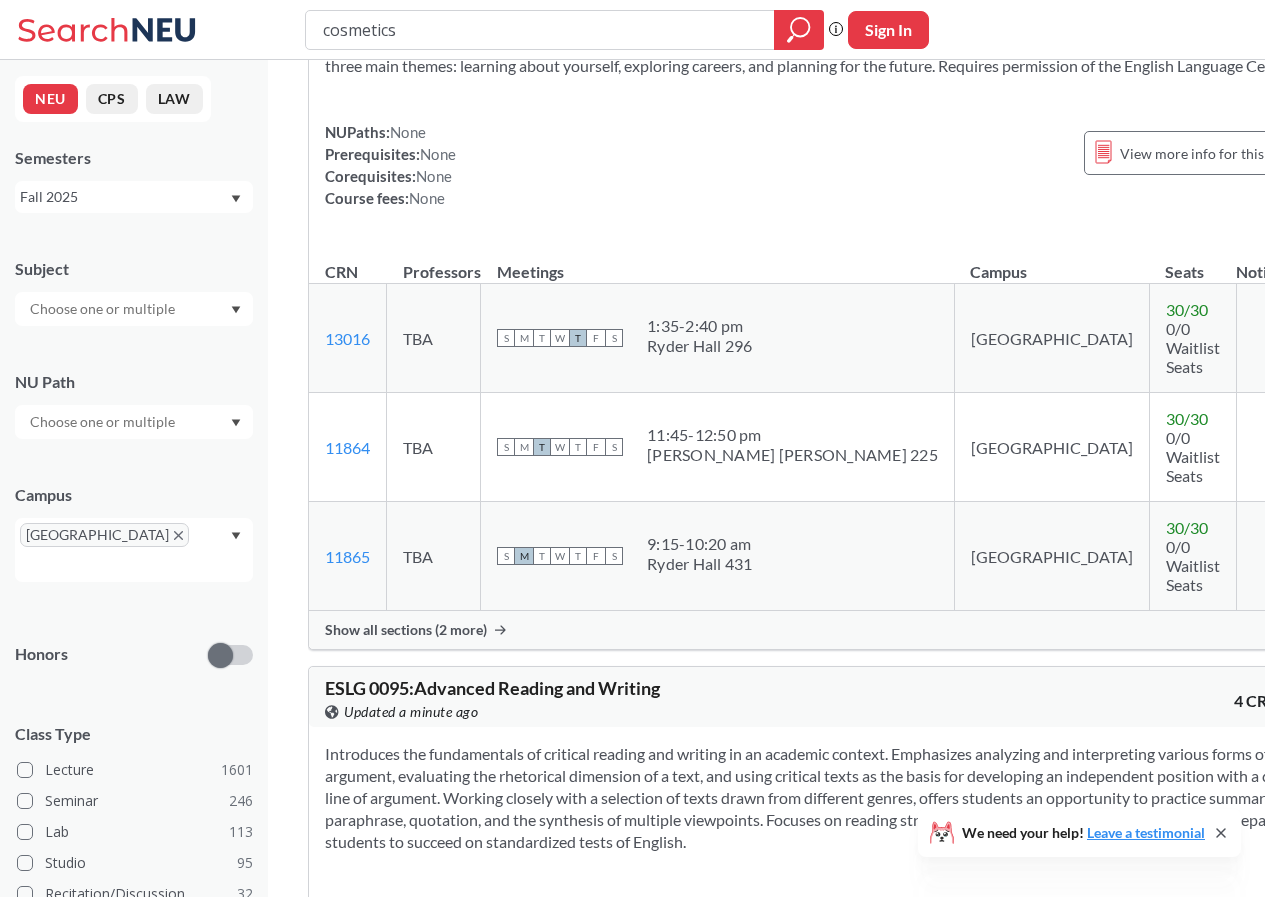 scroll, scrollTop: 1100, scrollLeft: 0, axis: vertical 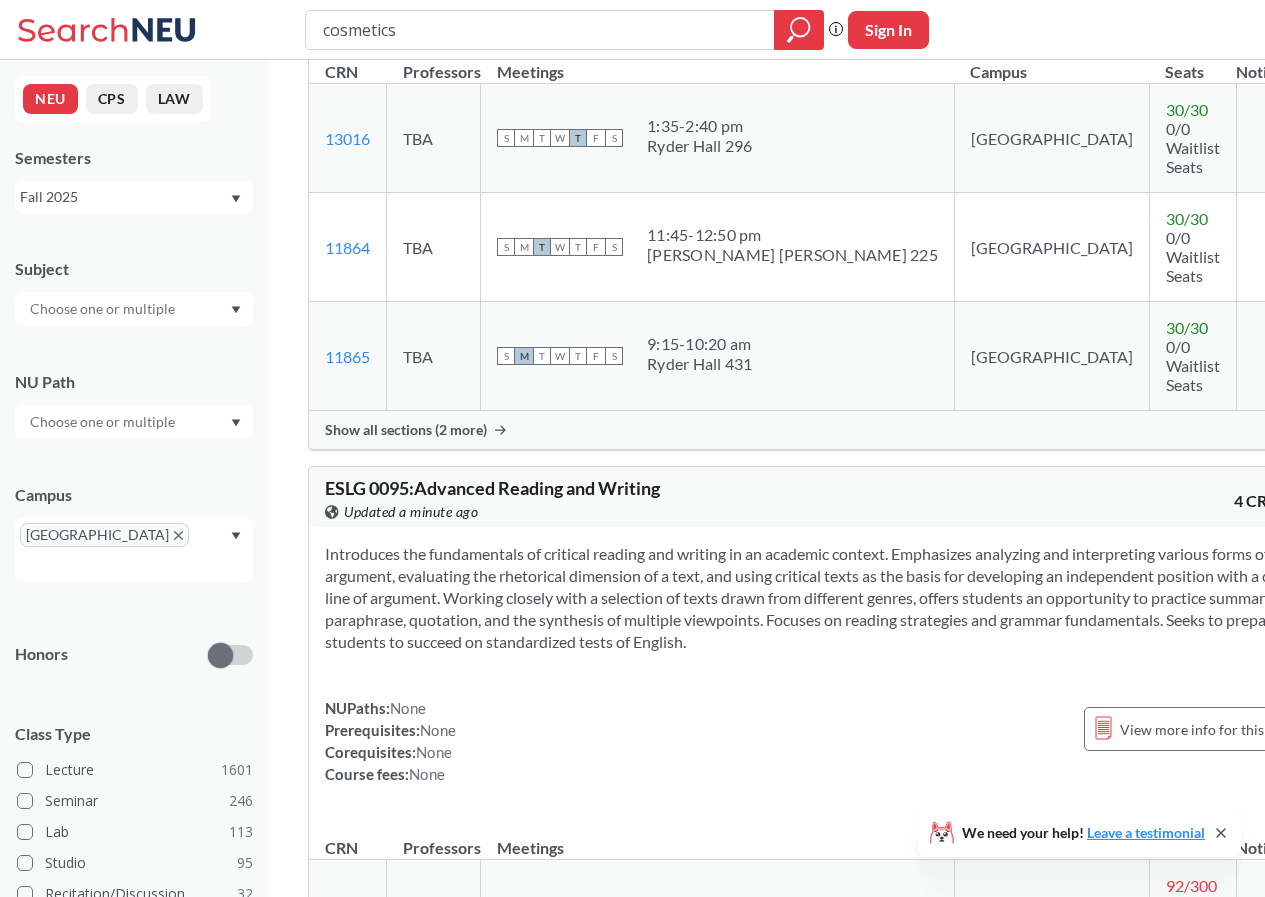 click 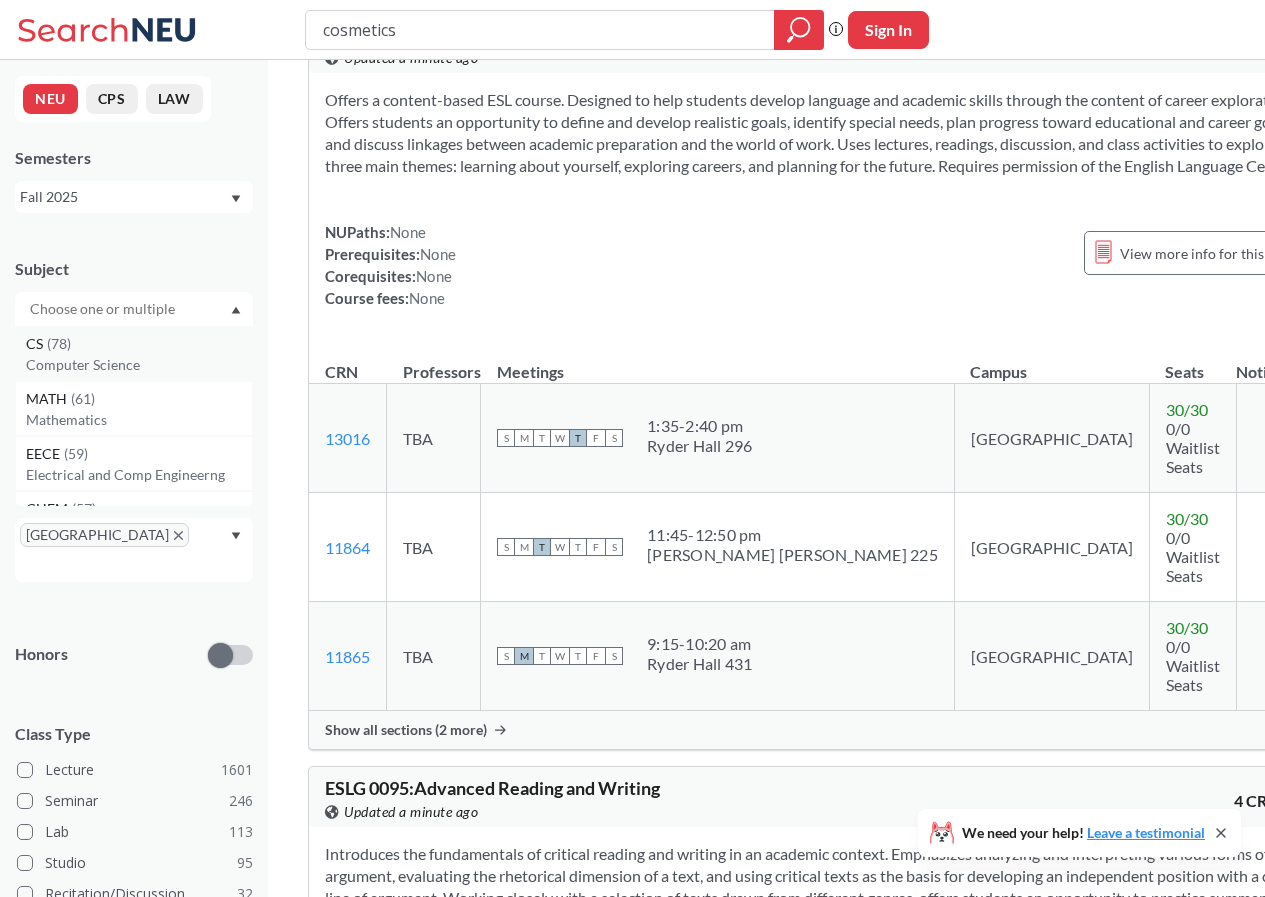 scroll, scrollTop: 900, scrollLeft: 0, axis: vertical 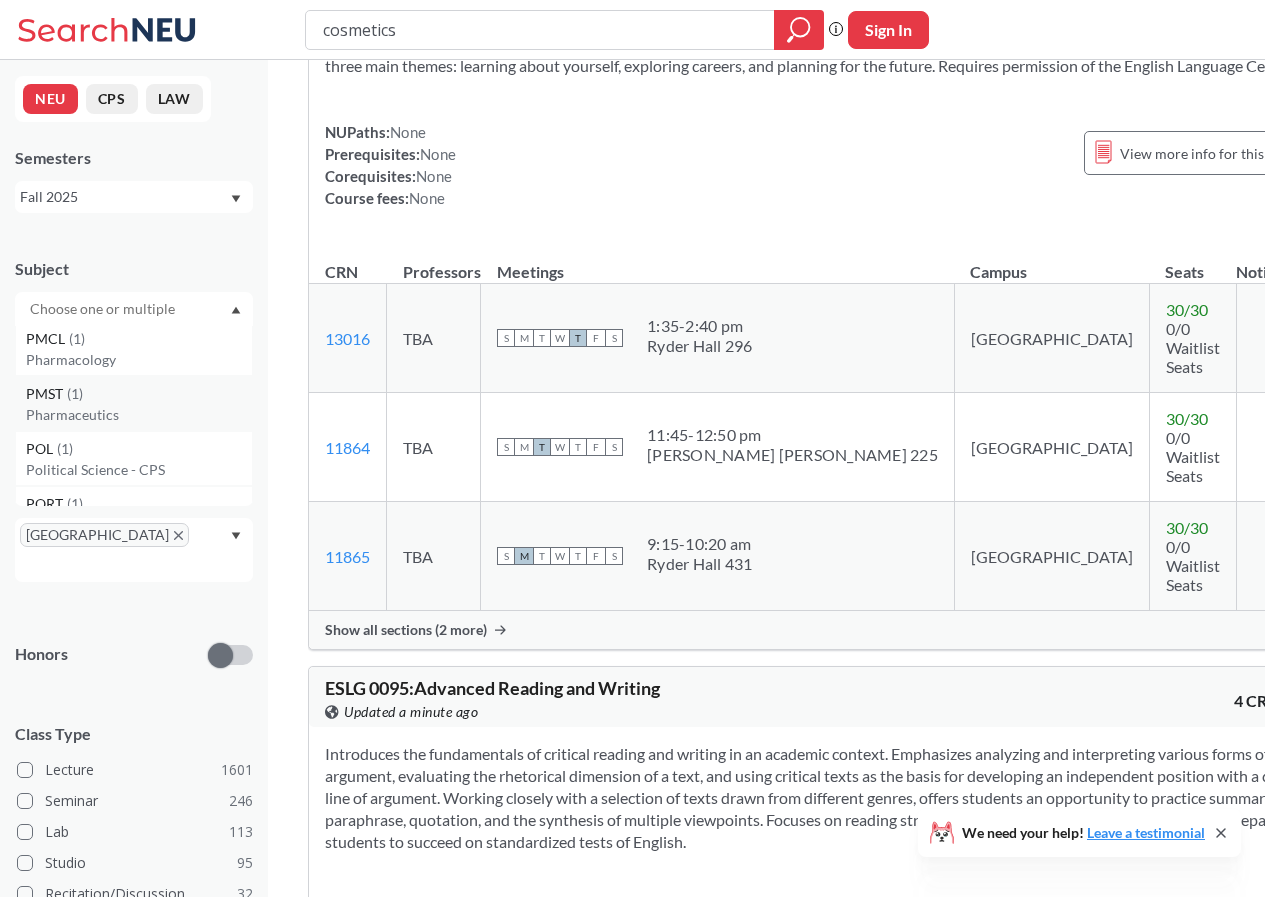 click on "Pharmaceutics" at bounding box center (139, 415) 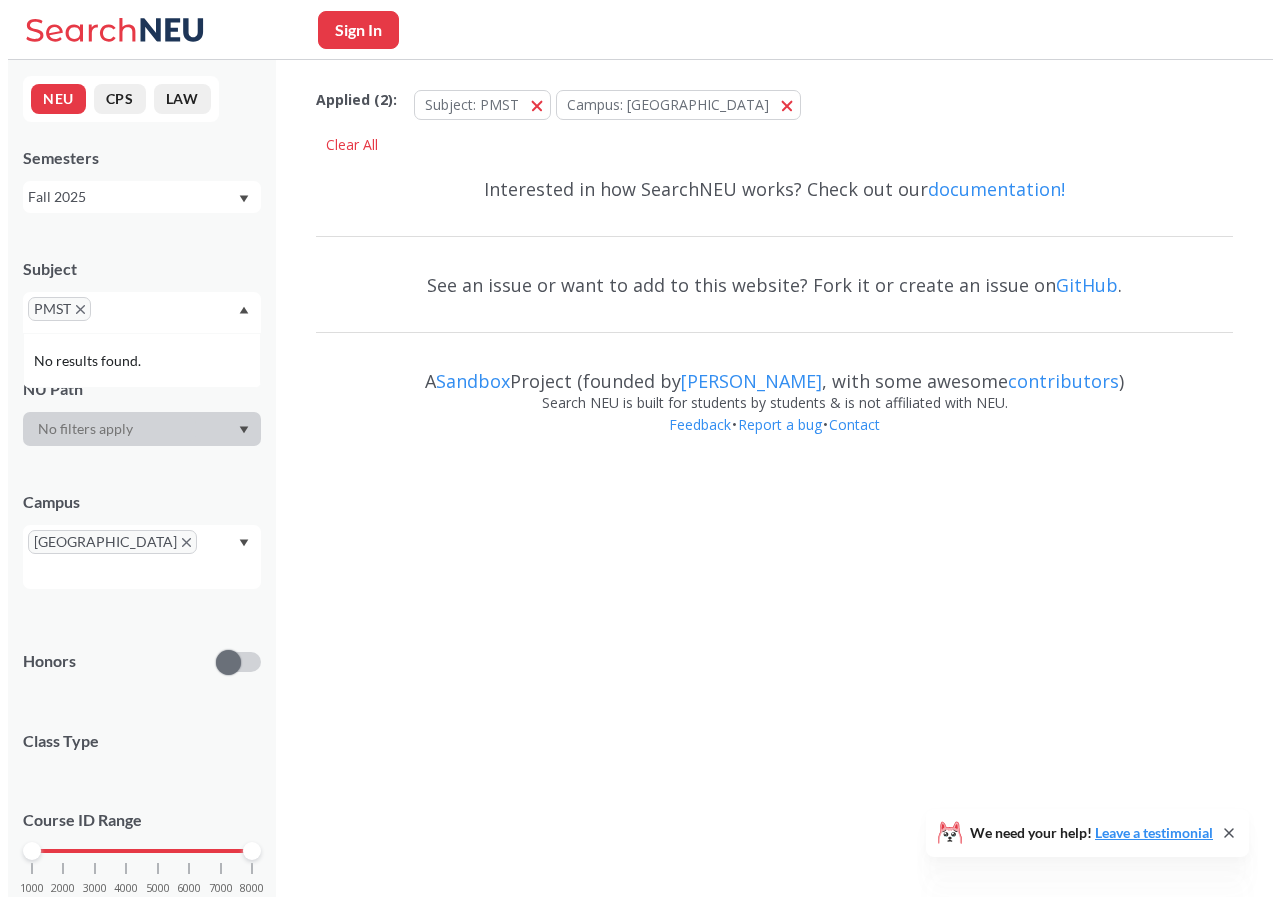 scroll, scrollTop: 0, scrollLeft: 0, axis: both 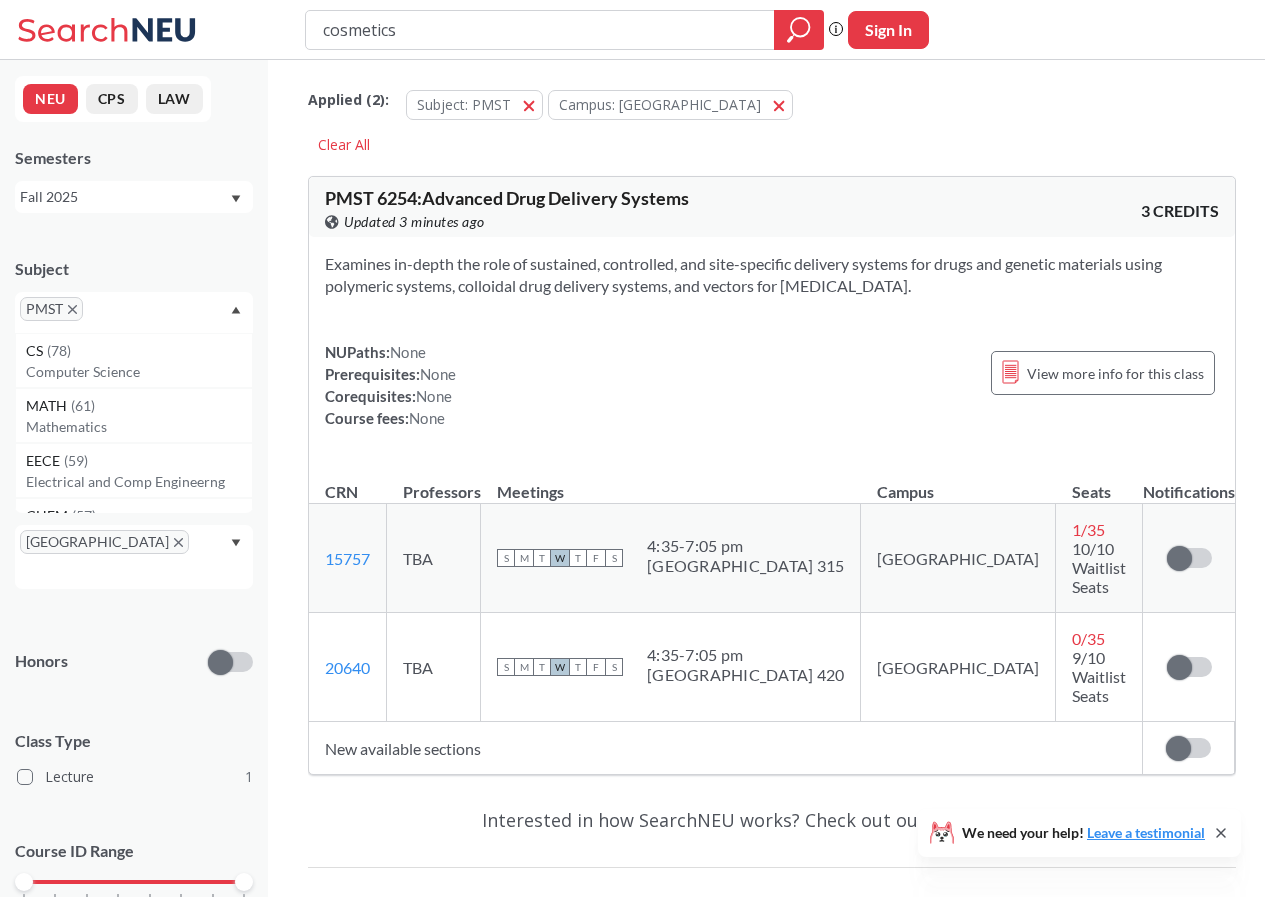 click 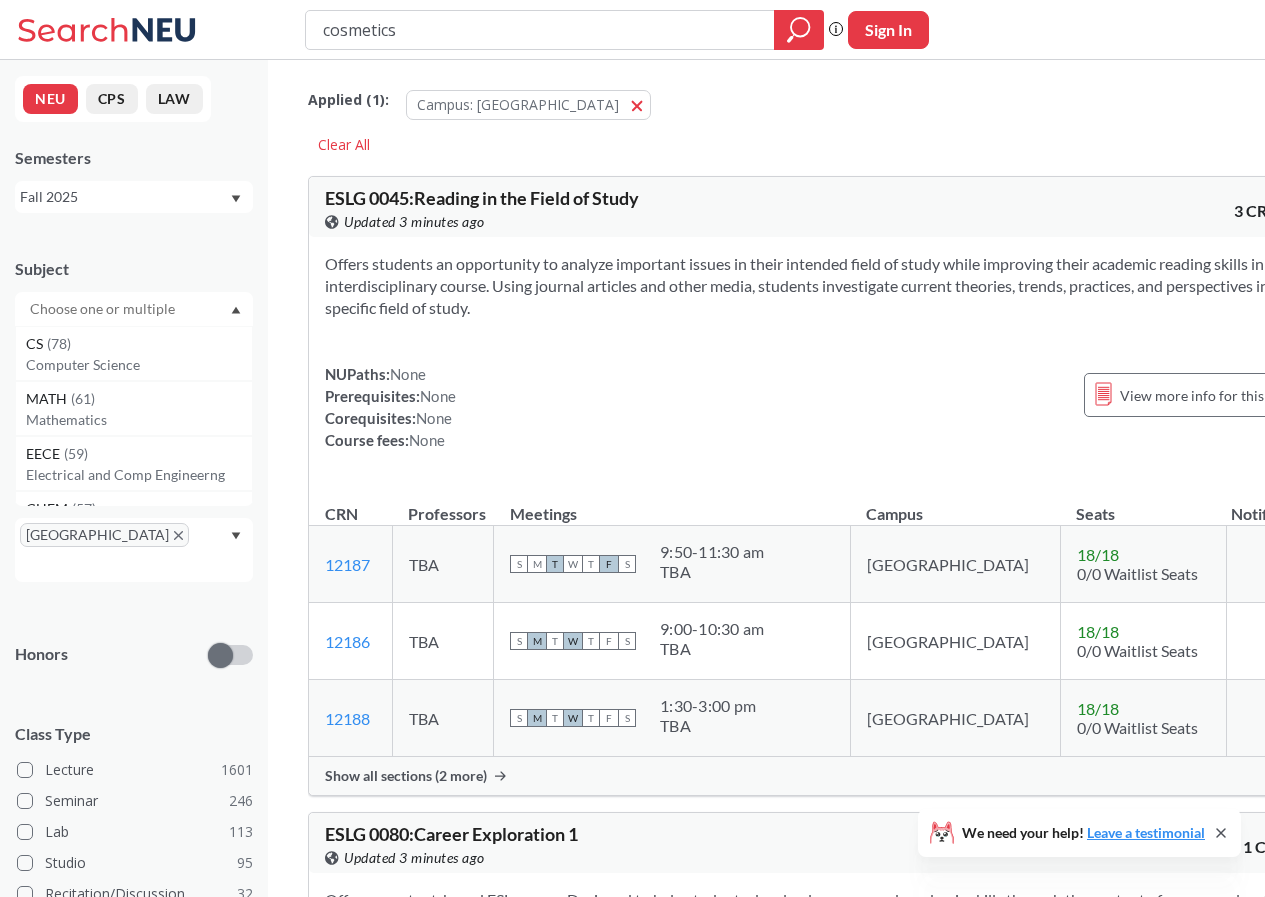 click at bounding box center [134, 309] 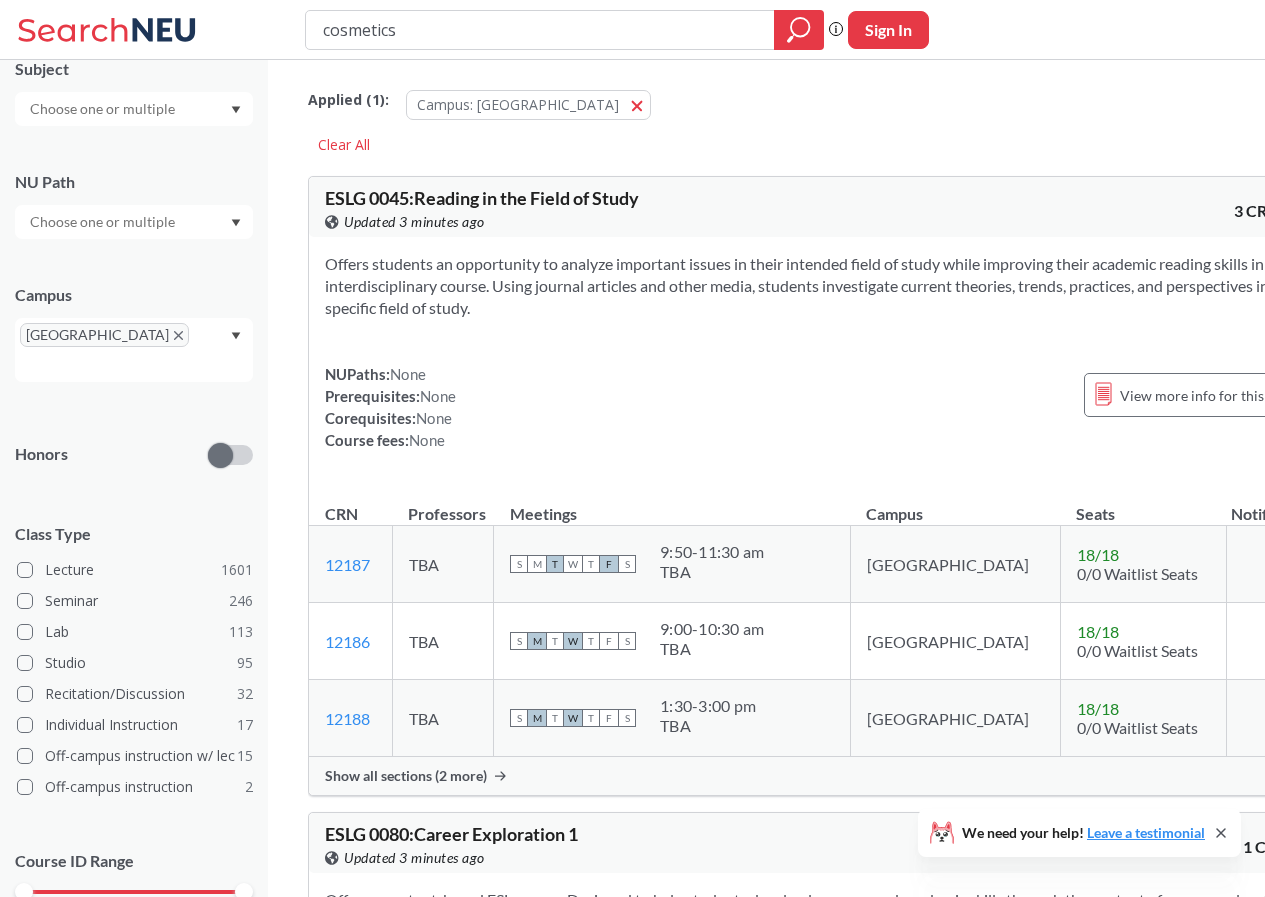 scroll, scrollTop: 0, scrollLeft: 0, axis: both 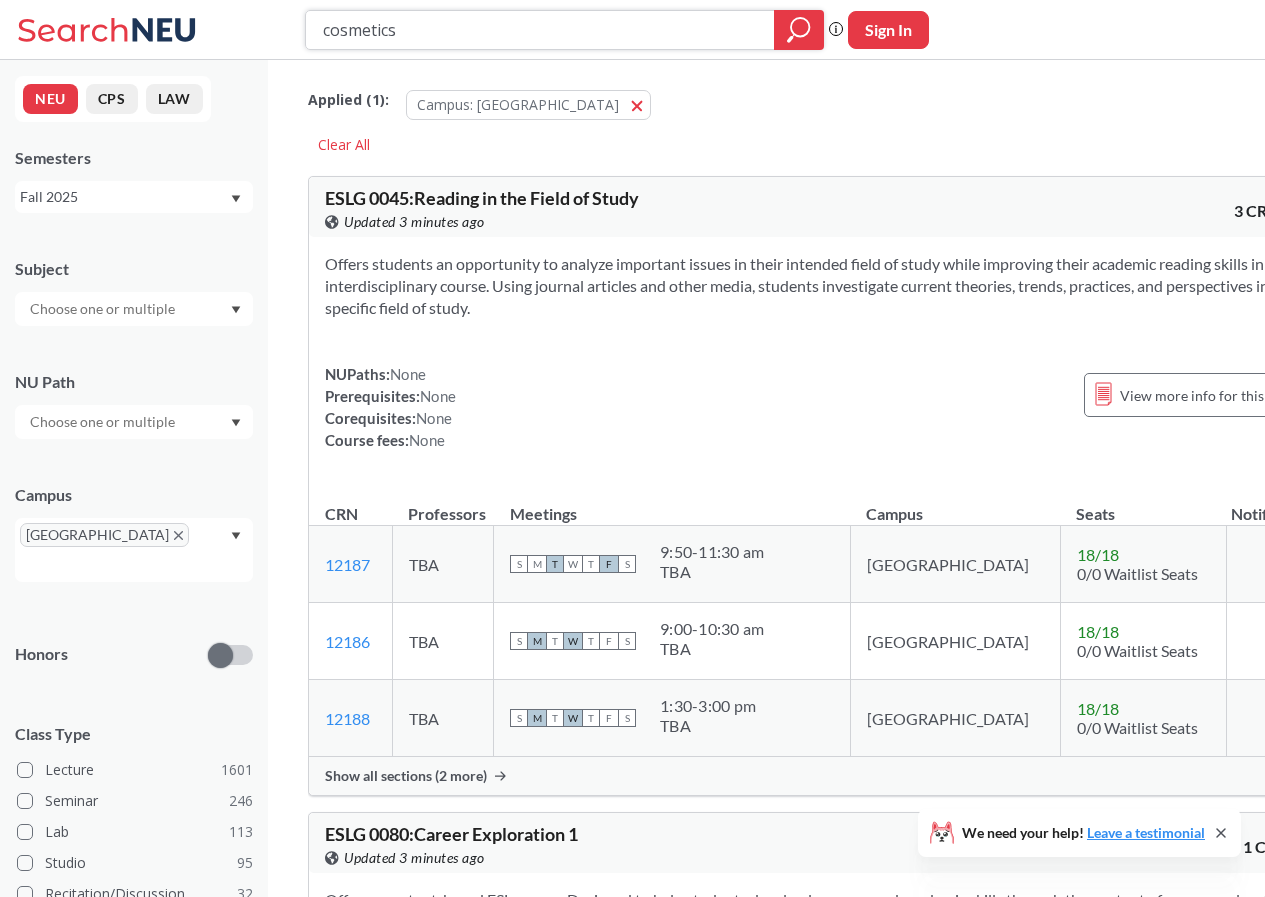drag, startPoint x: 483, startPoint y: 33, endPoint x: 314, endPoint y: 34, distance: 169.00296 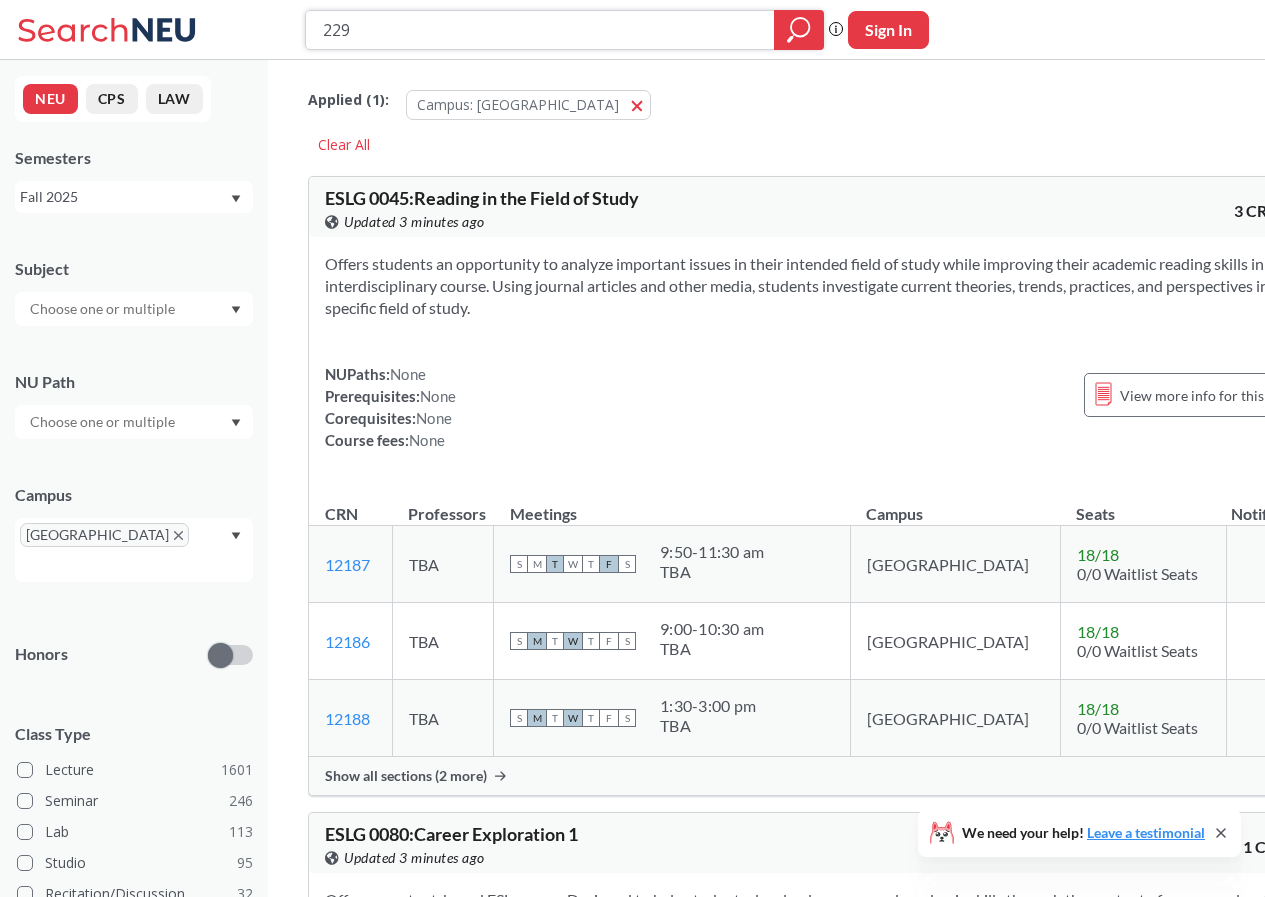 type on "2290" 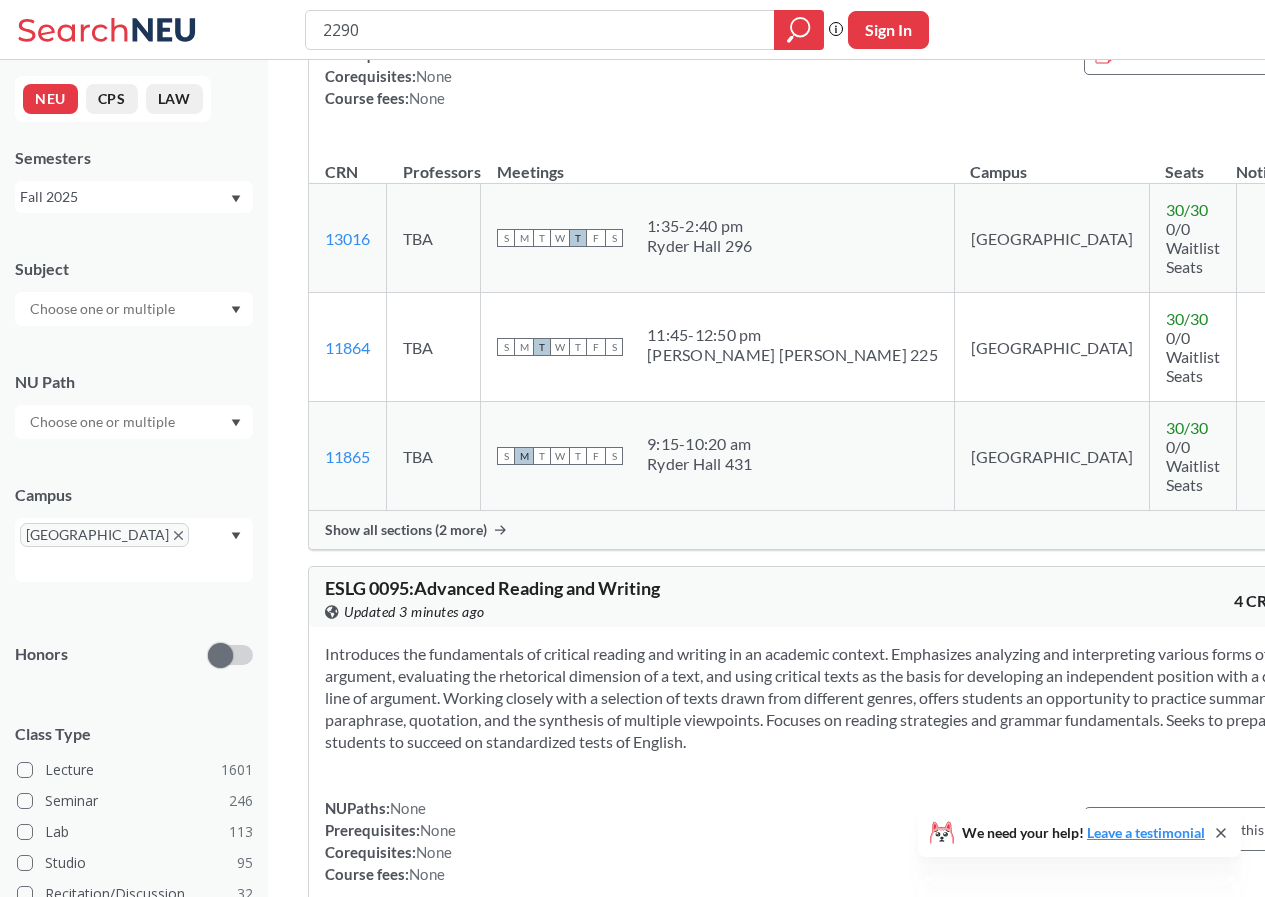 scroll, scrollTop: 500, scrollLeft: 0, axis: vertical 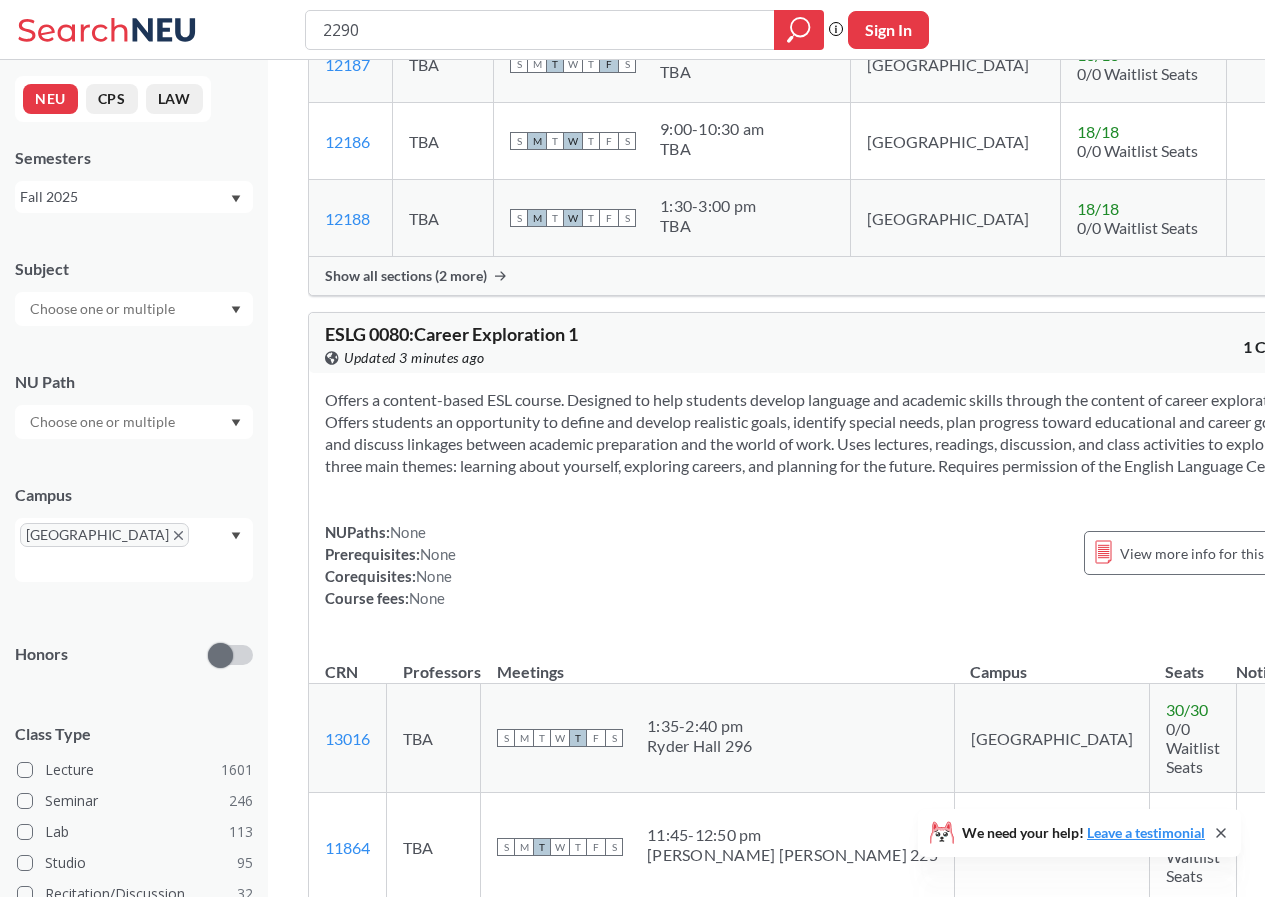 drag, startPoint x: 395, startPoint y: 35, endPoint x: 307, endPoint y: 36, distance: 88.005684 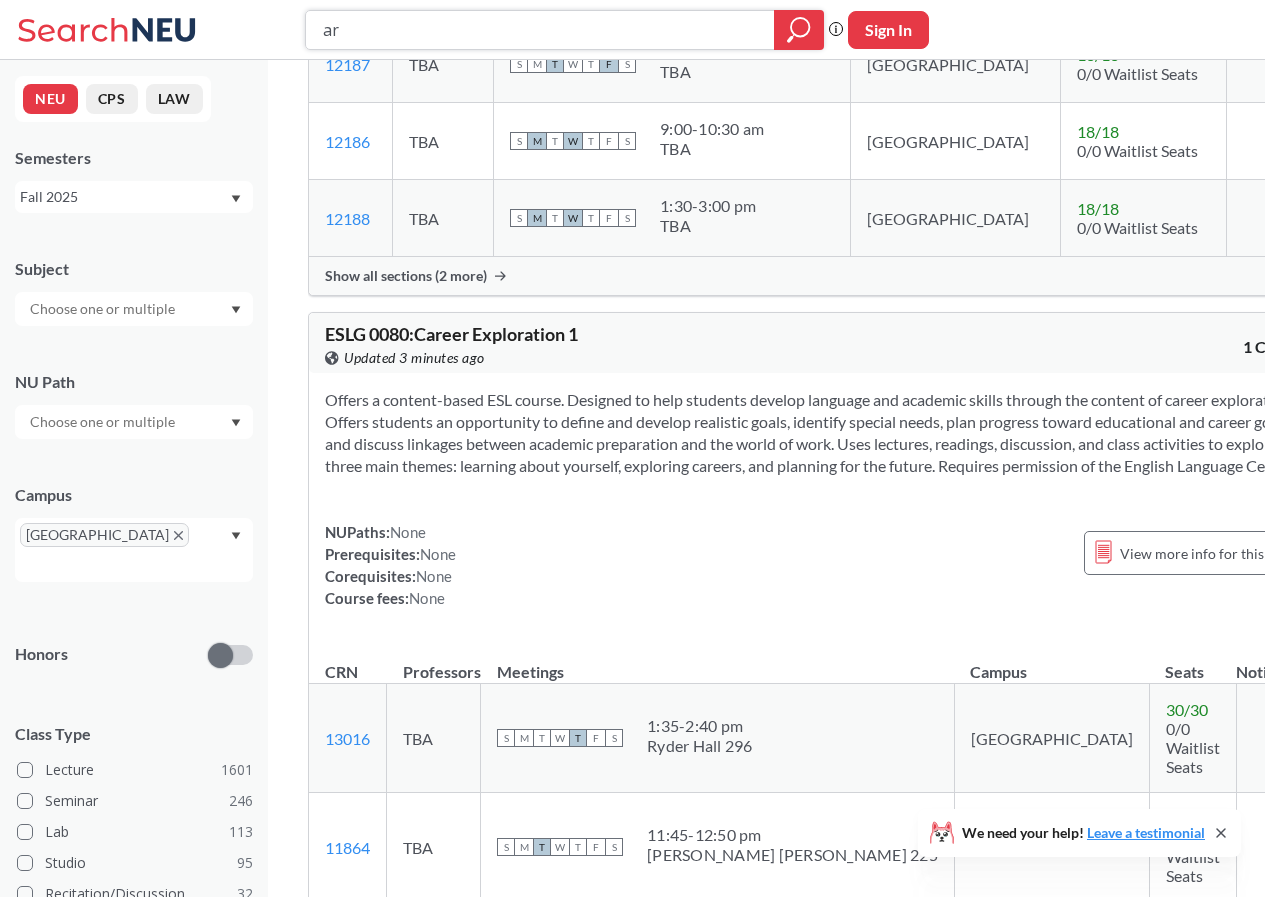 type on "art" 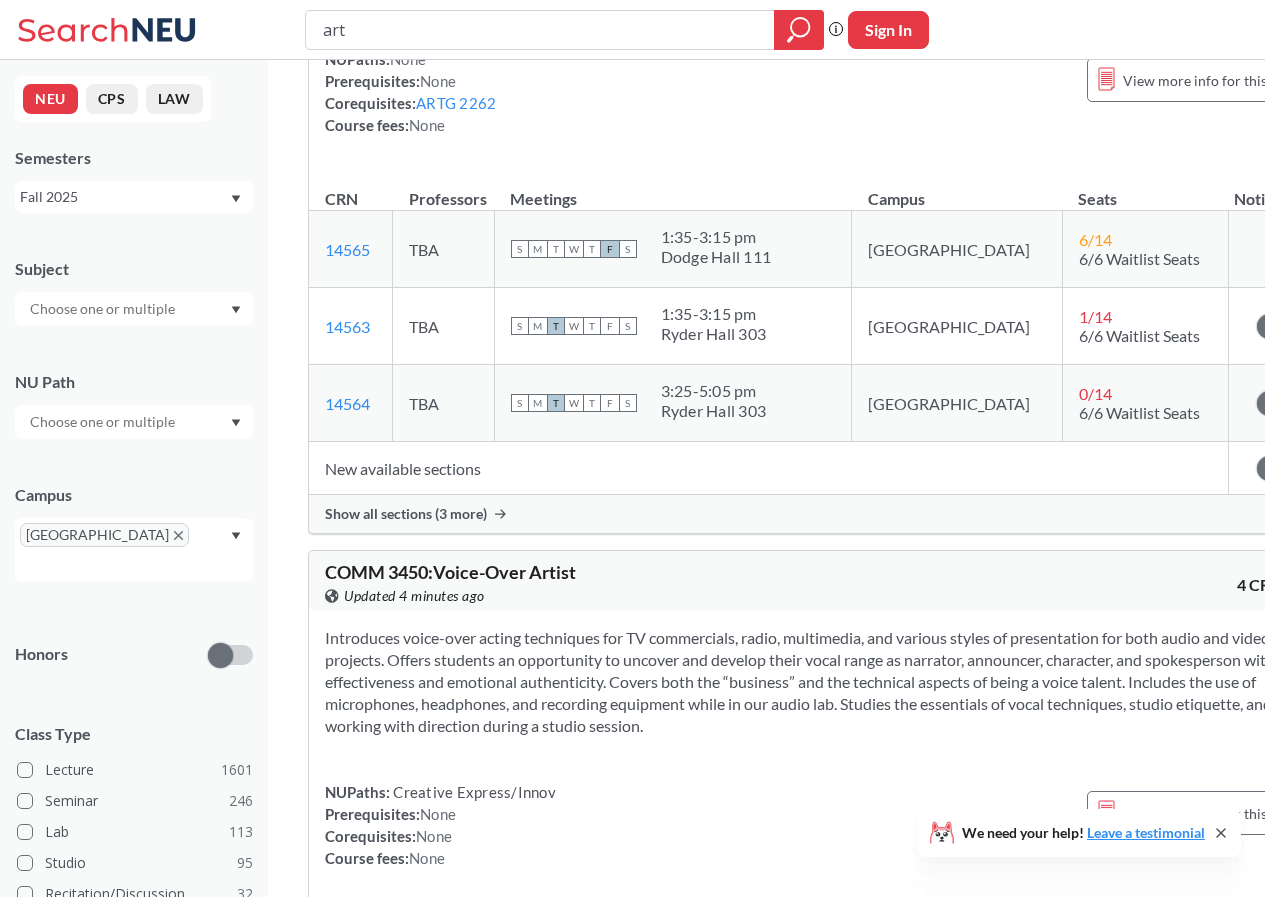 scroll, scrollTop: 3600, scrollLeft: 0, axis: vertical 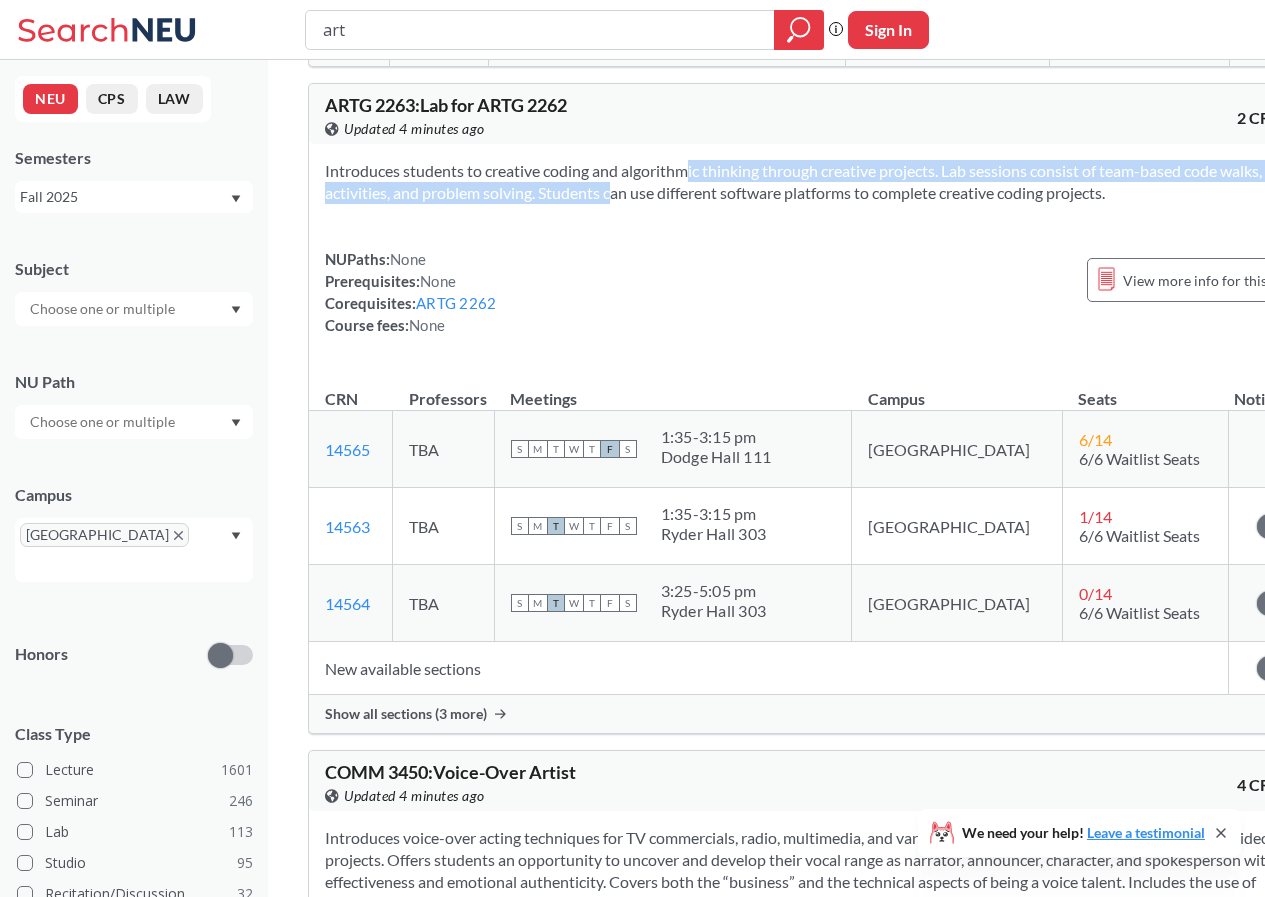 drag, startPoint x: 654, startPoint y: 200, endPoint x: 667, endPoint y: 236, distance: 38.27532 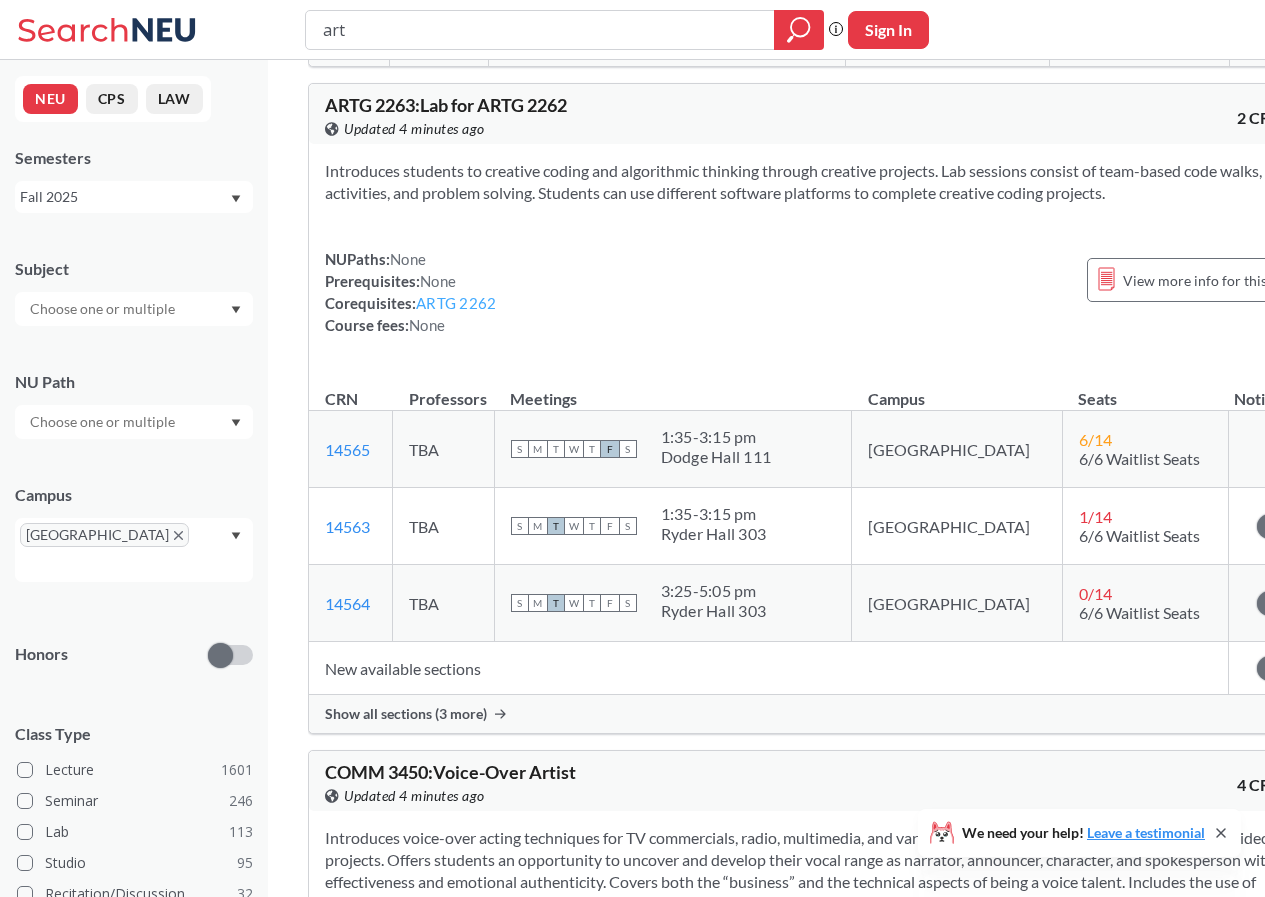 click on "ARTG 2262" at bounding box center (456, 303) 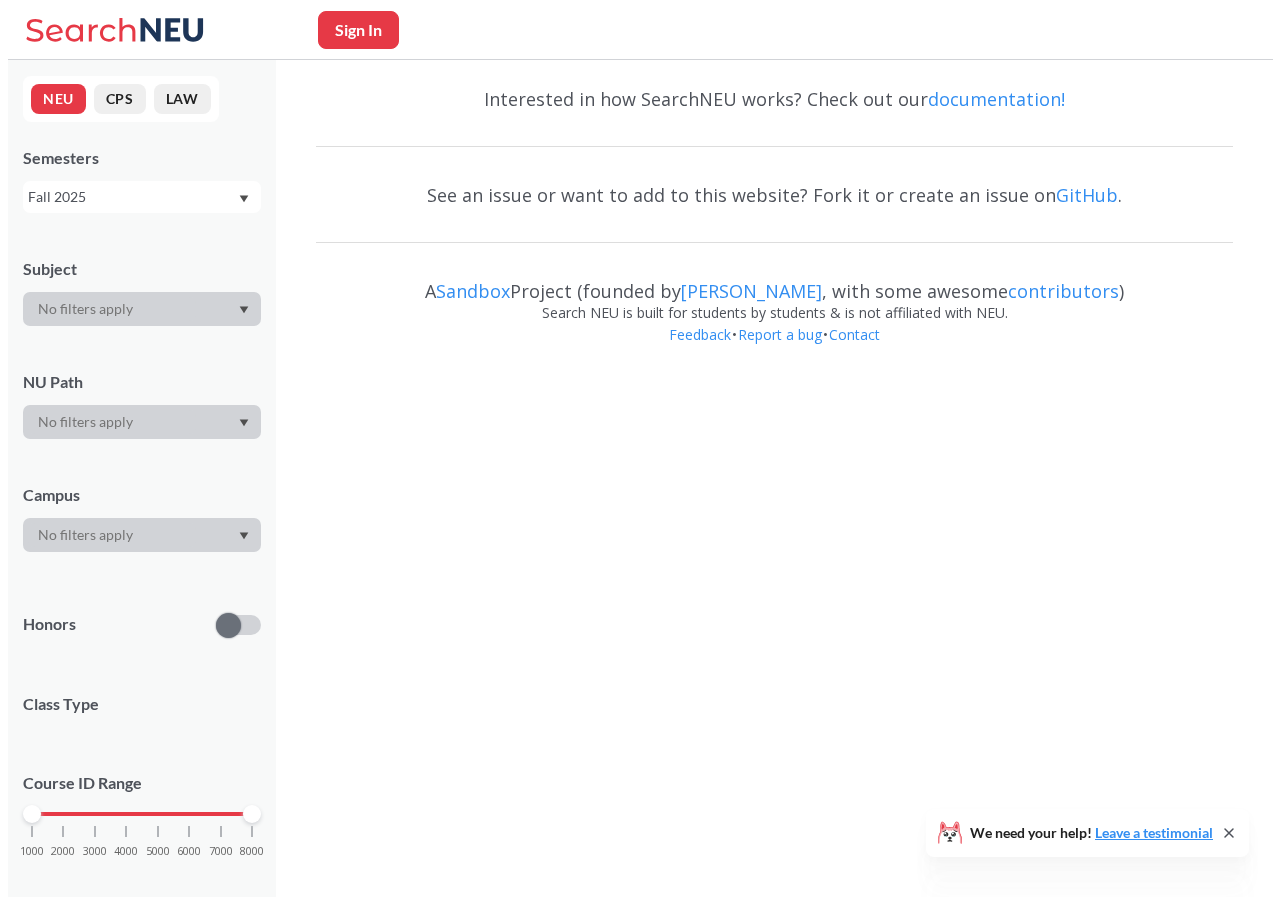 scroll, scrollTop: 0, scrollLeft: 0, axis: both 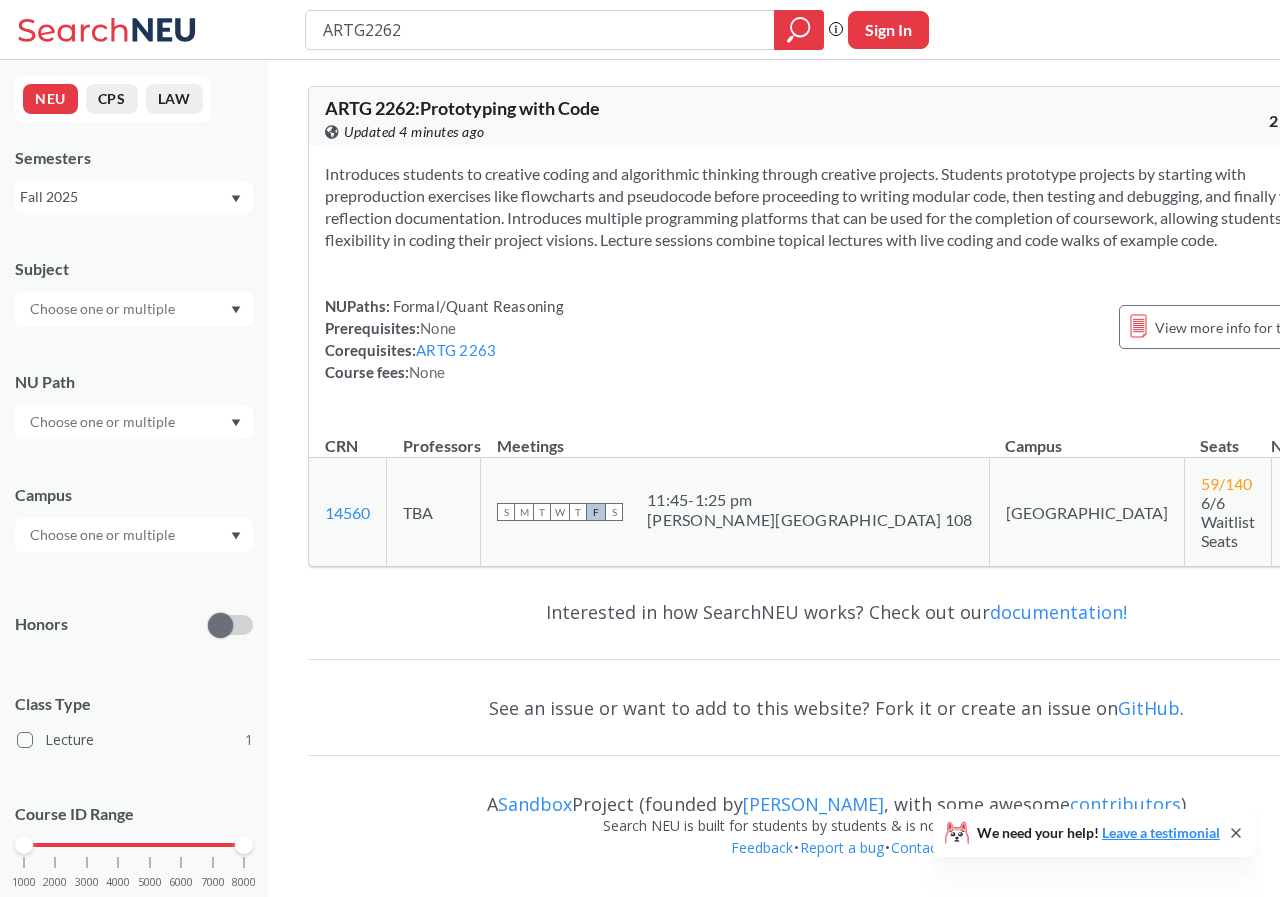 drag, startPoint x: 613, startPoint y: 178, endPoint x: 675, endPoint y: 271, distance: 111.77209 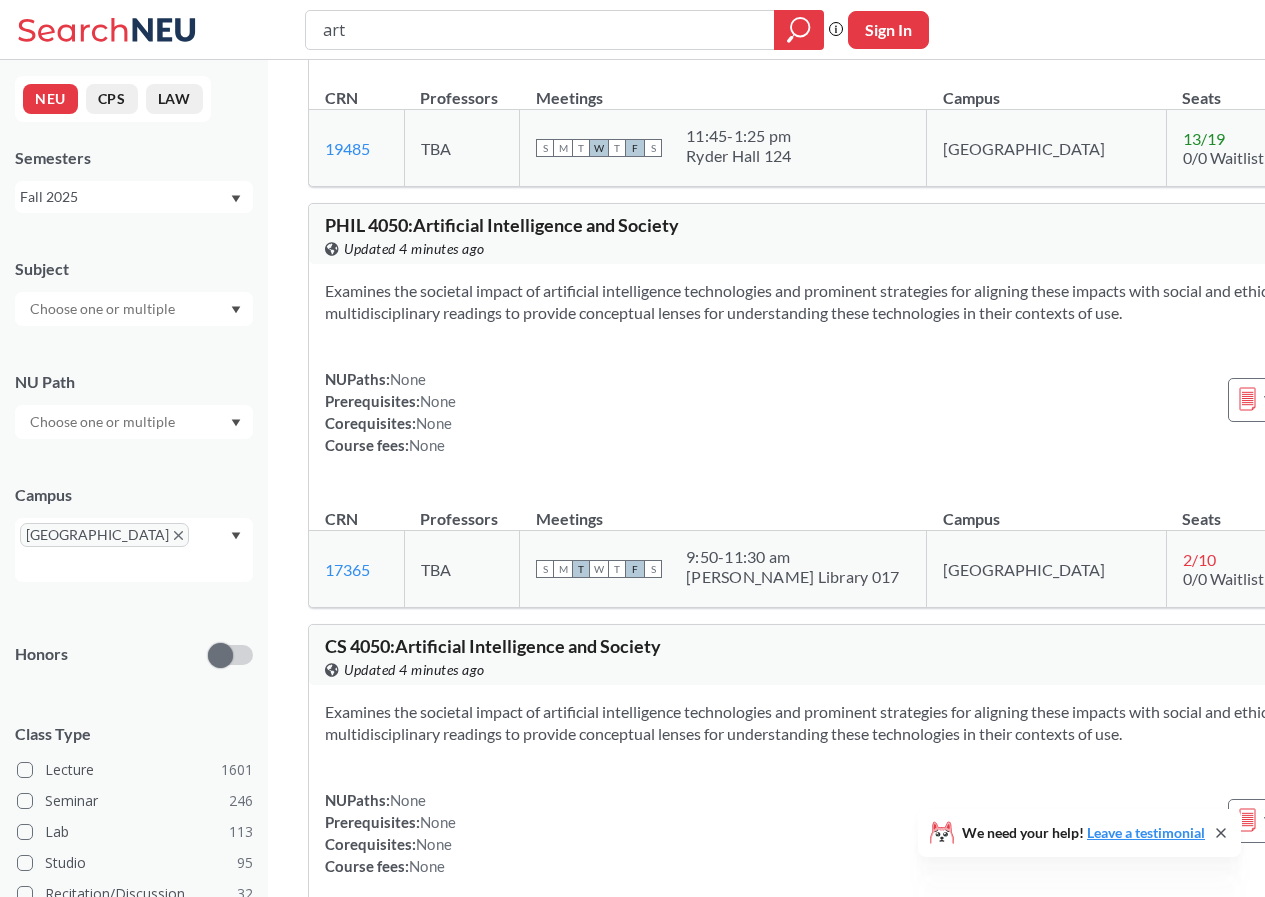 scroll, scrollTop: 8900, scrollLeft: 0, axis: vertical 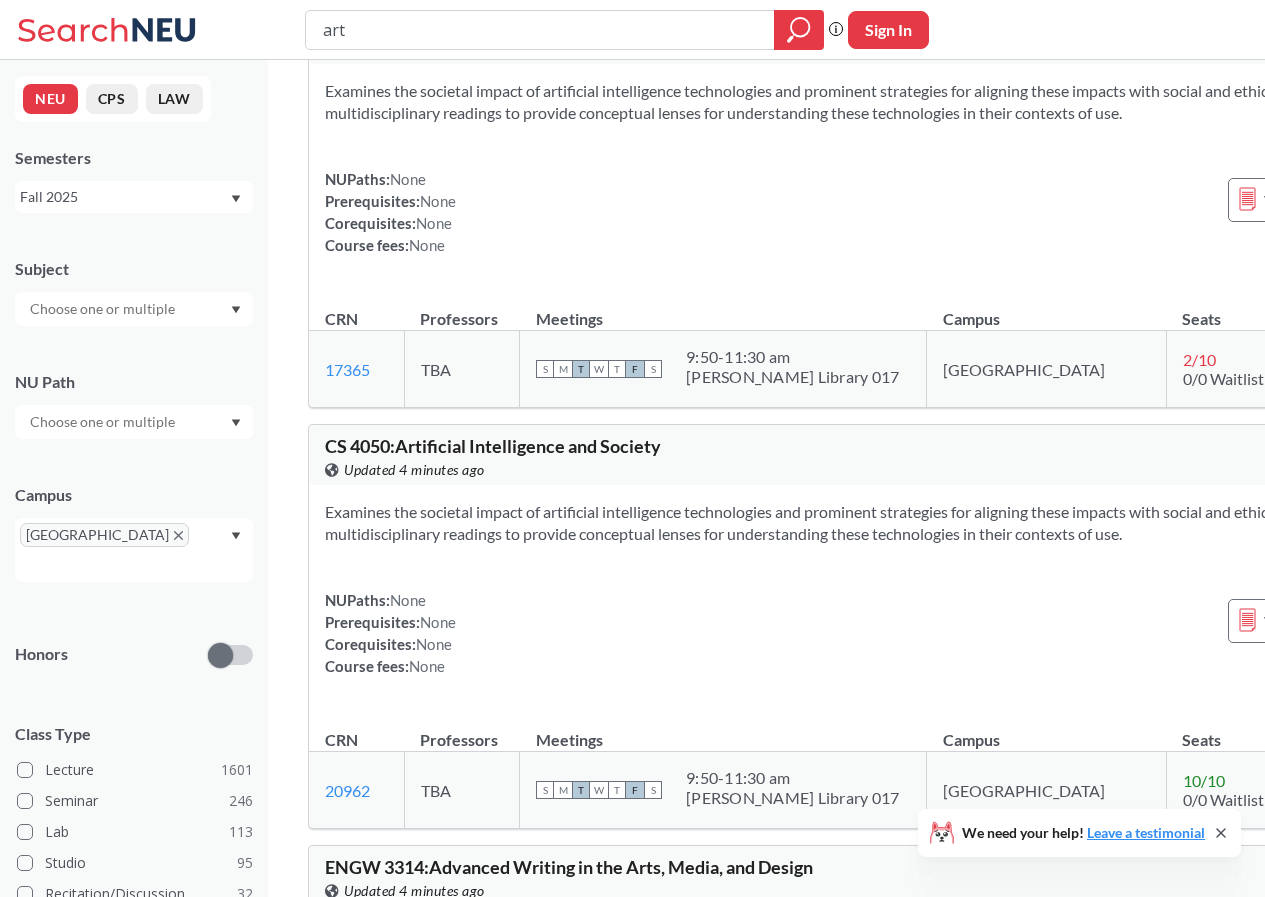 drag, startPoint x: 583, startPoint y: 421, endPoint x: 586, endPoint y: 465, distance: 44.102154 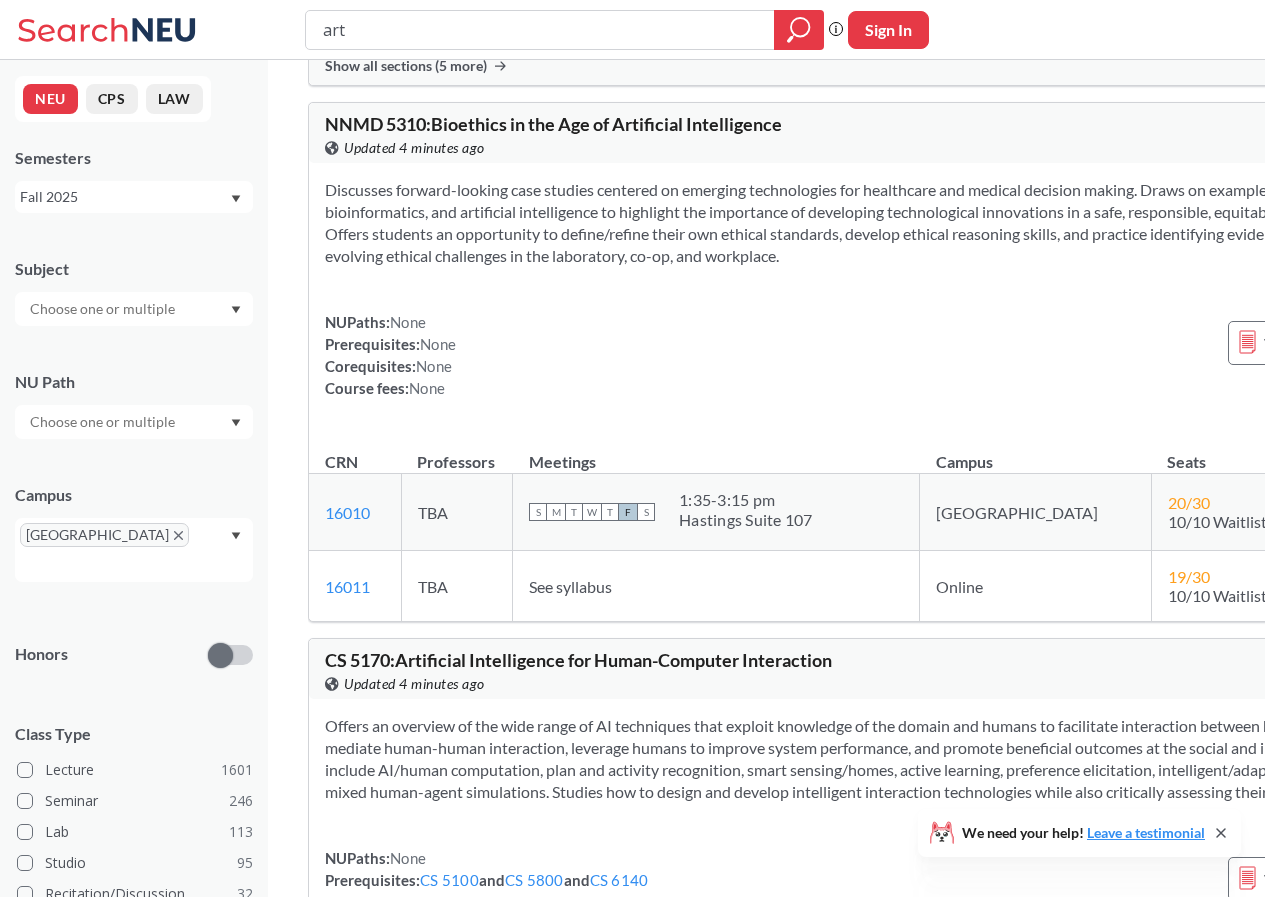 scroll, scrollTop: 11900, scrollLeft: 0, axis: vertical 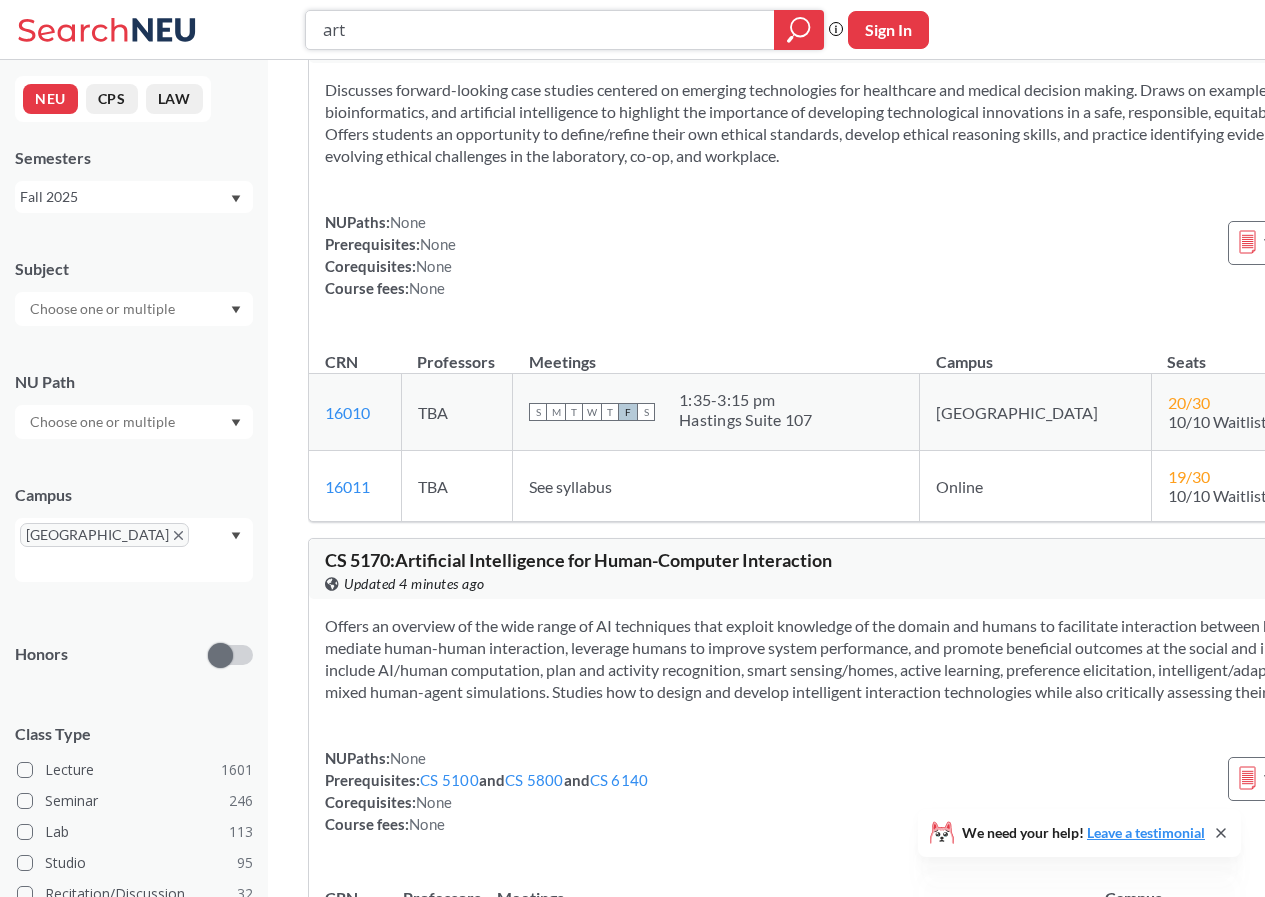 click on "art" at bounding box center [540, 30] 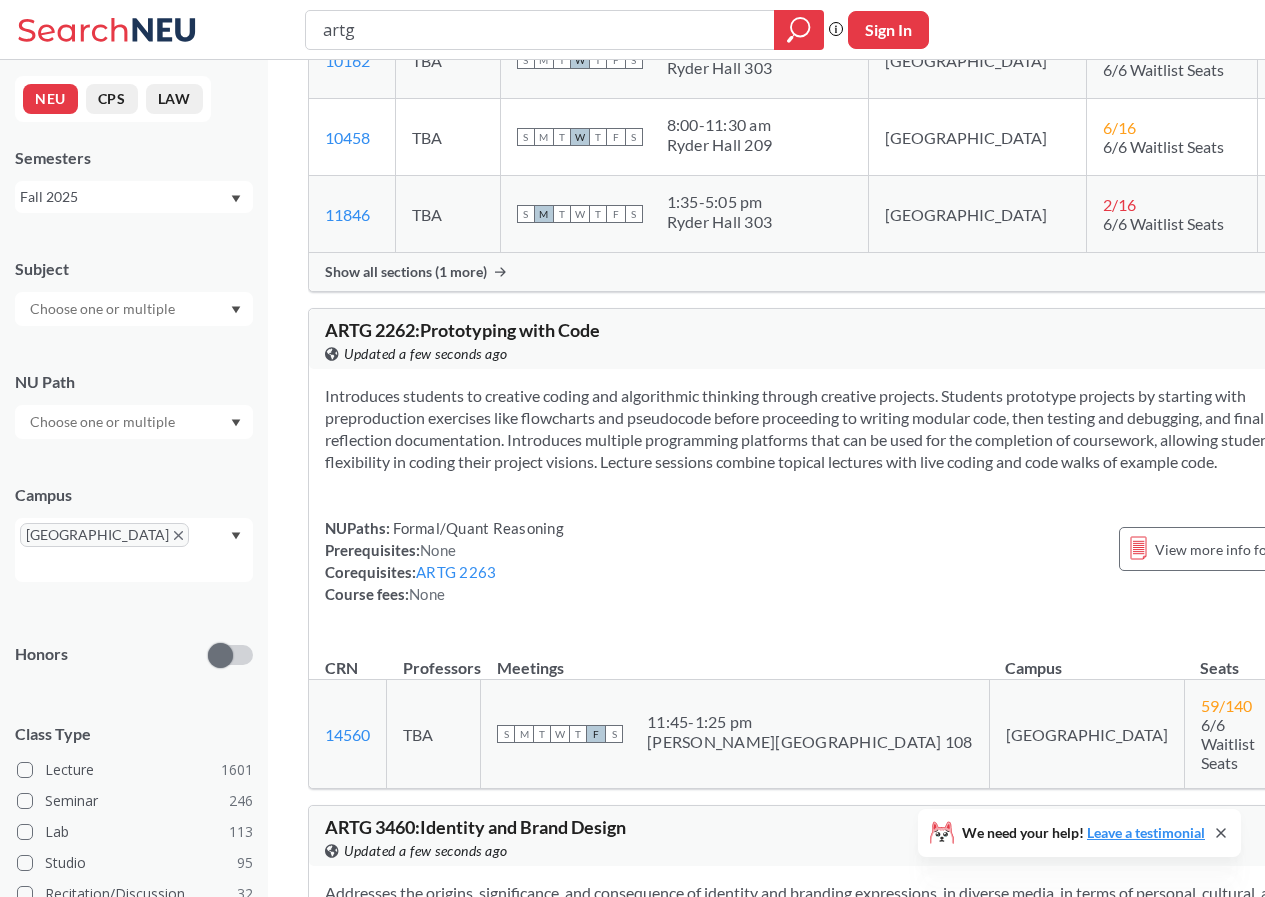 scroll, scrollTop: 4500, scrollLeft: 0, axis: vertical 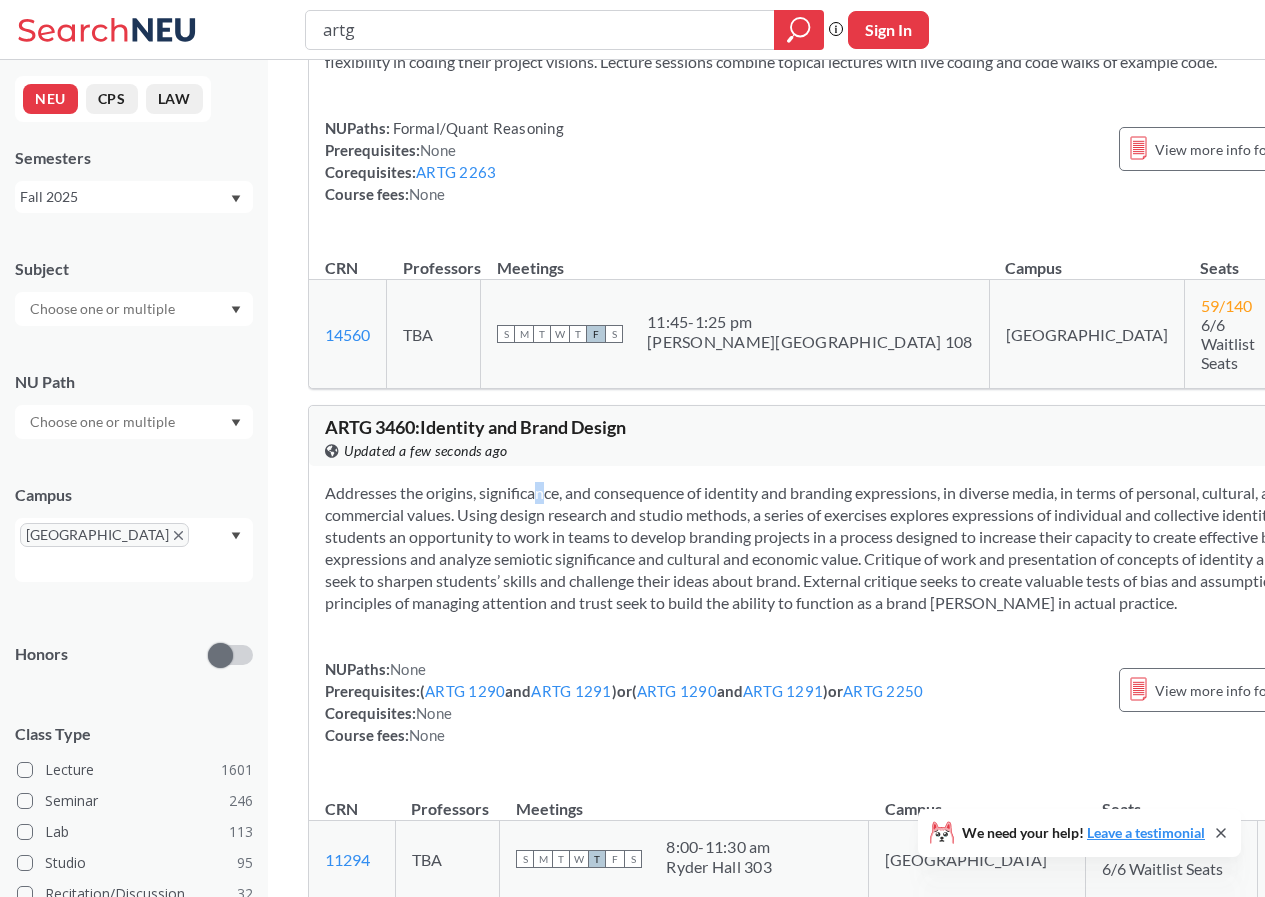 drag, startPoint x: 507, startPoint y: 504, endPoint x: 512, endPoint y: 527, distance: 23.537205 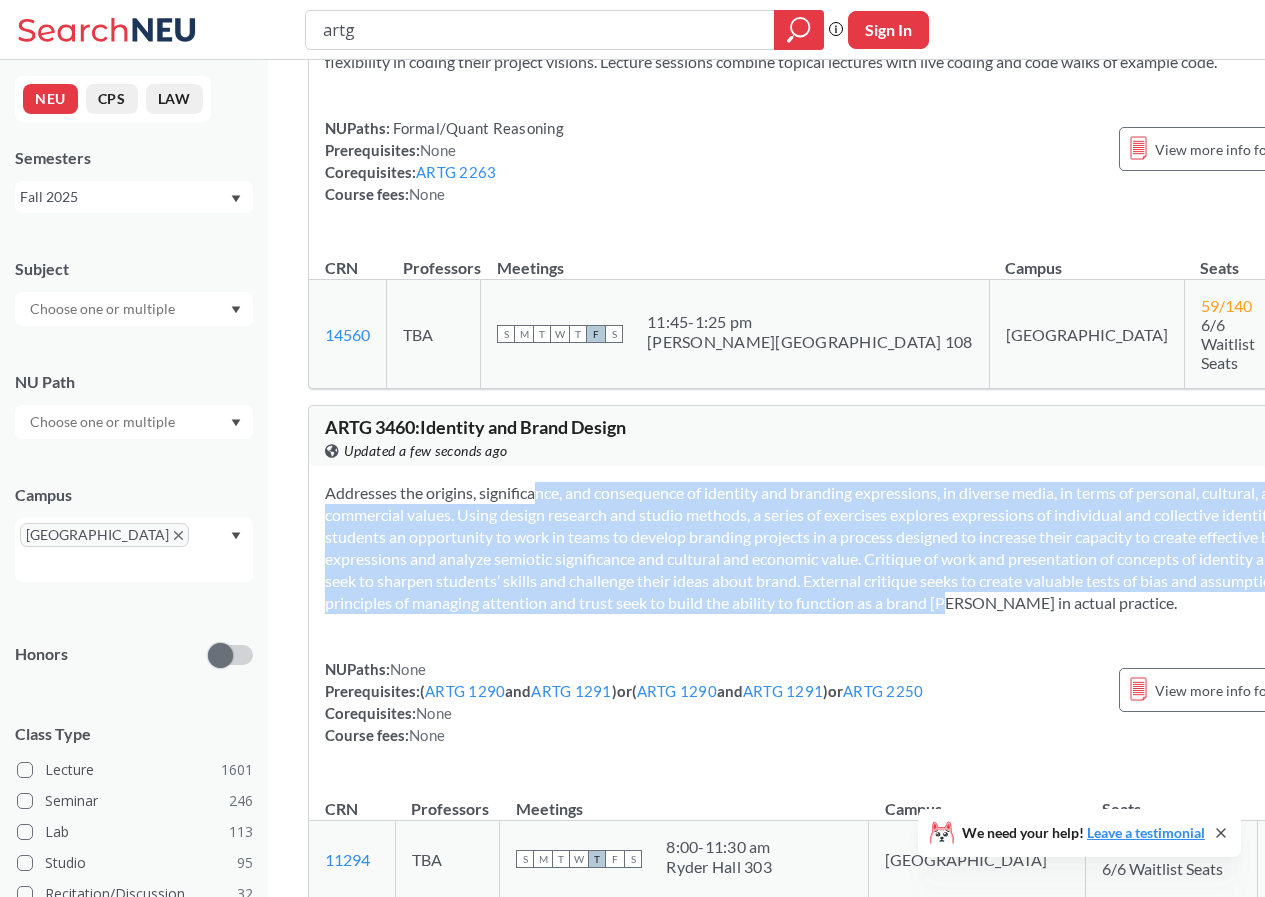 drag, startPoint x: 511, startPoint y: 519, endPoint x: 741, endPoint y: 637, distance: 258.5034 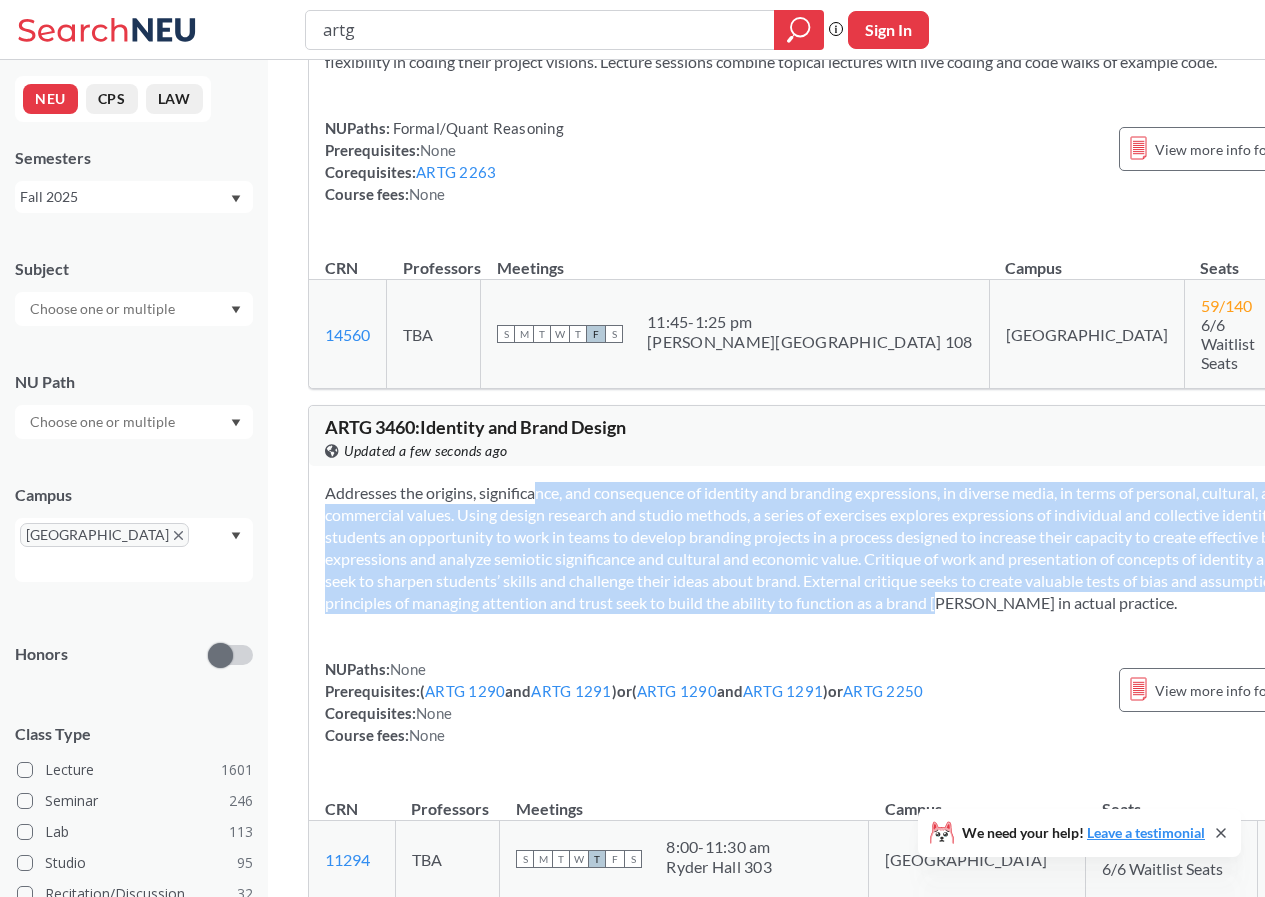 click on "Addresses the origins, significance, and consequence of identity and branding expressions, in diverse media, in terms of personal, cultural, and commercial values. Using design research and studio methods, a series of exercises explores expressions of individual and collective identity. Offers students an opportunity to work in teams to develop branding projects in a process designed to increase their capacity to create effective brand expressions and analyze semiotic significance and cultural and economic value. Critique of work and presentation of concepts of identity and brand seek to sharpen students’ skills and challenge their ideas about brand. External critique seeks to create valuable tests of bias and assumptions, while principles of managing attention and trust seek to build the ability to function as a brand [PERSON_NAME] in actual practice." at bounding box center (836, 548) 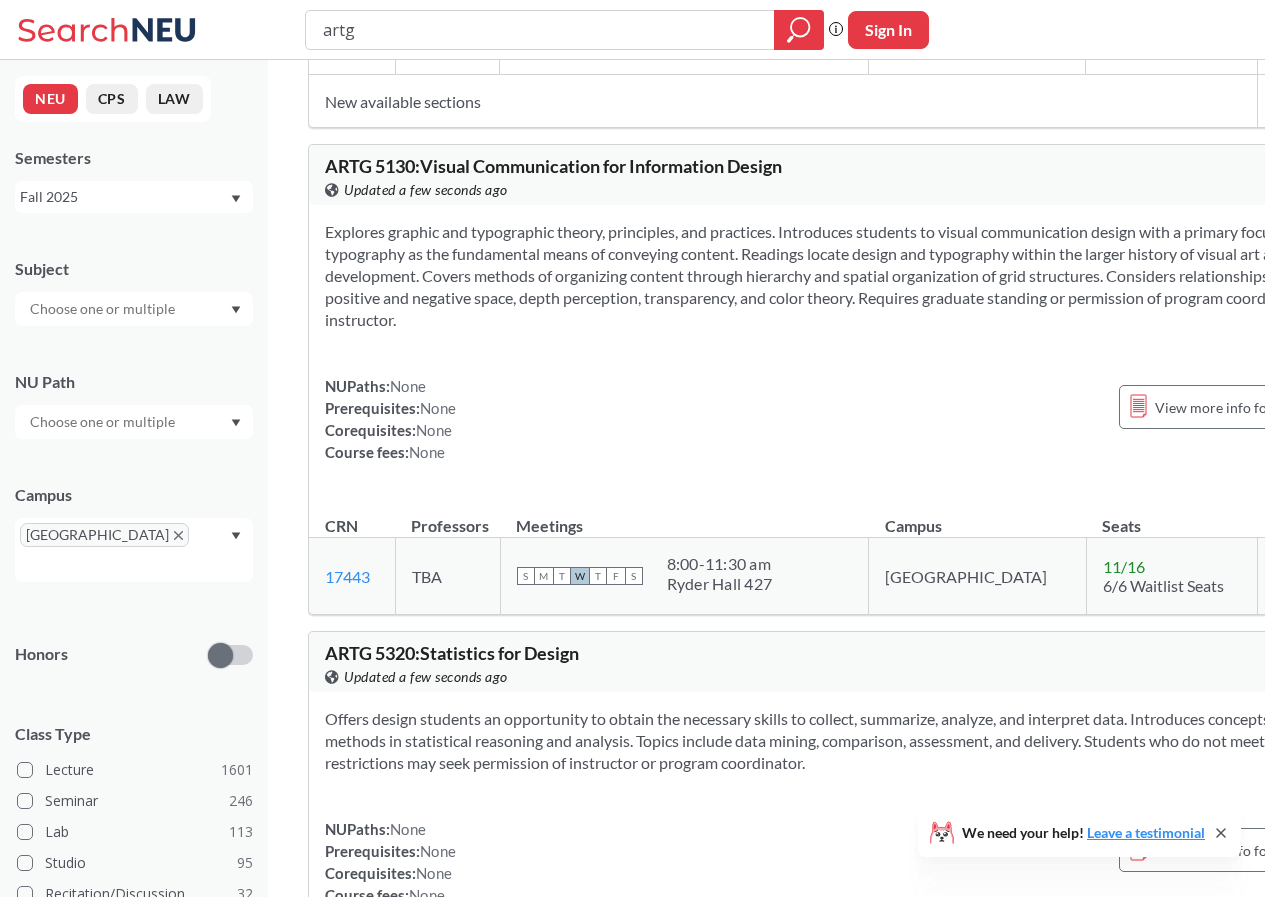 scroll, scrollTop: 5700, scrollLeft: 0, axis: vertical 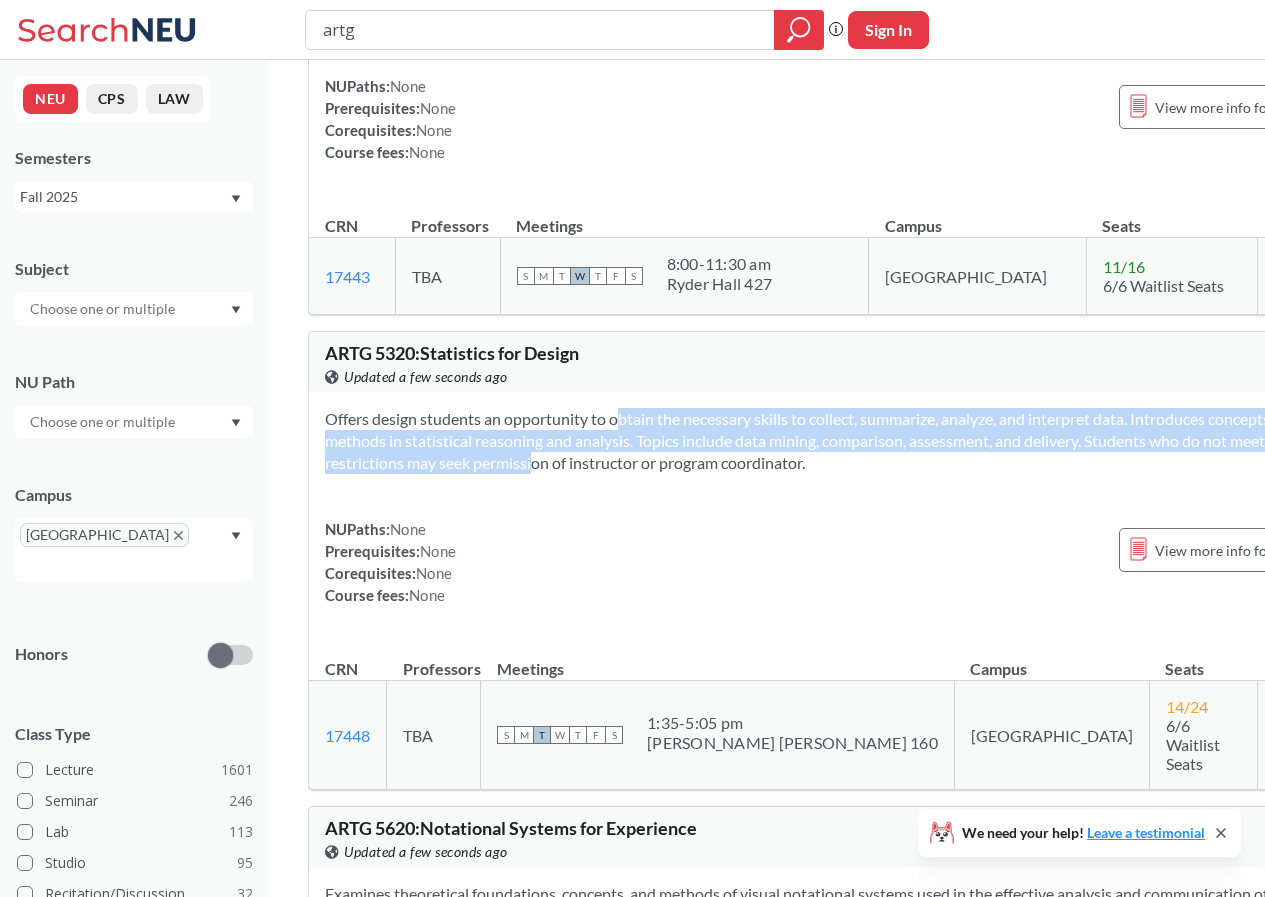drag, startPoint x: 586, startPoint y: 480, endPoint x: 795, endPoint y: 541, distance: 217.72 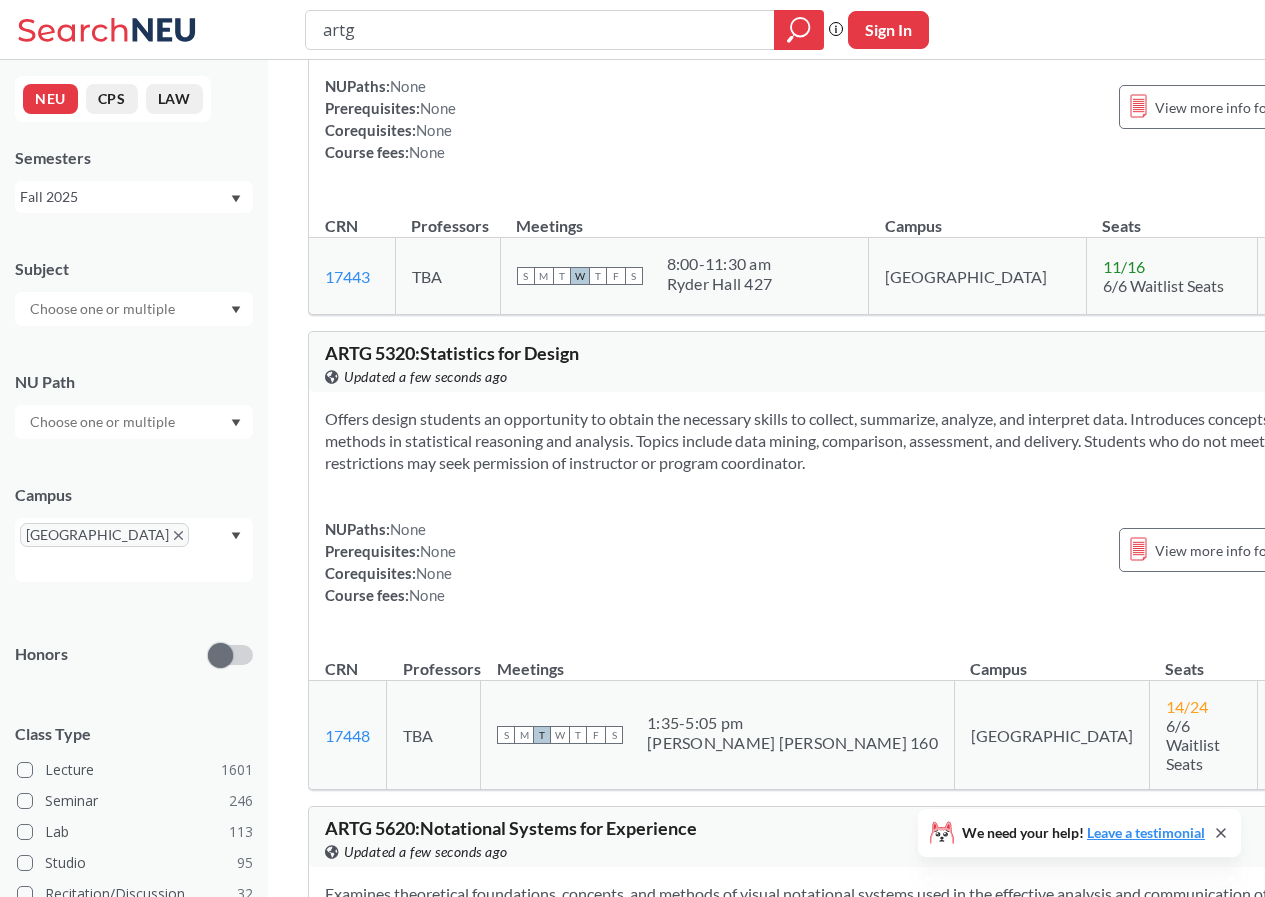 click on "Offers design students an opportunity to obtain the necessary skills to collect, summarize, analyze, and interpret data. Introduces concepts and methods in statistical reasoning and analysis. Topics include data mining, comparison, assessment, and delivery. Students who do not meet course restrictions may seek permission of instructor or program coordinator." at bounding box center [836, 441] 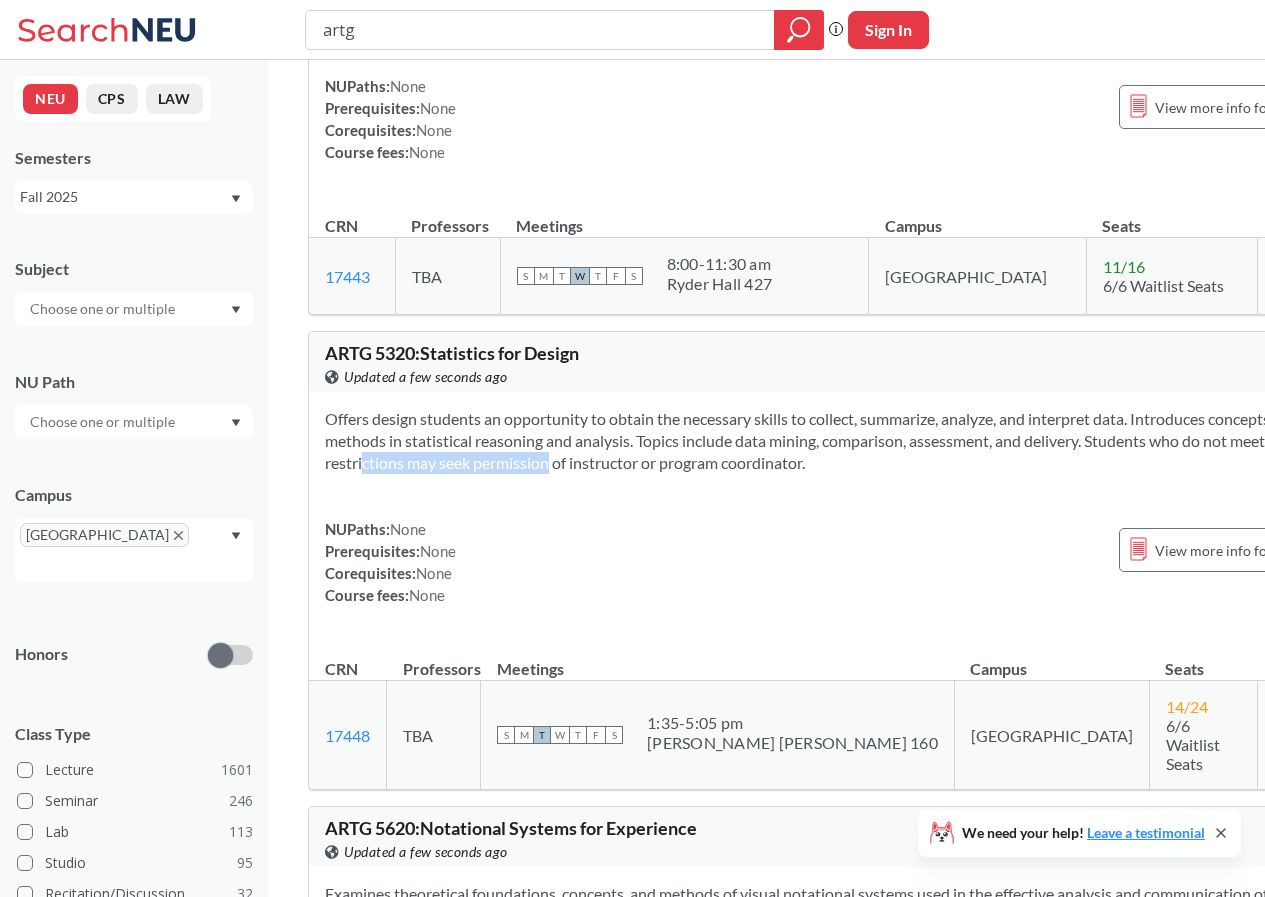 drag, startPoint x: 629, startPoint y: 536, endPoint x: 815, endPoint y: 538, distance: 186.01076 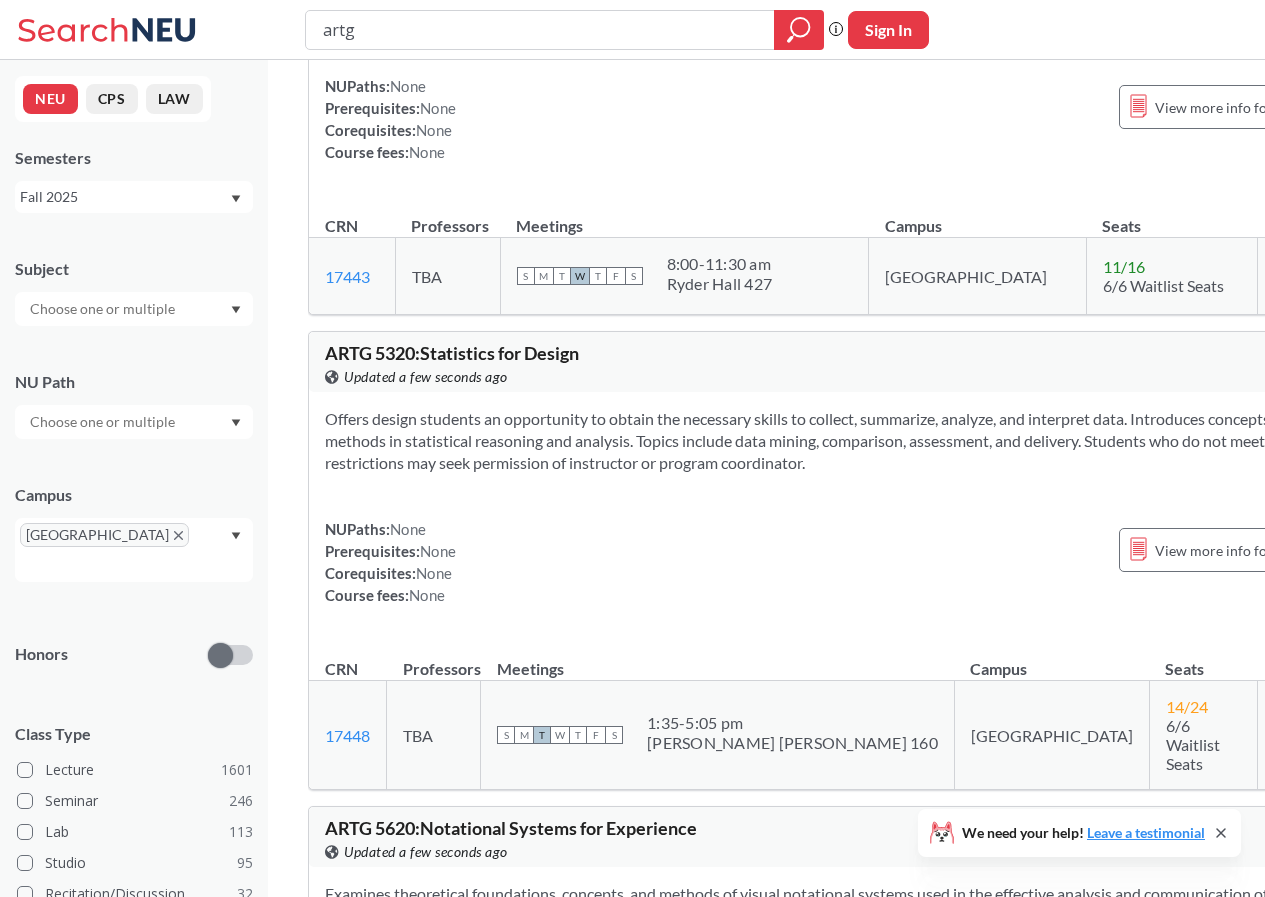 click on "Offers design students an opportunity to obtain the necessary skills to collect, summarize, analyze, and interpret data. Introduces concepts and methods in statistical reasoning and analysis. Topics include data mining, comparison, assessment, and delivery. Students who do not meet course restrictions may seek permission of instructor or program coordinator.
NUPaths:  None Prerequisites:  None Corequisites:  None Course fees:  None View more info for this class" at bounding box center [836, 515] 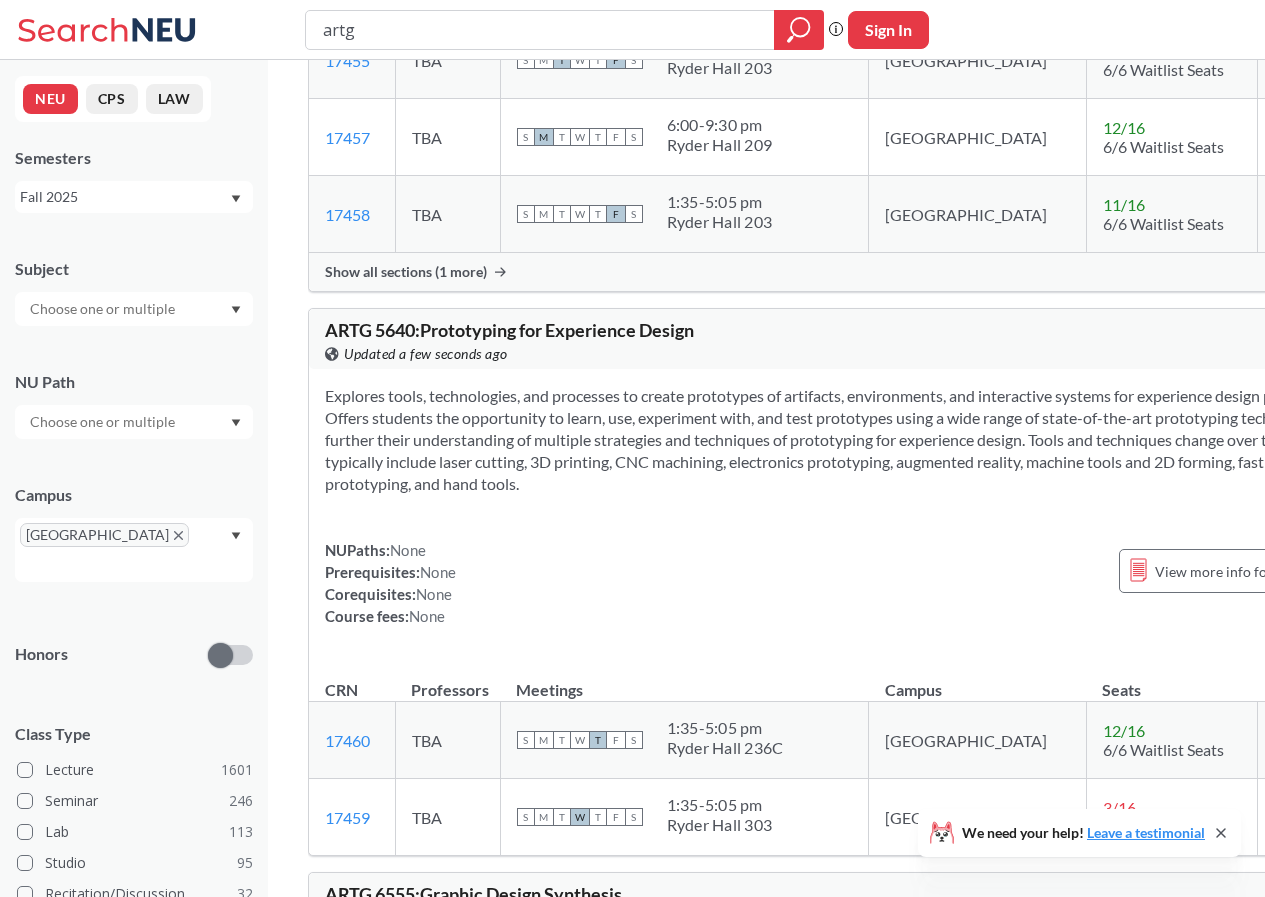 scroll, scrollTop: 7000, scrollLeft: 0, axis: vertical 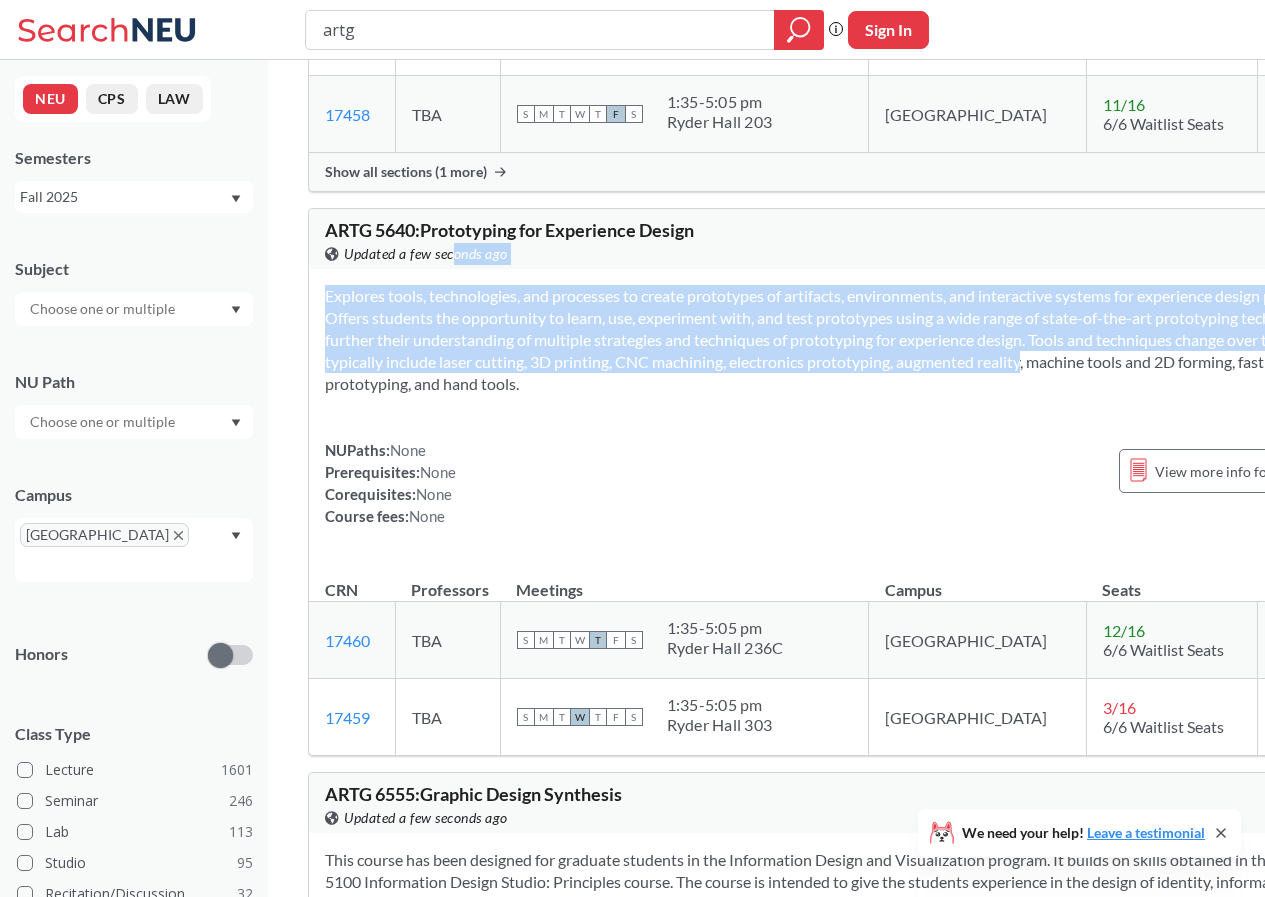 drag, startPoint x: 459, startPoint y: 323, endPoint x: 672, endPoint y: 433, distance: 239.72693 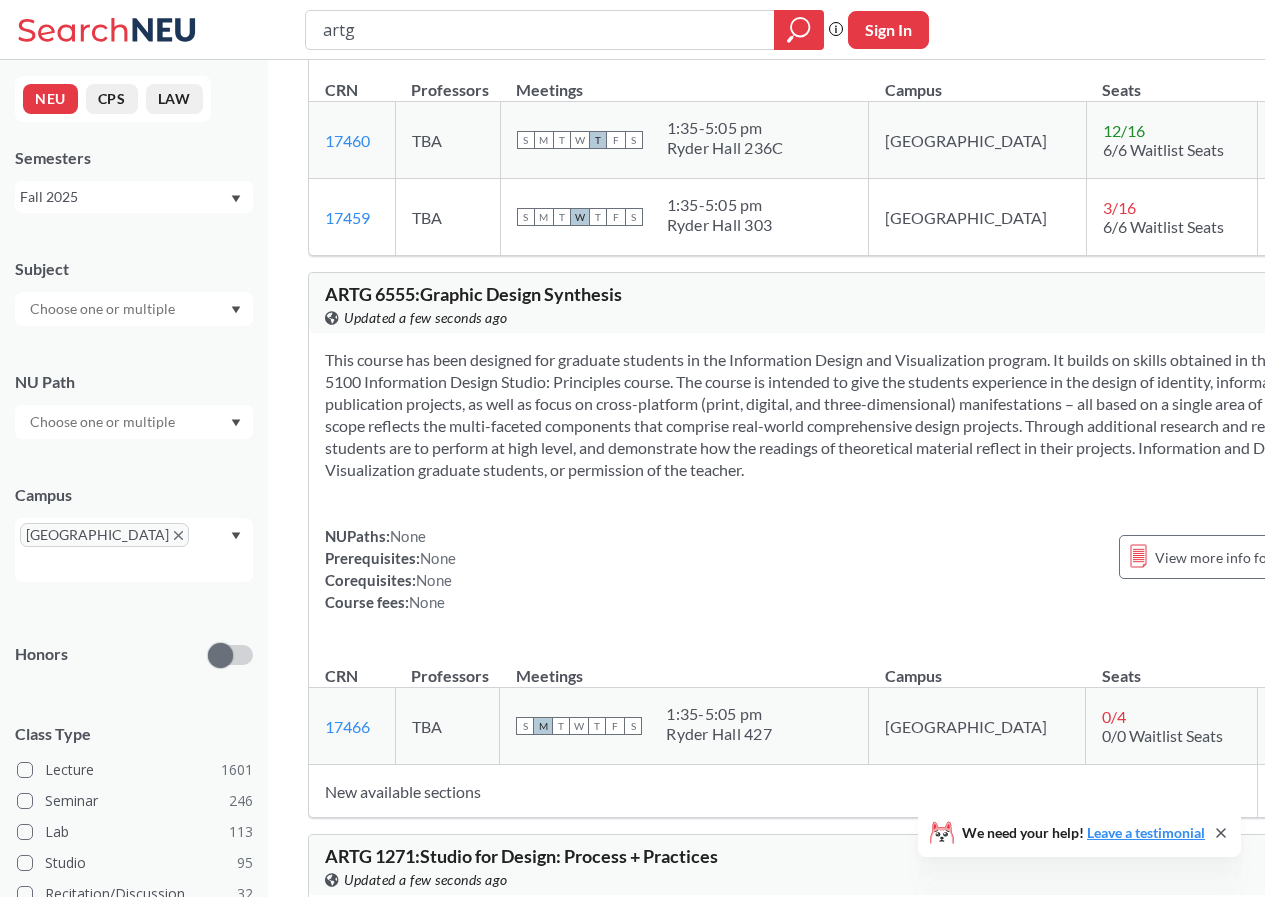 scroll, scrollTop: 7600, scrollLeft: 0, axis: vertical 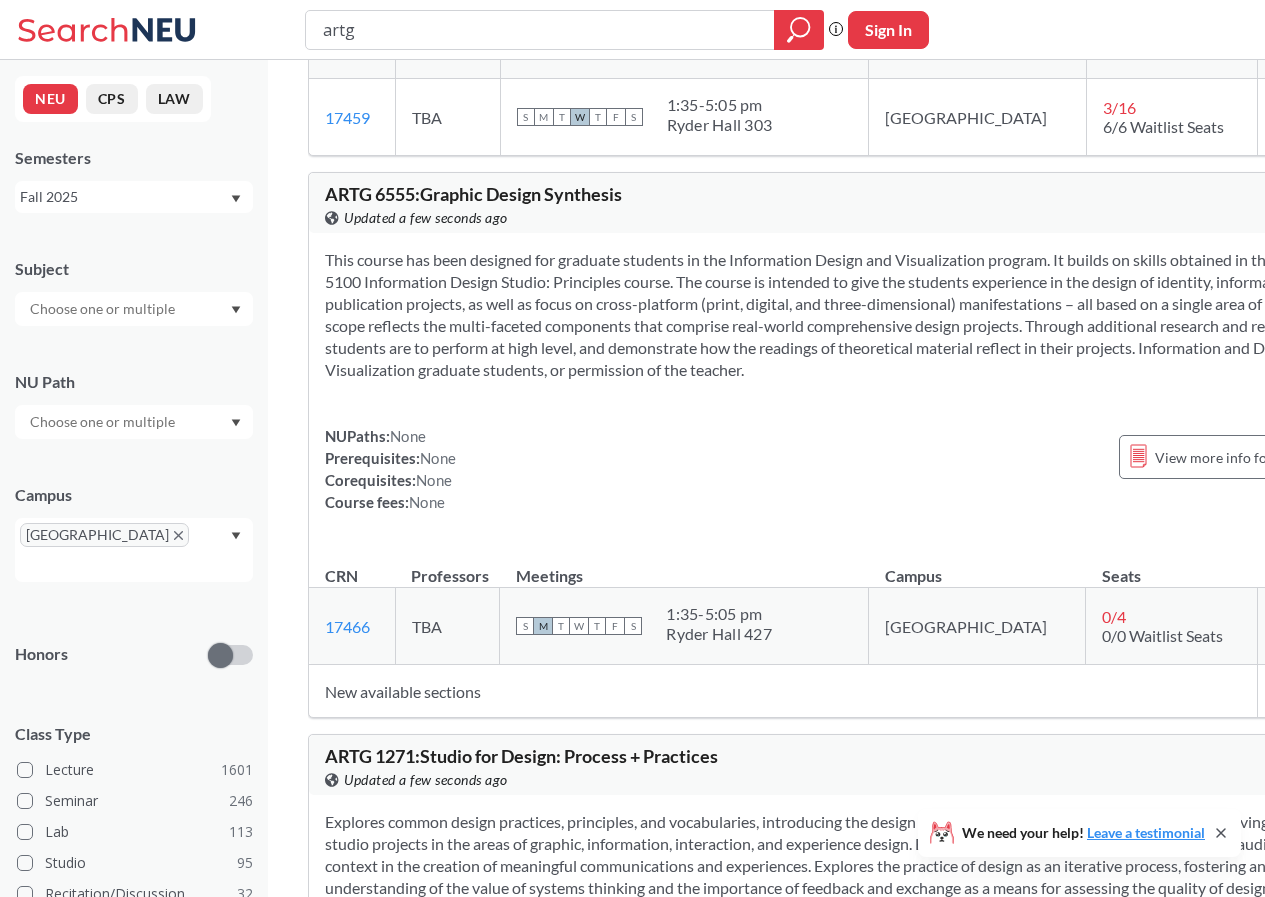 click on "This course has been designed for graduate students in the Information Design and Visualization program. It builds on skills obtained in the ARTG 5100 Information Design Studio: Principles course. The course is intended to give the students experience in the design of identity, information, and publication projects, as well as focus on cross-platform (print, digital, and three-dimensional) manifestations – all based on a single area of content. Its scope reflects the multi-faceted components that comprise real-world comprehensive design projects. Through additional research and readings, students are to perform at high level, and demonstrate how the readings of theoretical material reflect in their projects. Information and Design Visualization graduate students, or permission of the teacher." at bounding box center [836, 315] 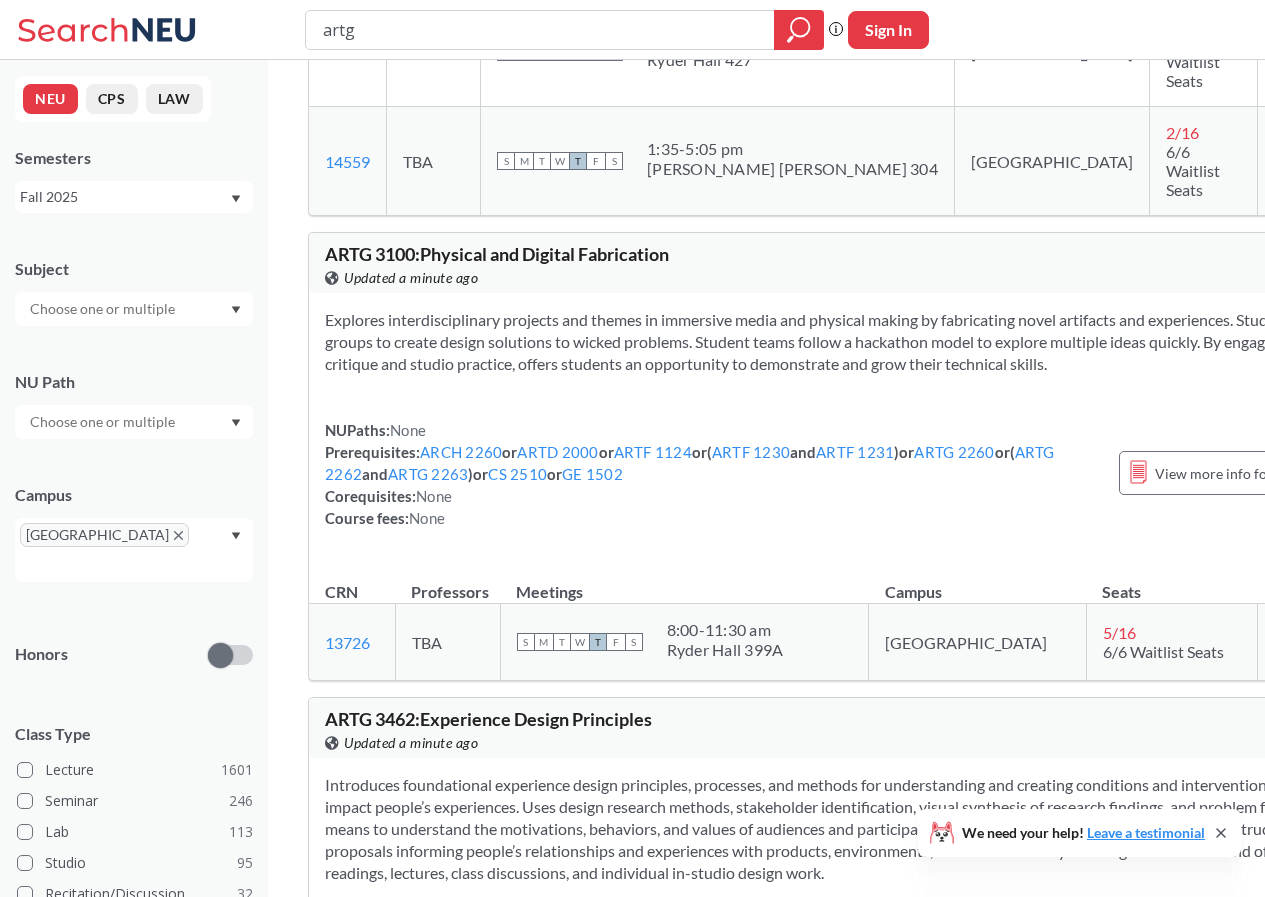 scroll, scrollTop: 17000, scrollLeft: 0, axis: vertical 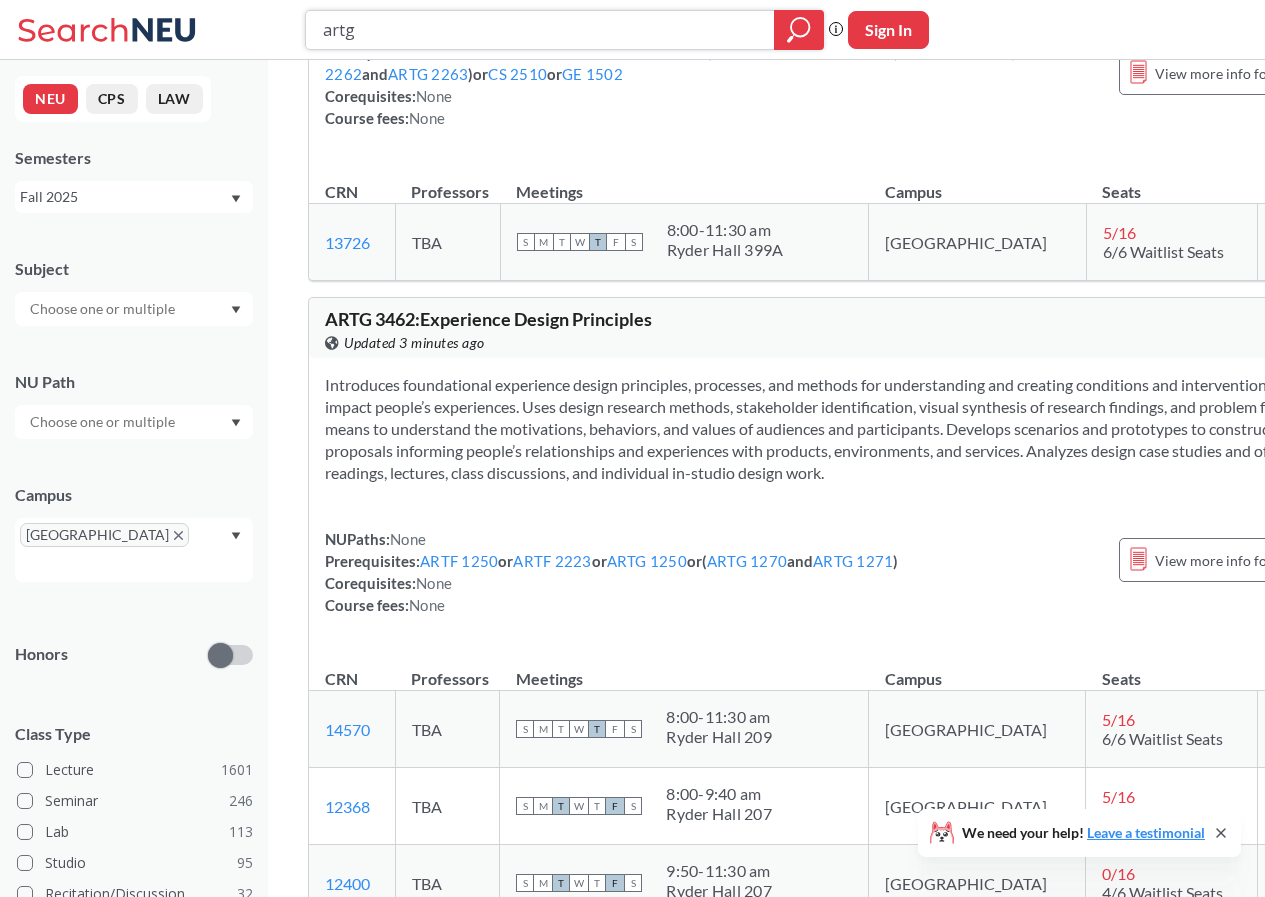 drag, startPoint x: 479, startPoint y: 18, endPoint x: 403, endPoint y: 18, distance: 76 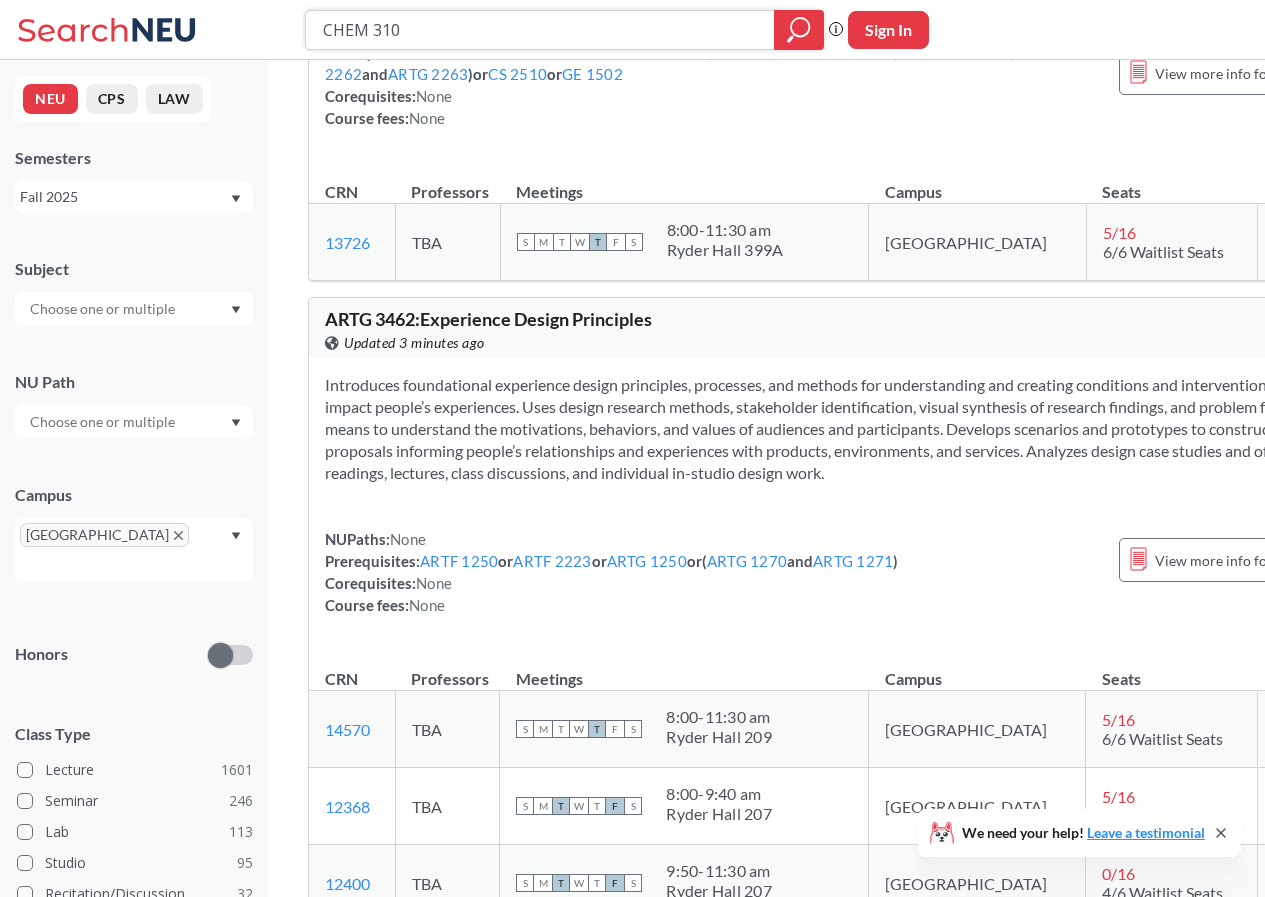type on "CHEM 3100" 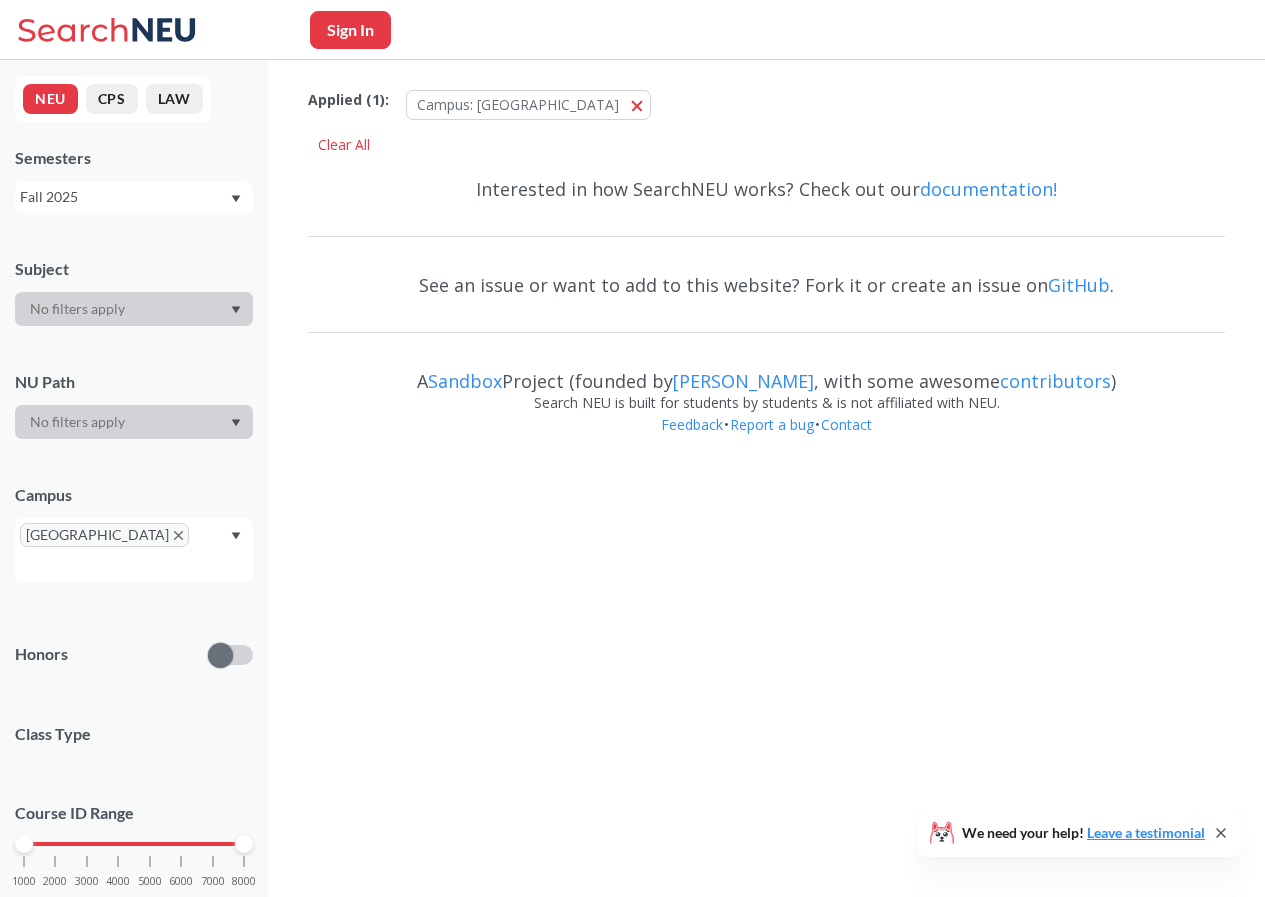 scroll, scrollTop: 0, scrollLeft: 0, axis: both 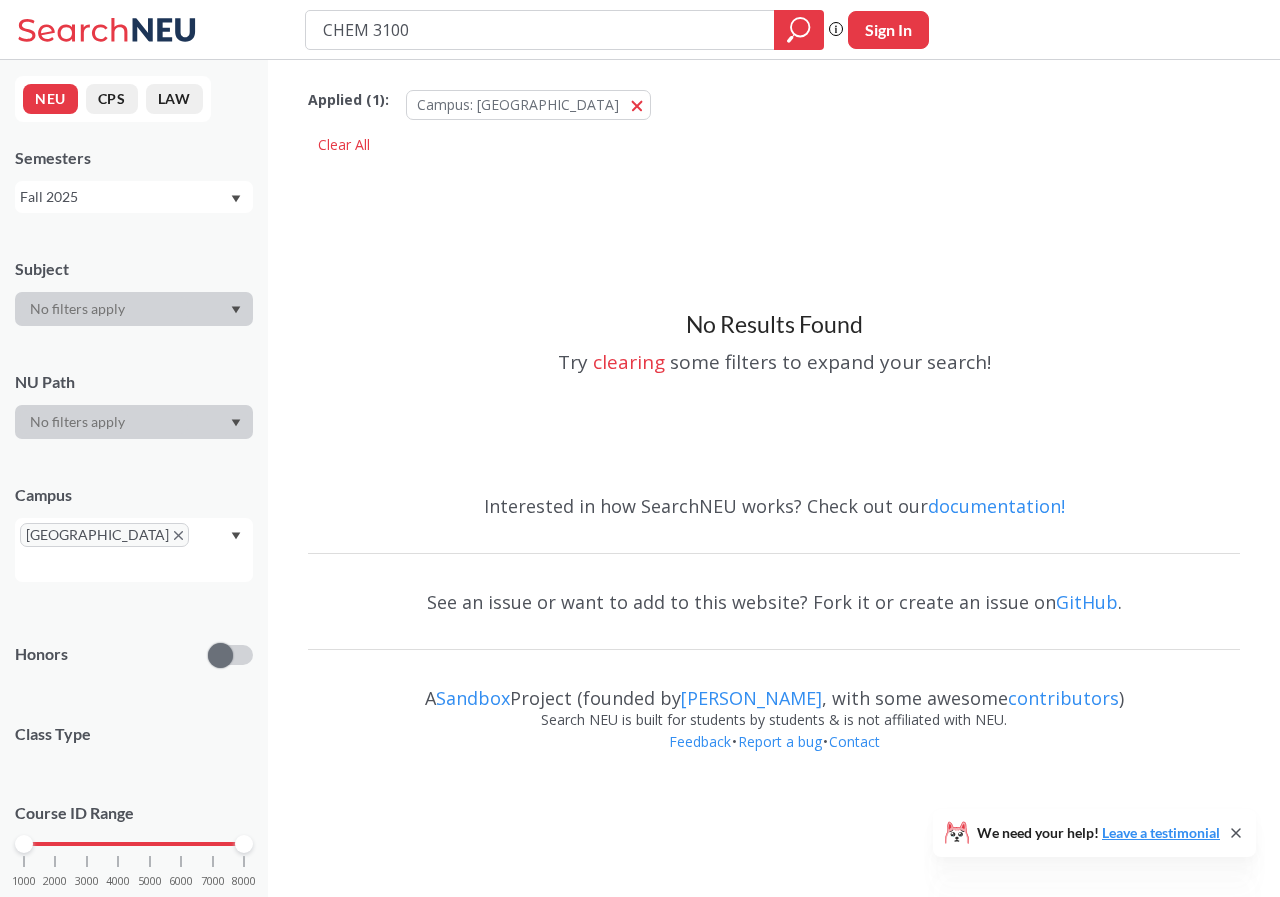 click at bounding box center [134, 309] 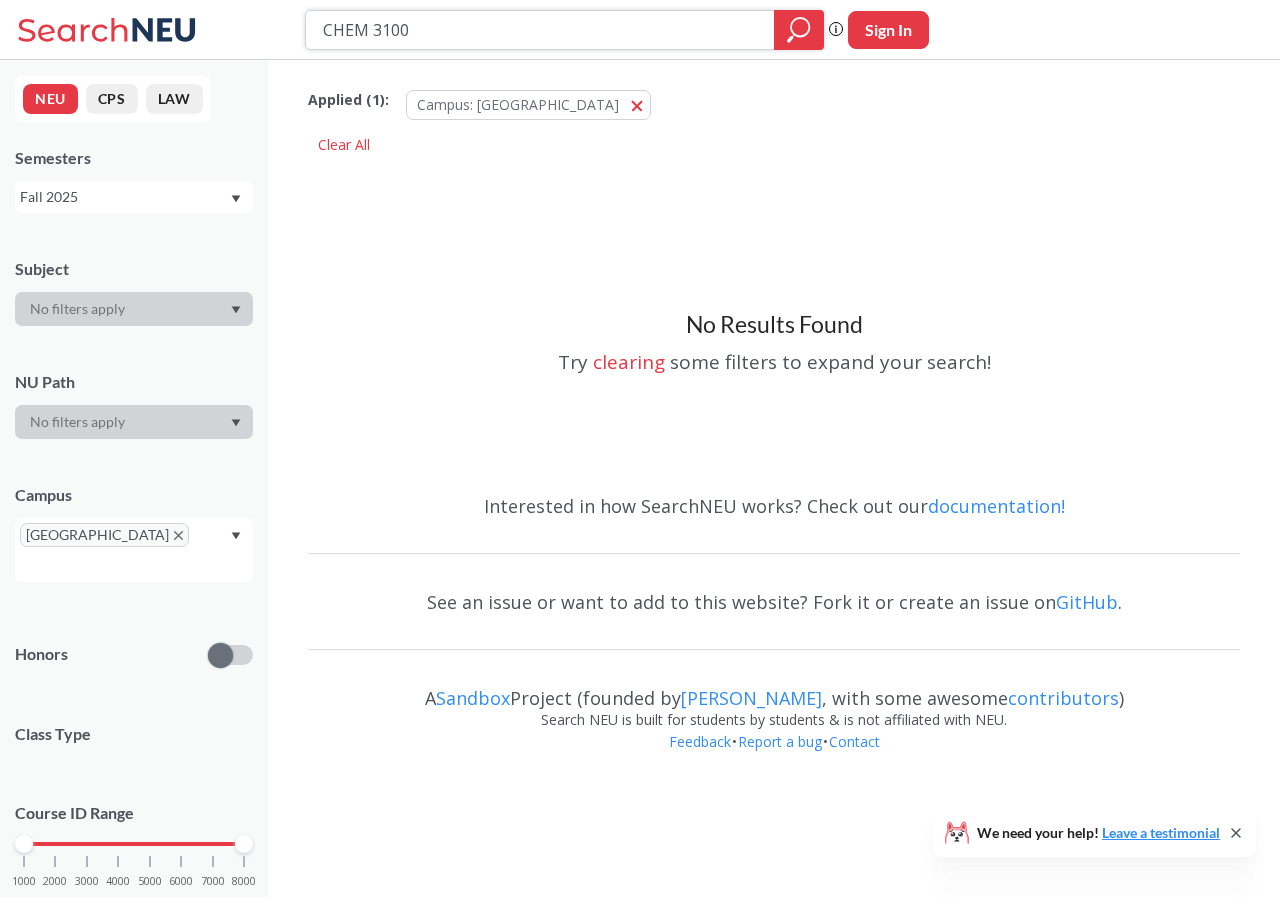 click on "CHEM 3100" at bounding box center (540, 30) 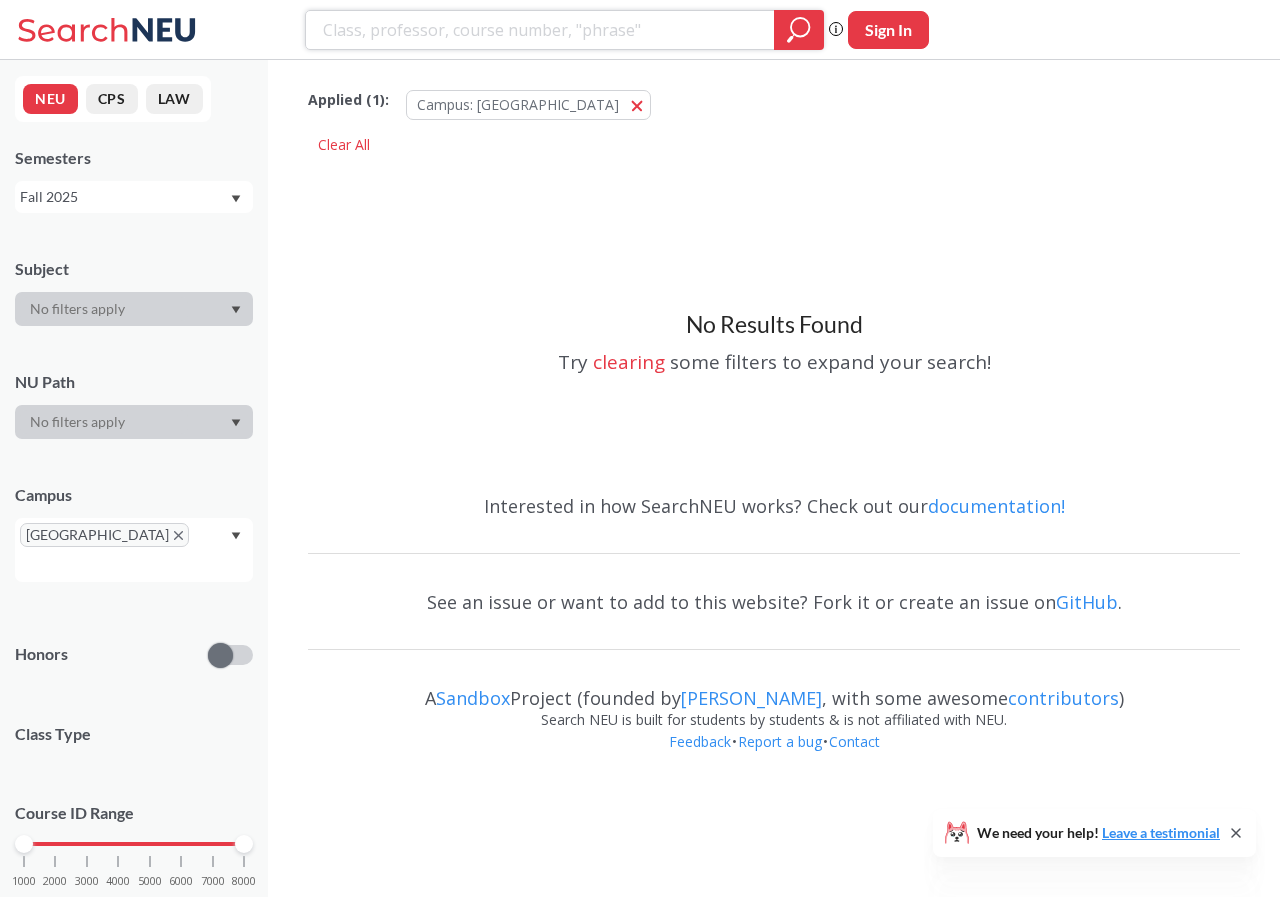 type 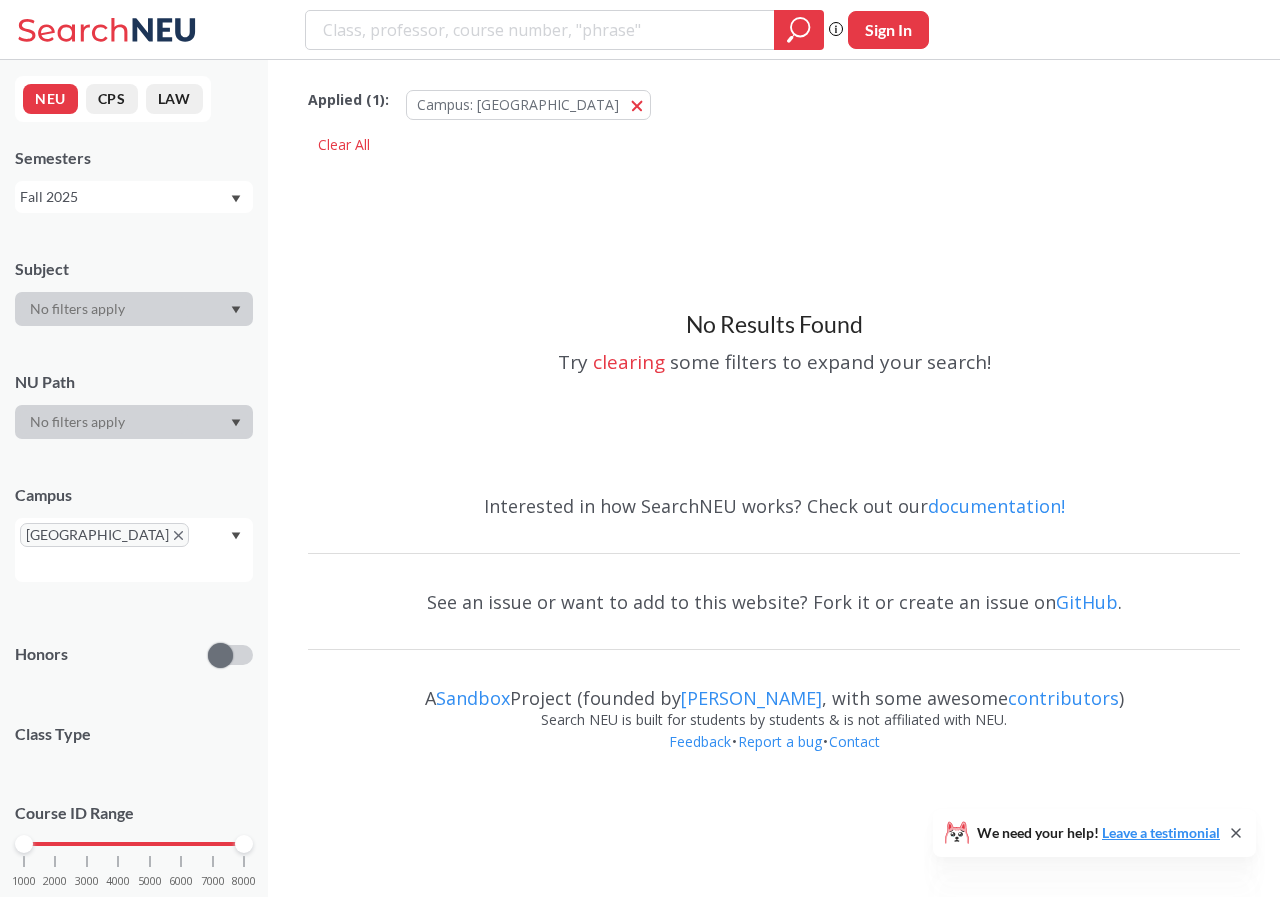click on "Applied ( 1 ): Campus: [GEOGRAPHIC_DATA] [GEOGRAPHIC_DATA] Clear All" at bounding box center [774, 115] 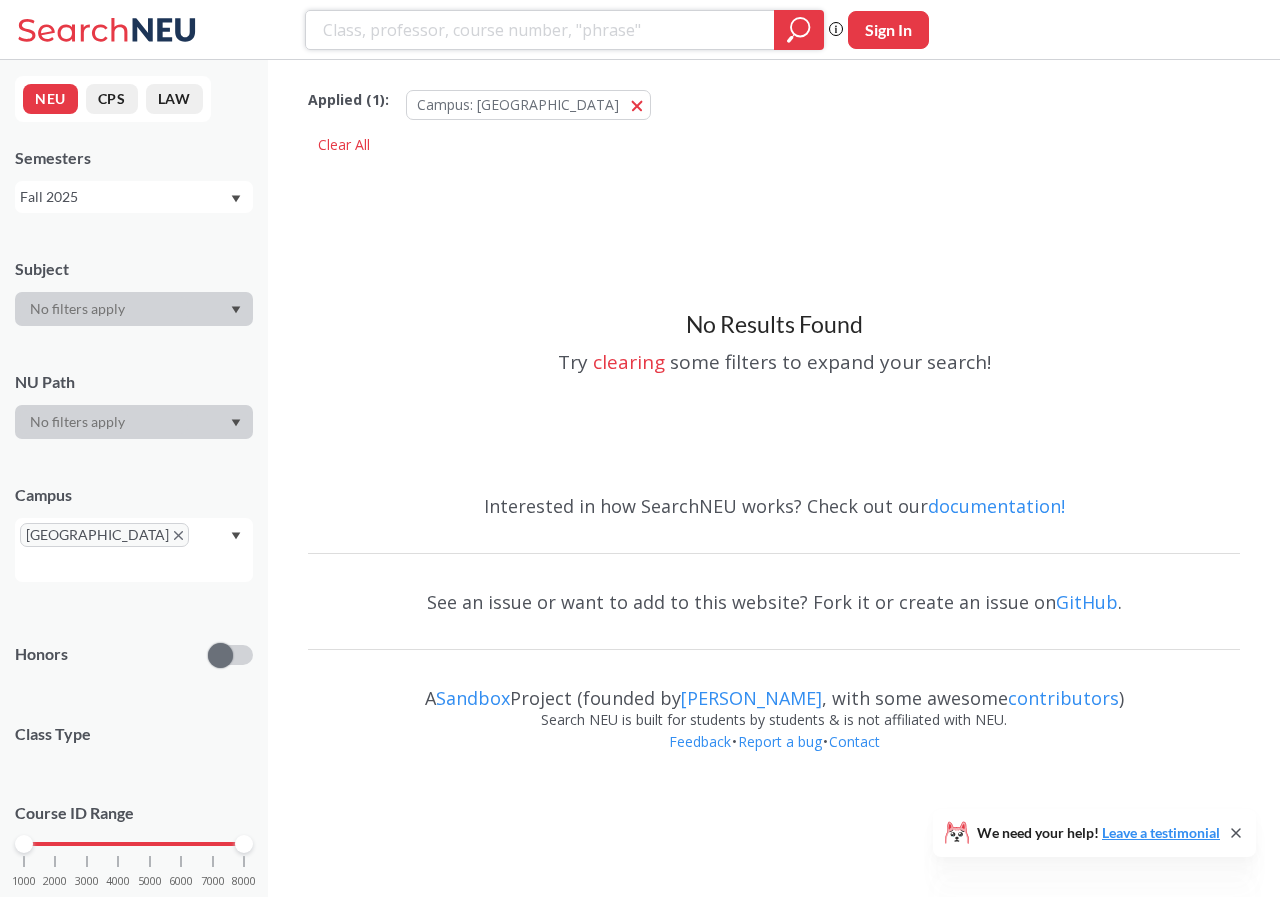 click 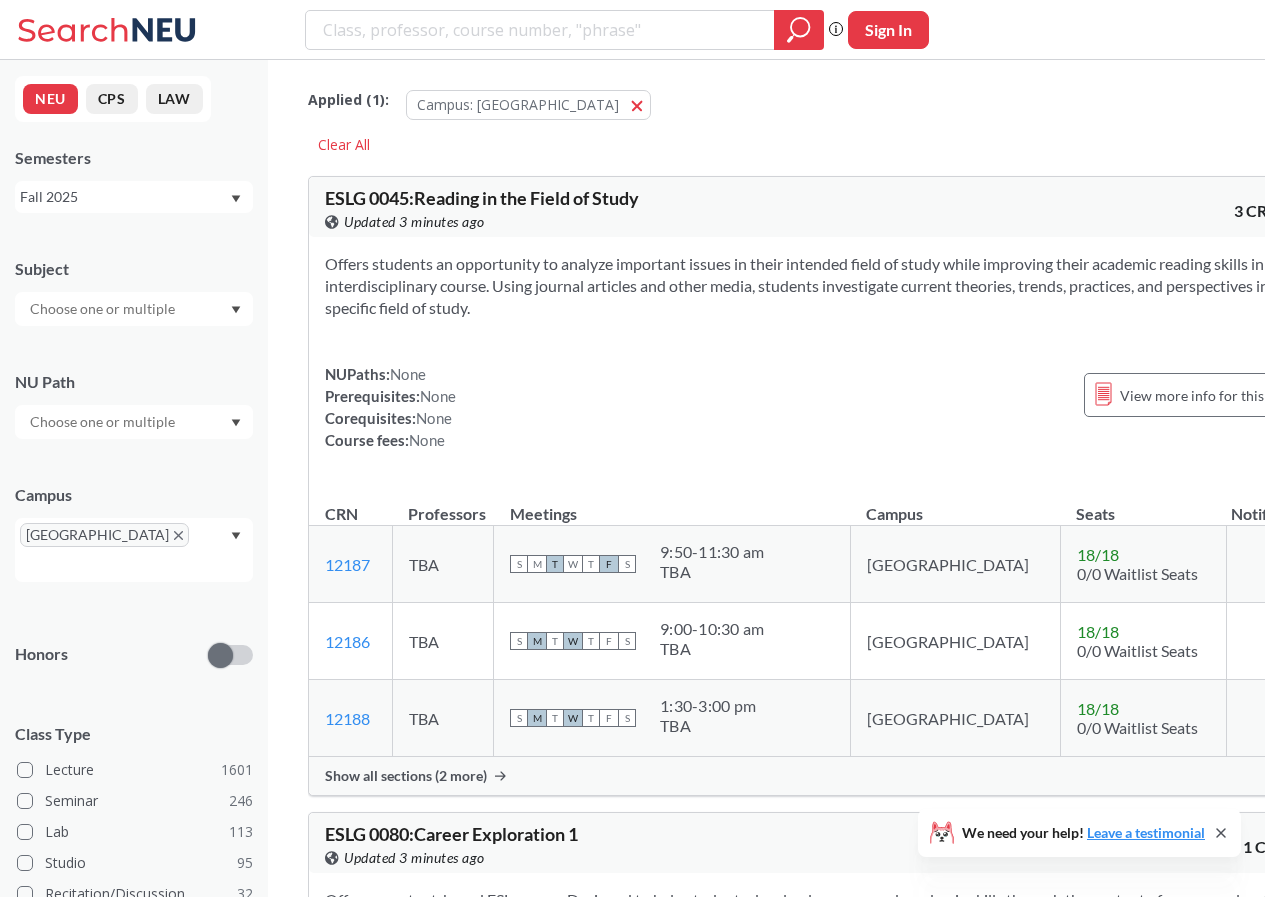 click at bounding box center [104, 309] 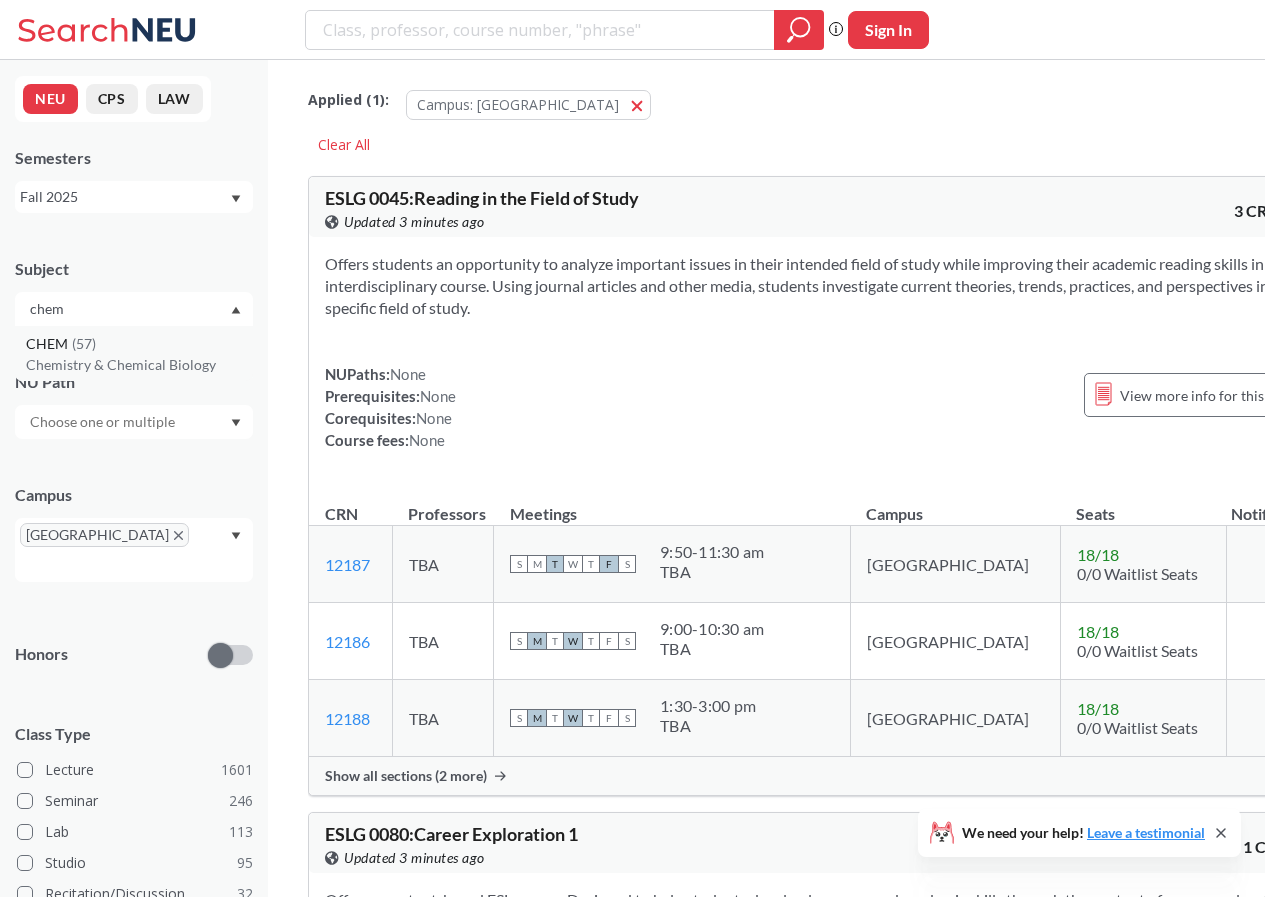 type on "chem" 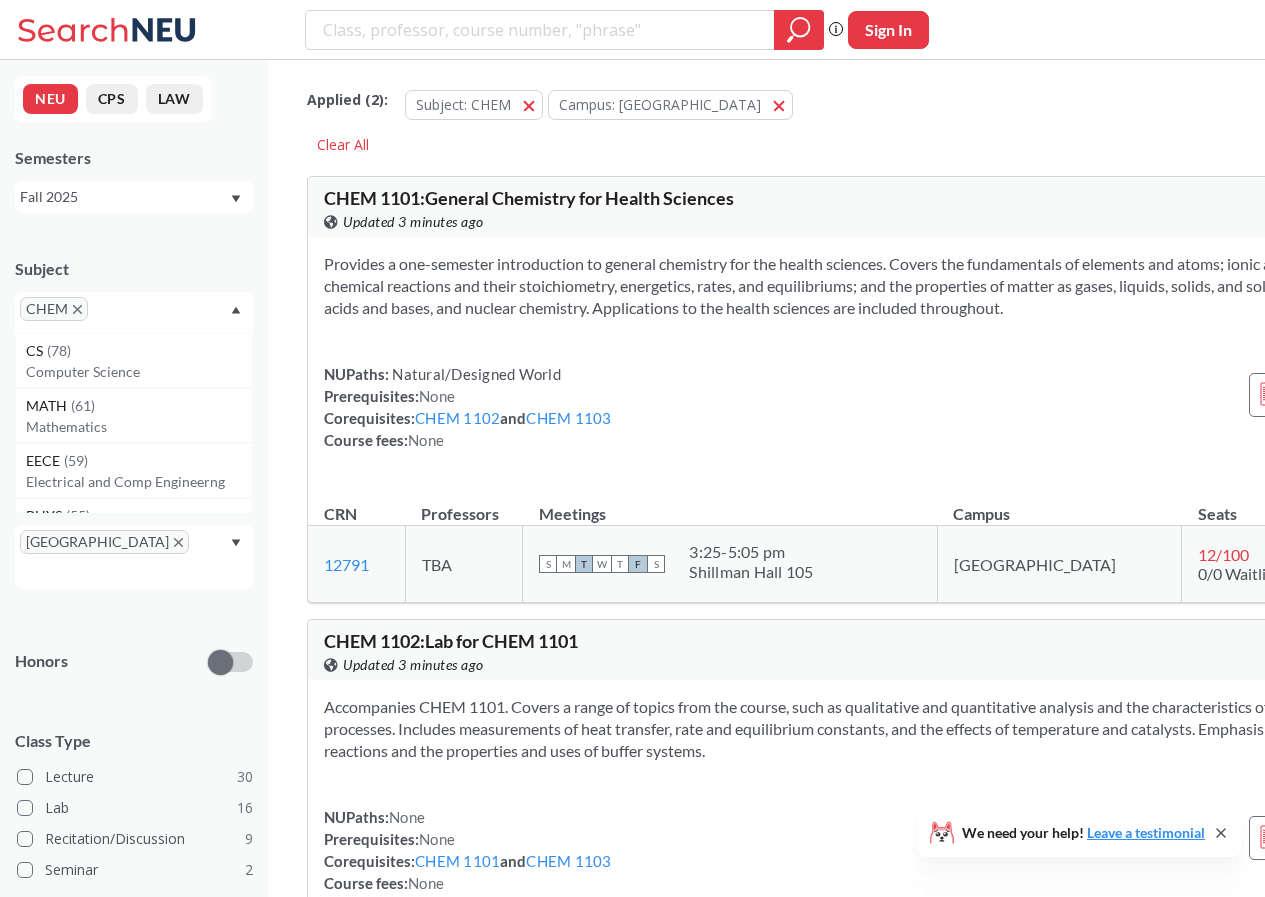 click on "Applied ( 2 ): Subject: CHEM CHEM Campus: [GEOGRAPHIC_DATA] [GEOGRAPHIC_DATA] Clear All CHEM   1101 :  General Chemistry for Health Sciences View this course on Banner. Updated 3 minutes ago 4 CREDITS
Provides a one-semester introduction to general chemistry for the health sciences. Covers the fundamentals of elements and atoms; ionic and molecular structure; chemical reactions and their stoichiometry, energetics, rates, and equilibriums; and the properties of matter as gases, liquids, solids, and solutions. Other topics include acids and bases, and nuclear chemistry. Applications to the health sciences are included throughout.
NUPaths:   Natural/Designed World Prerequisites:  None Corequisites:  CHEM 1102  and  CHEM 1103 Course fees:  None View more info for this class CRN  Professors   Meetings   Campus   Seats   Notifications  12791 View this section on Banner. TBA S M T W T F S 3:25 - 5:05 pm Shillman Hall 105 [GEOGRAPHIC_DATA] 12 / 100 0/0 Waitlist Seats There are still seats remaining for this section CHEM   1102 :  1 CREDIT" at bounding box center [900, 3421] 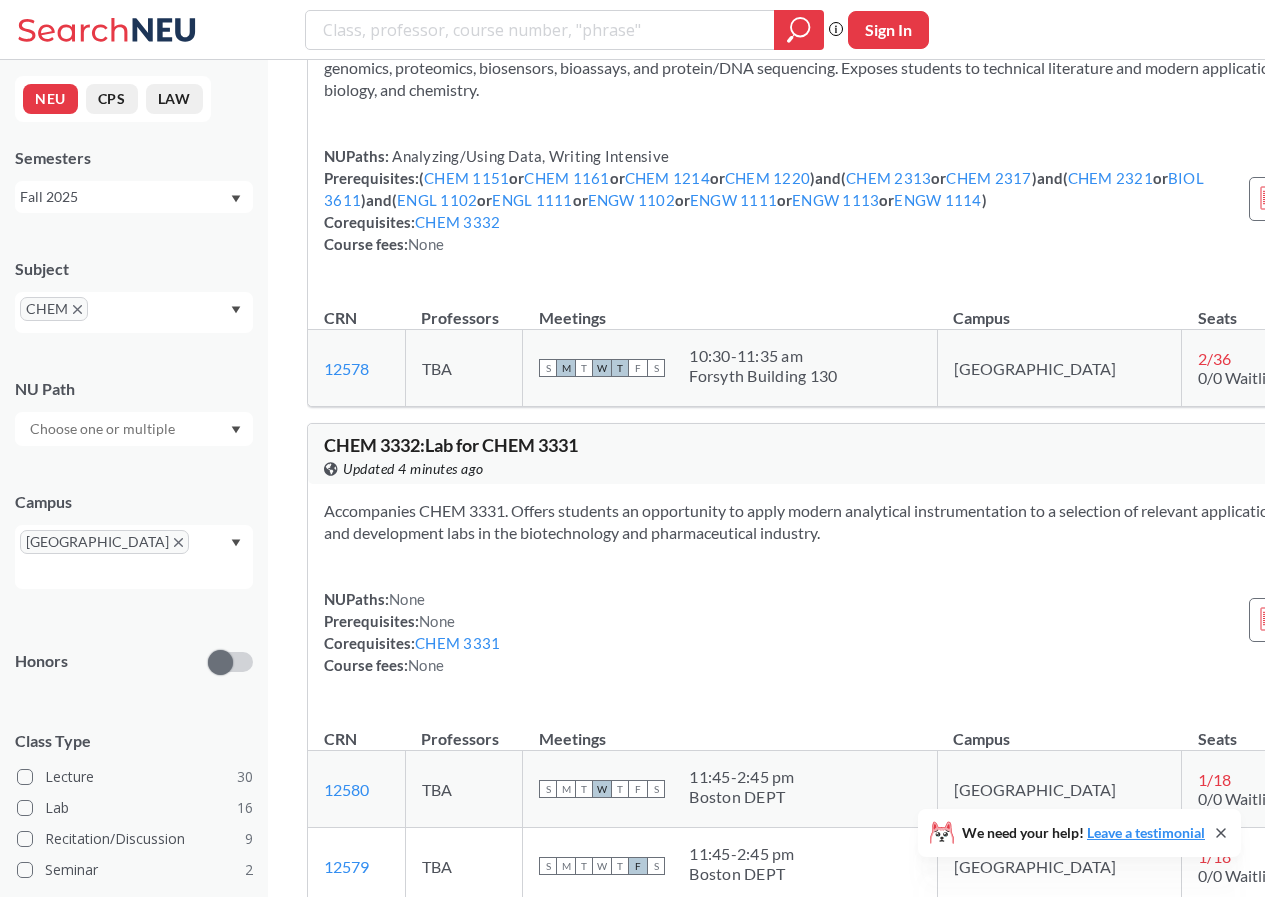 scroll, scrollTop: 15600, scrollLeft: 0, axis: vertical 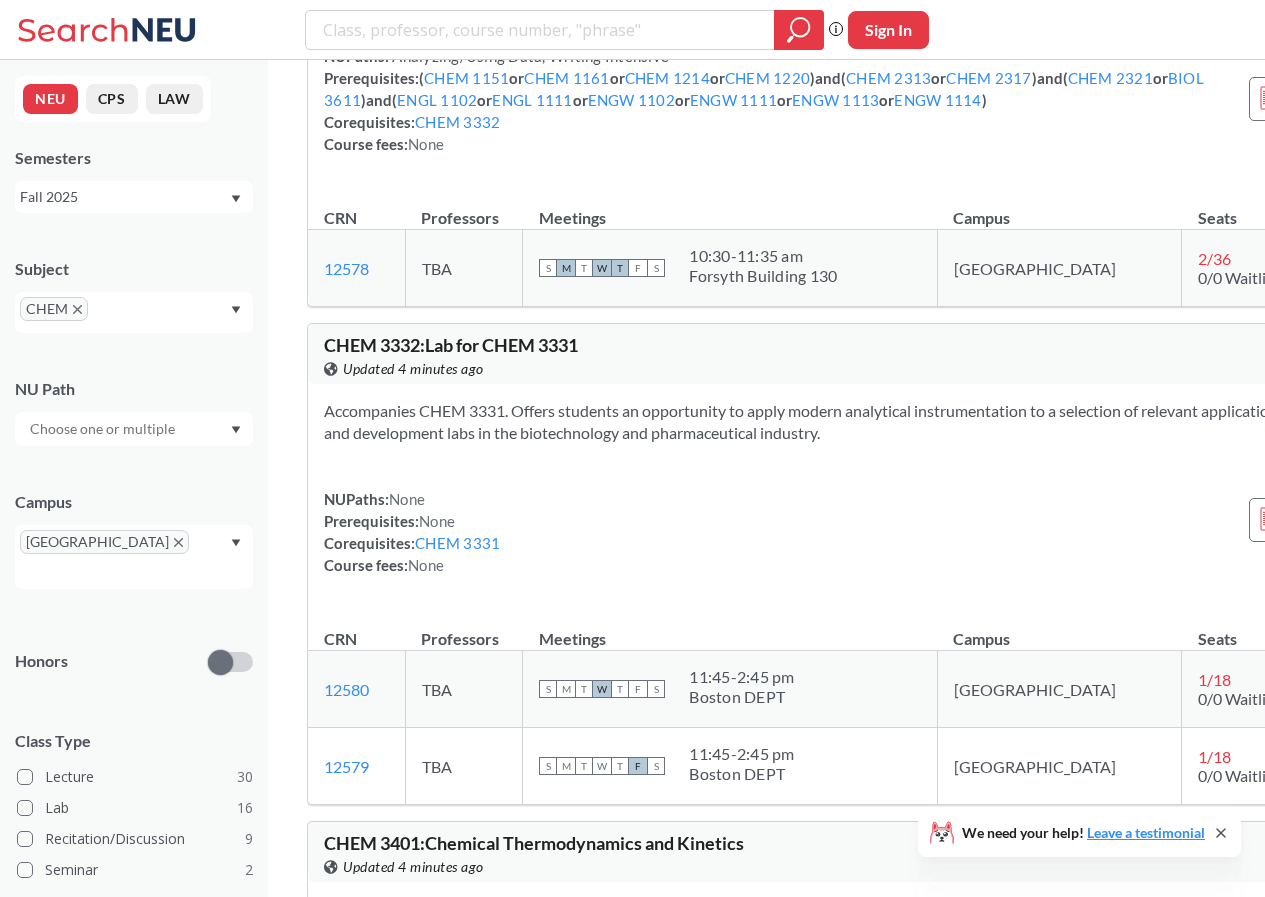 drag, startPoint x: 615, startPoint y: 353, endPoint x: 650, endPoint y: 436, distance: 90.07774 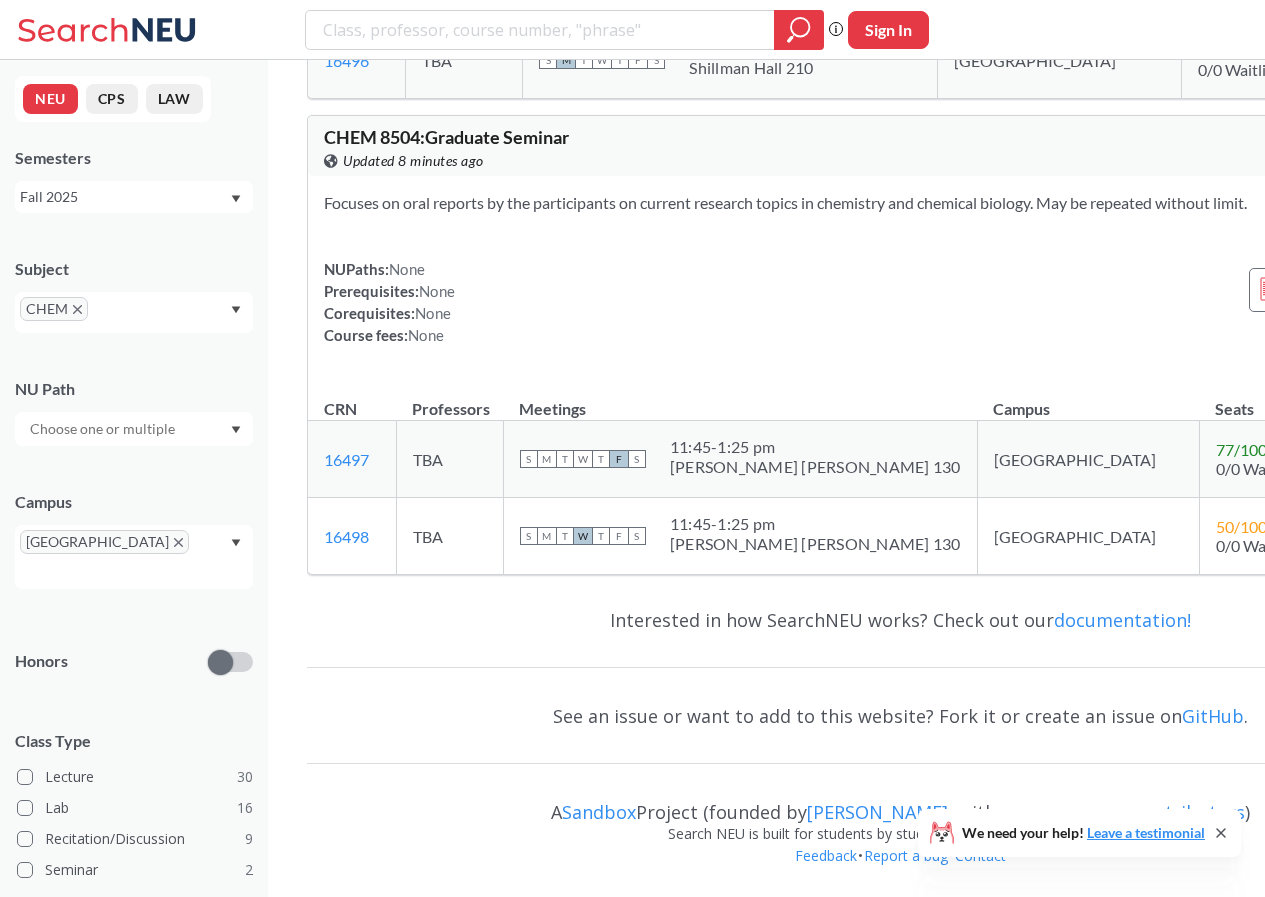 scroll, scrollTop: 29910, scrollLeft: 0, axis: vertical 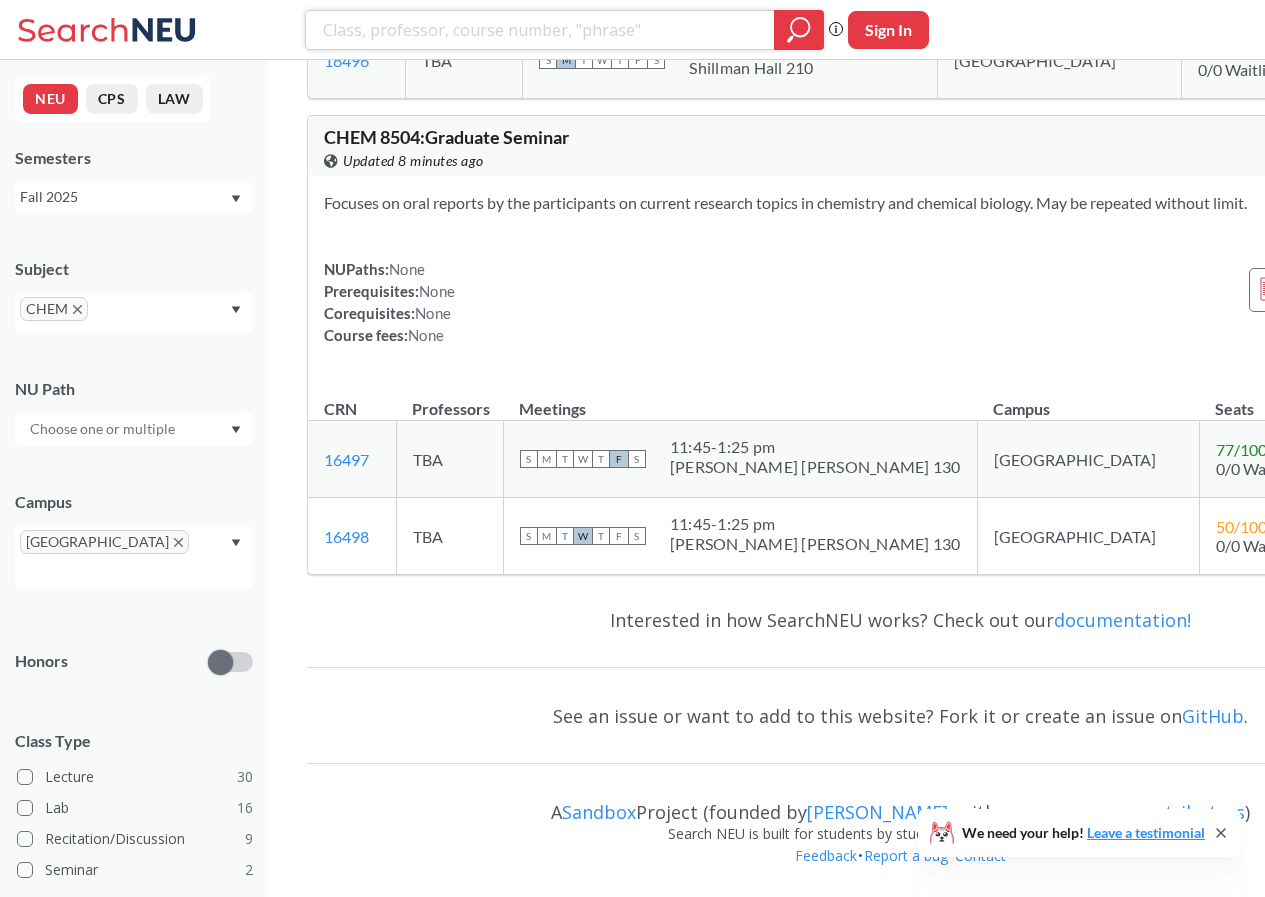 click at bounding box center [540, 30] 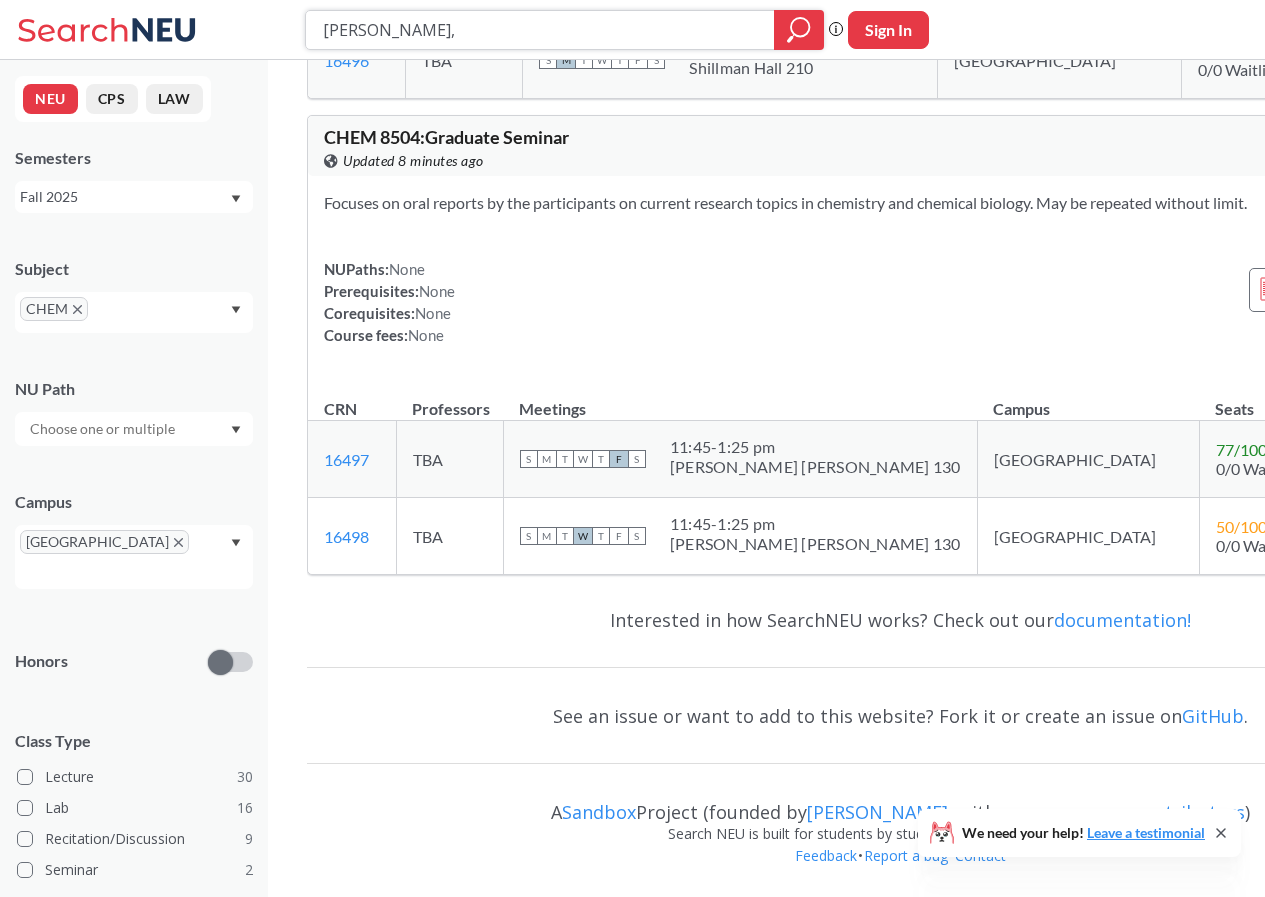 type on "[PERSON_NAME]" 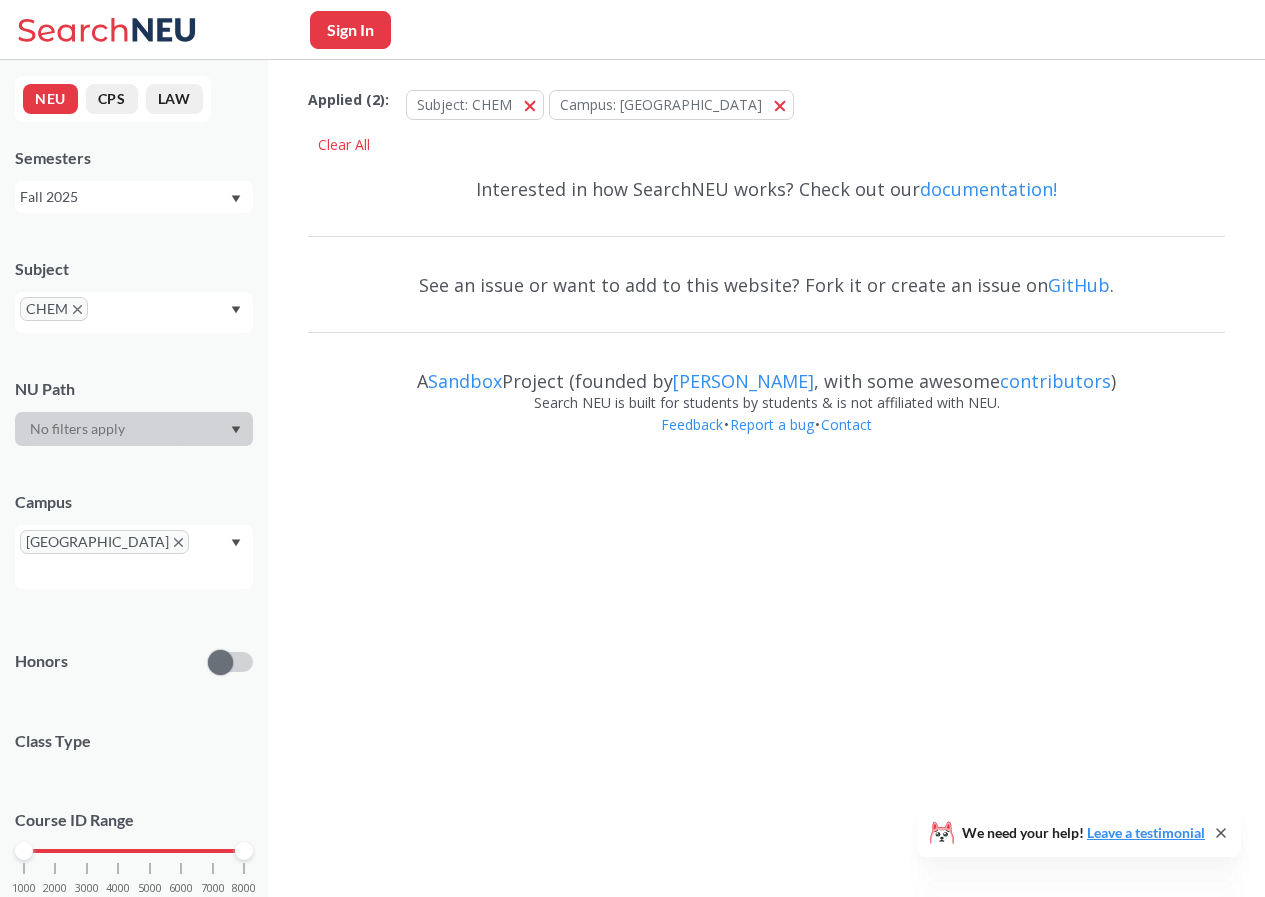 scroll, scrollTop: 0, scrollLeft: 0, axis: both 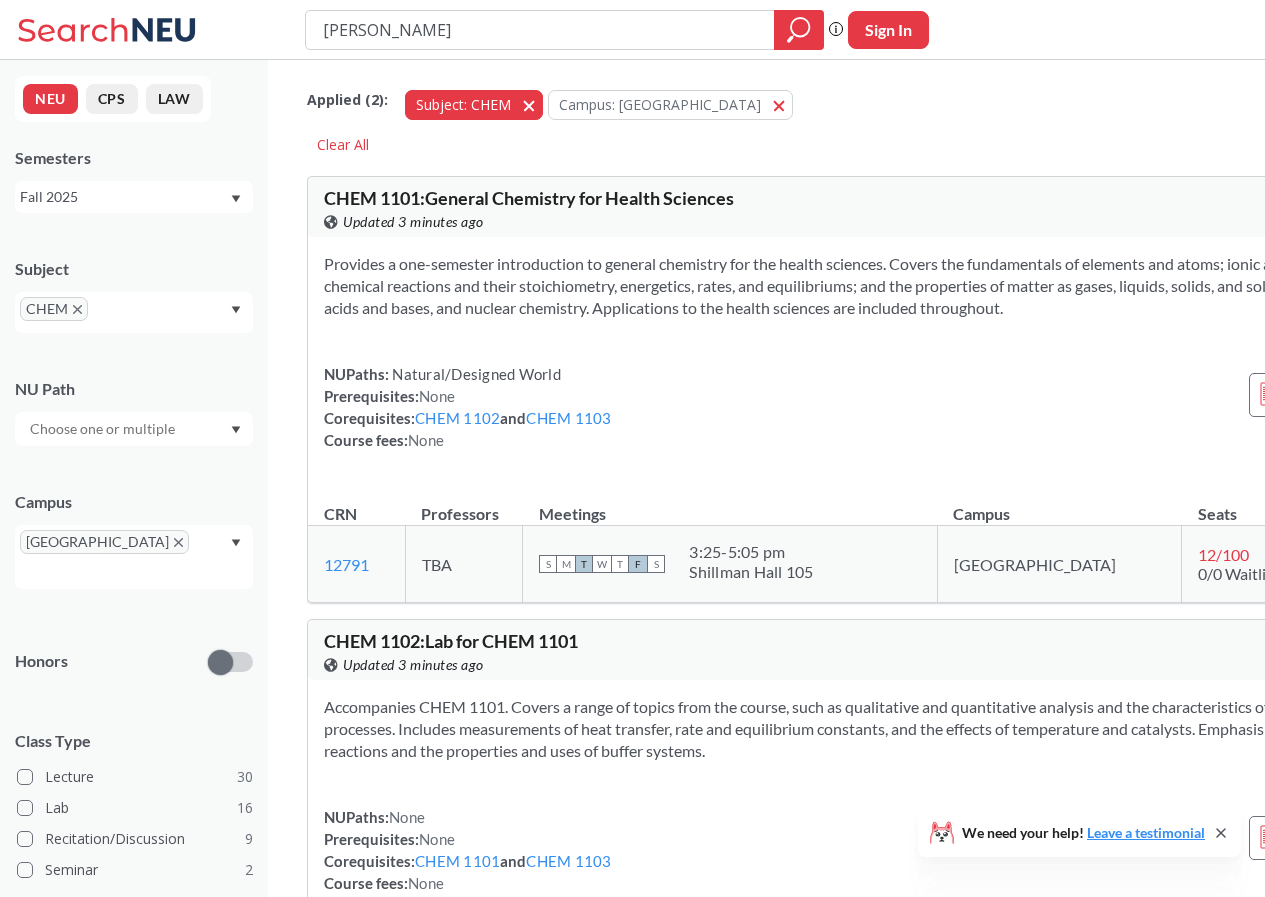 click at bounding box center (536, 104) 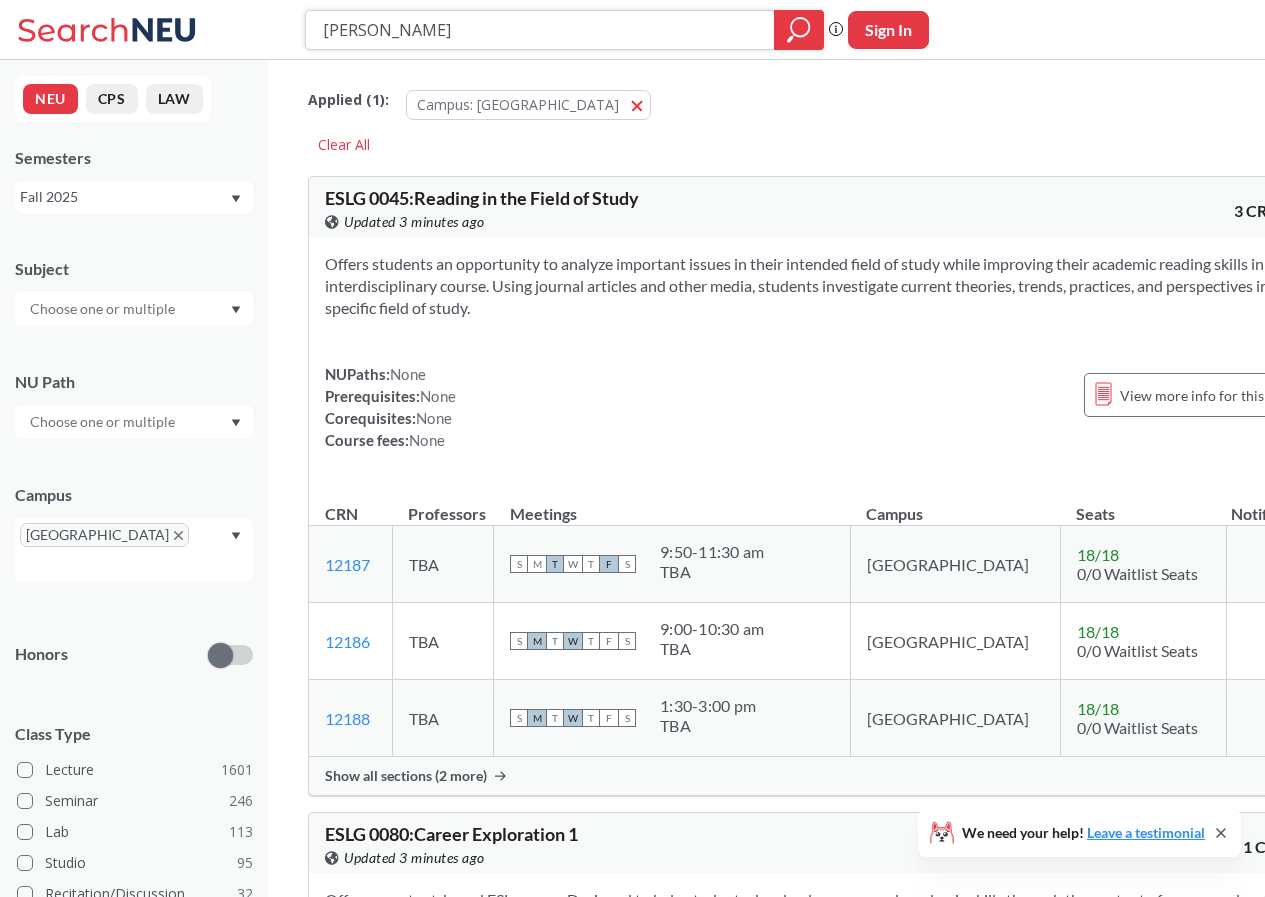 click 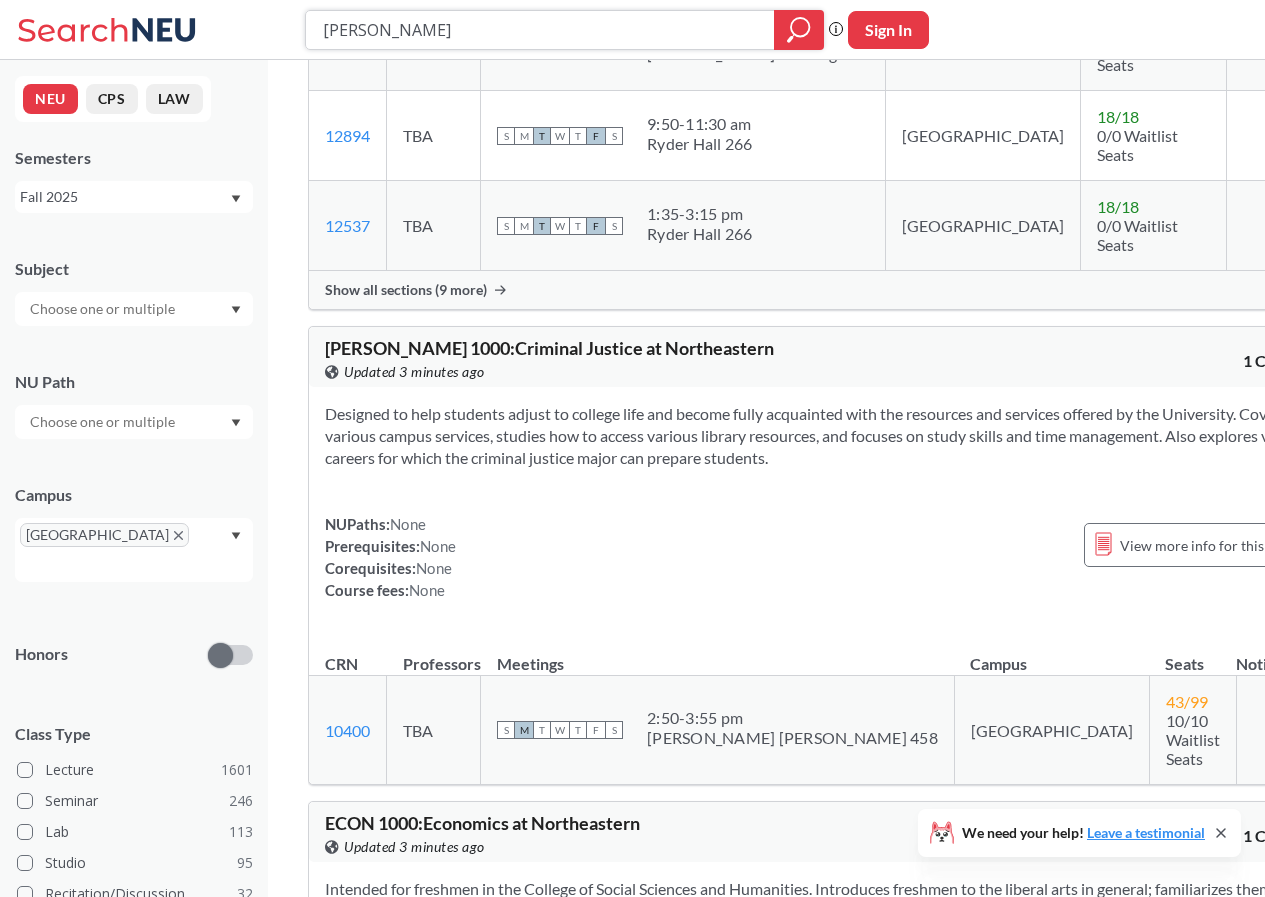 scroll, scrollTop: 8000, scrollLeft: 0, axis: vertical 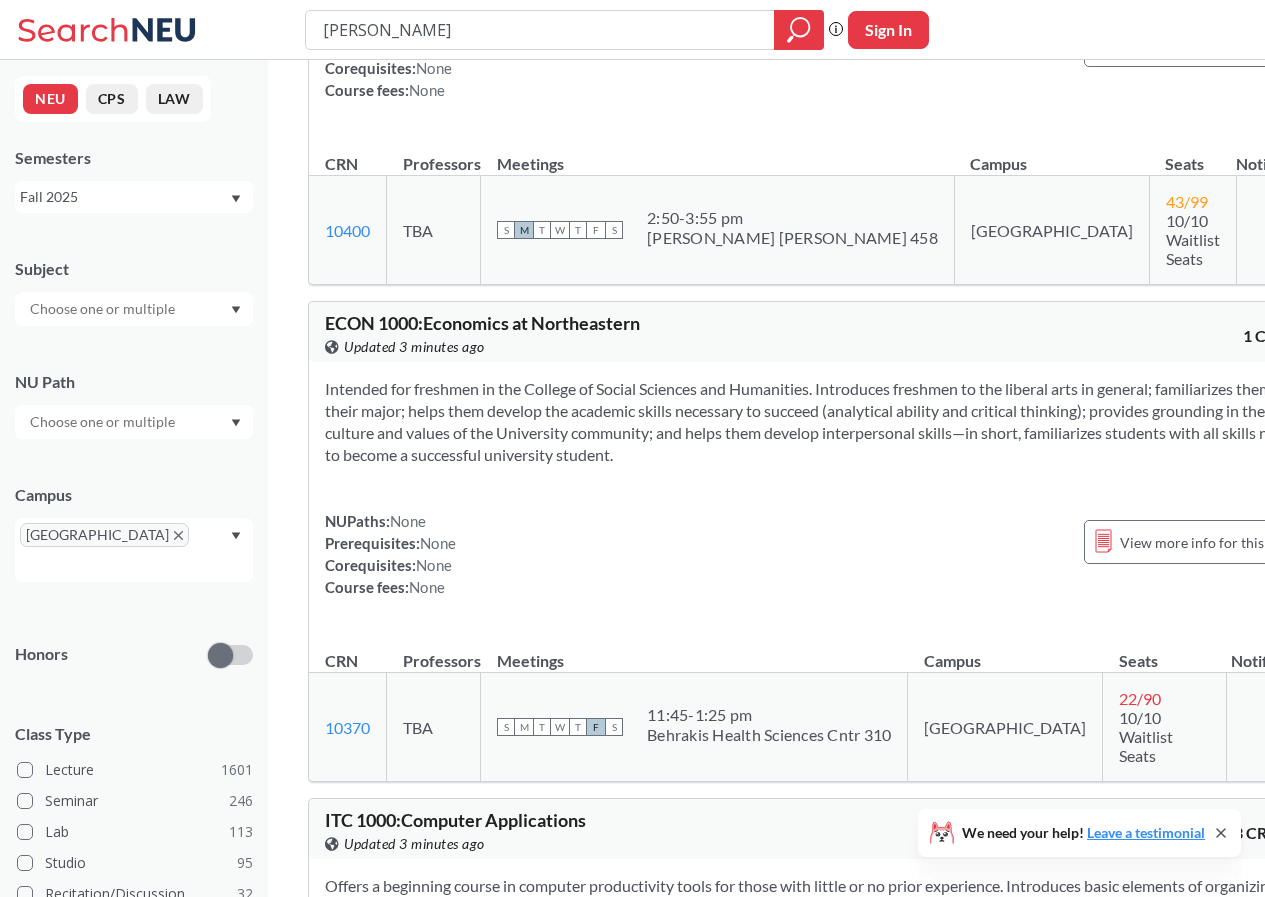 click at bounding box center [134, 309] 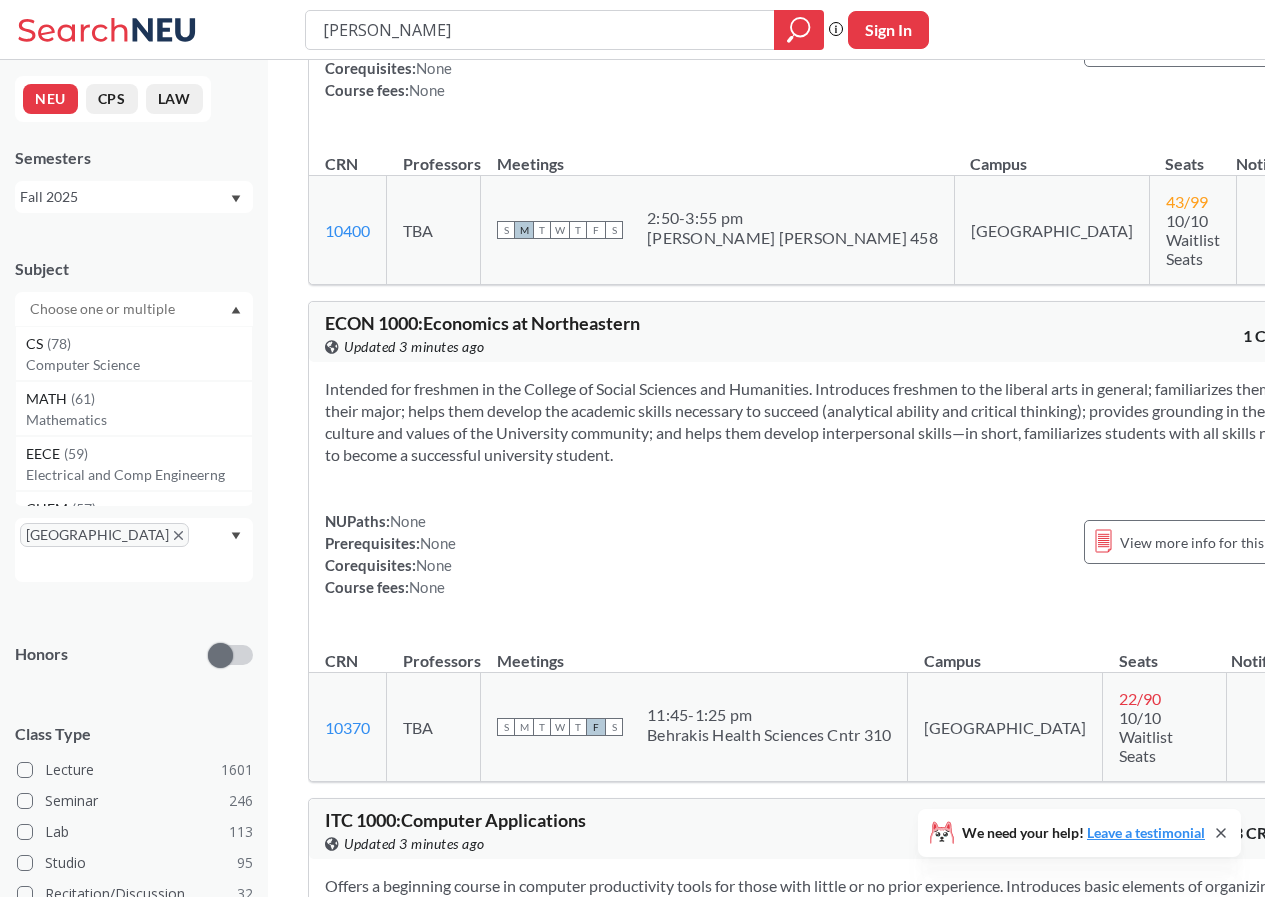 click at bounding box center (104, 309) 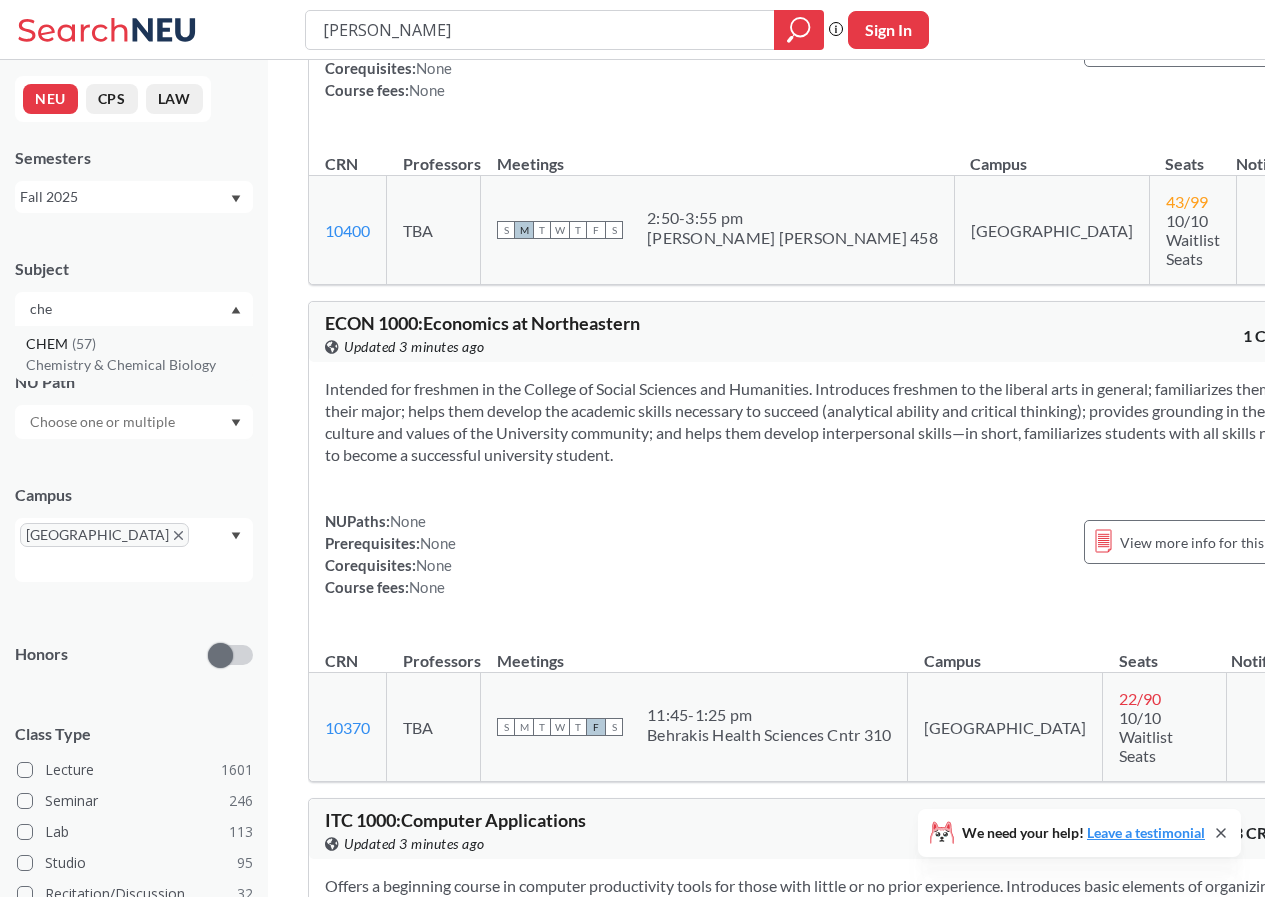 type on "che" 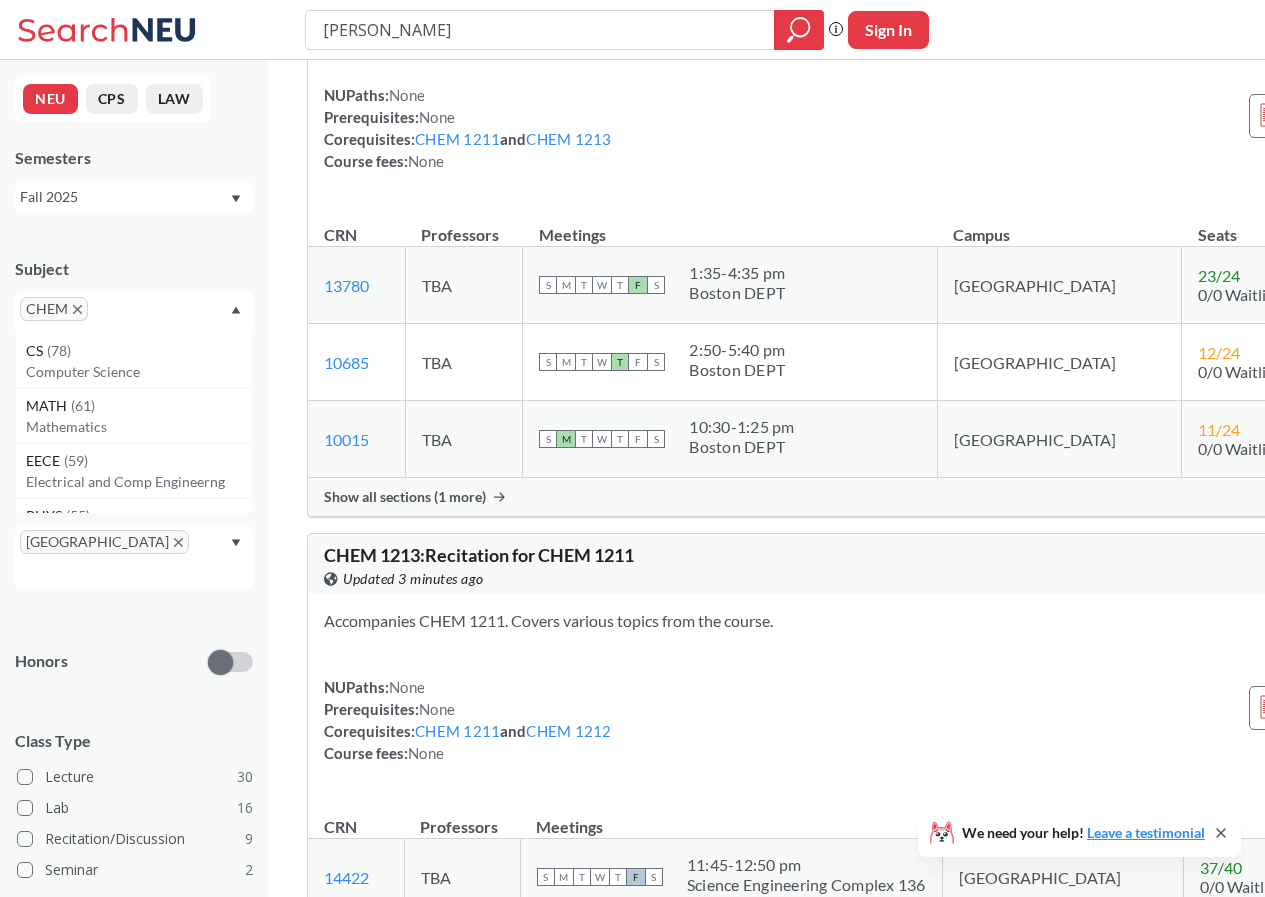scroll, scrollTop: 8000, scrollLeft: 0, axis: vertical 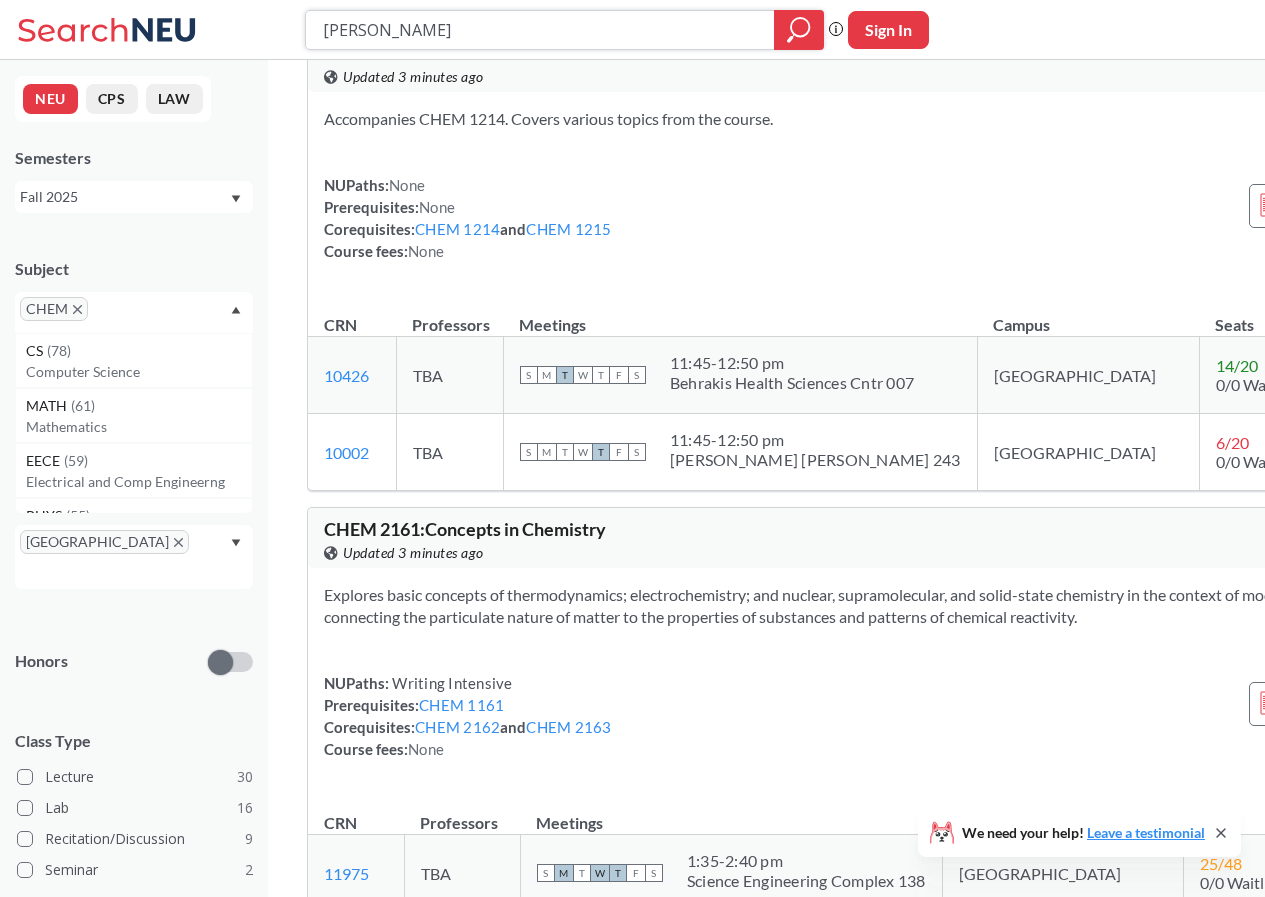 click 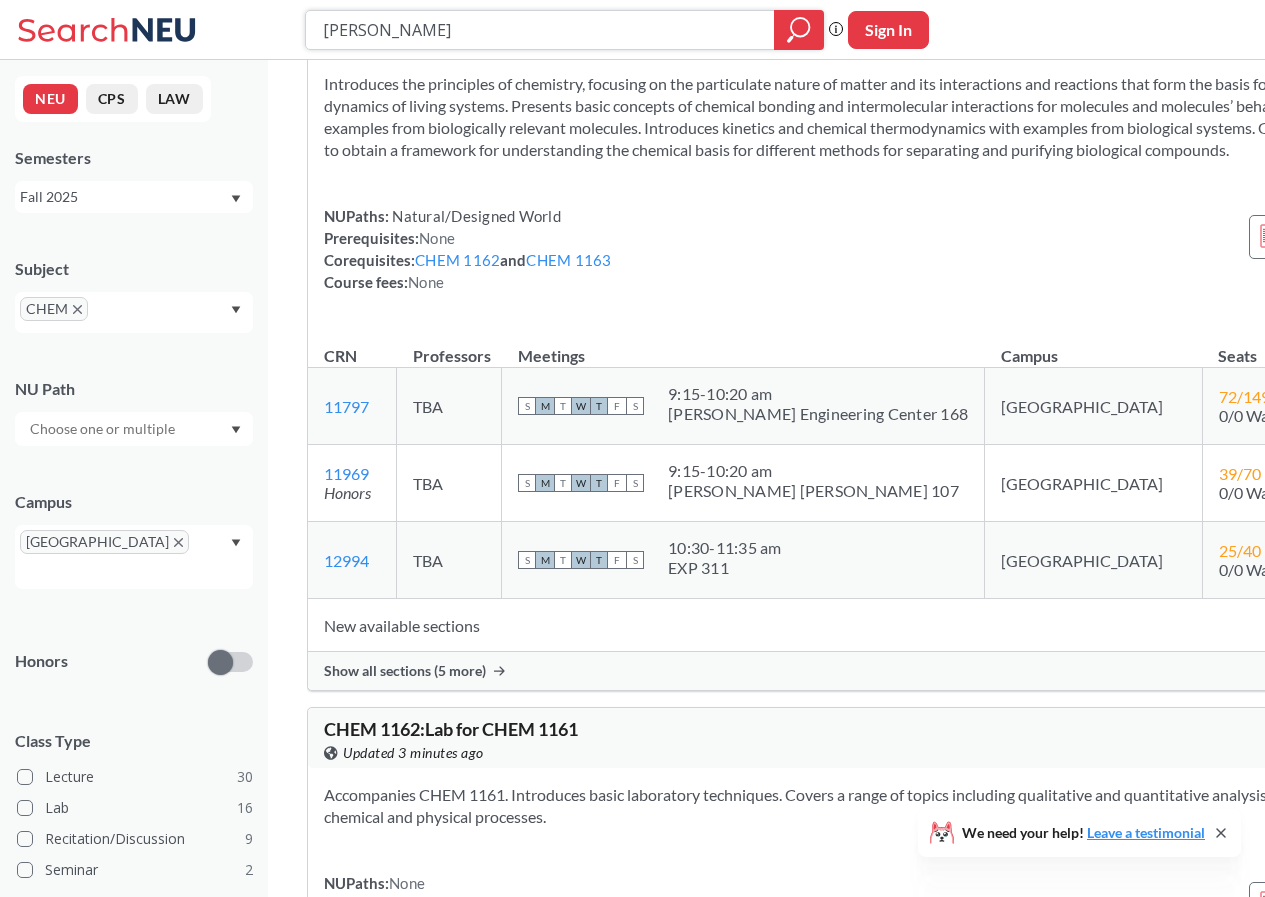 scroll, scrollTop: 3800, scrollLeft: 0, axis: vertical 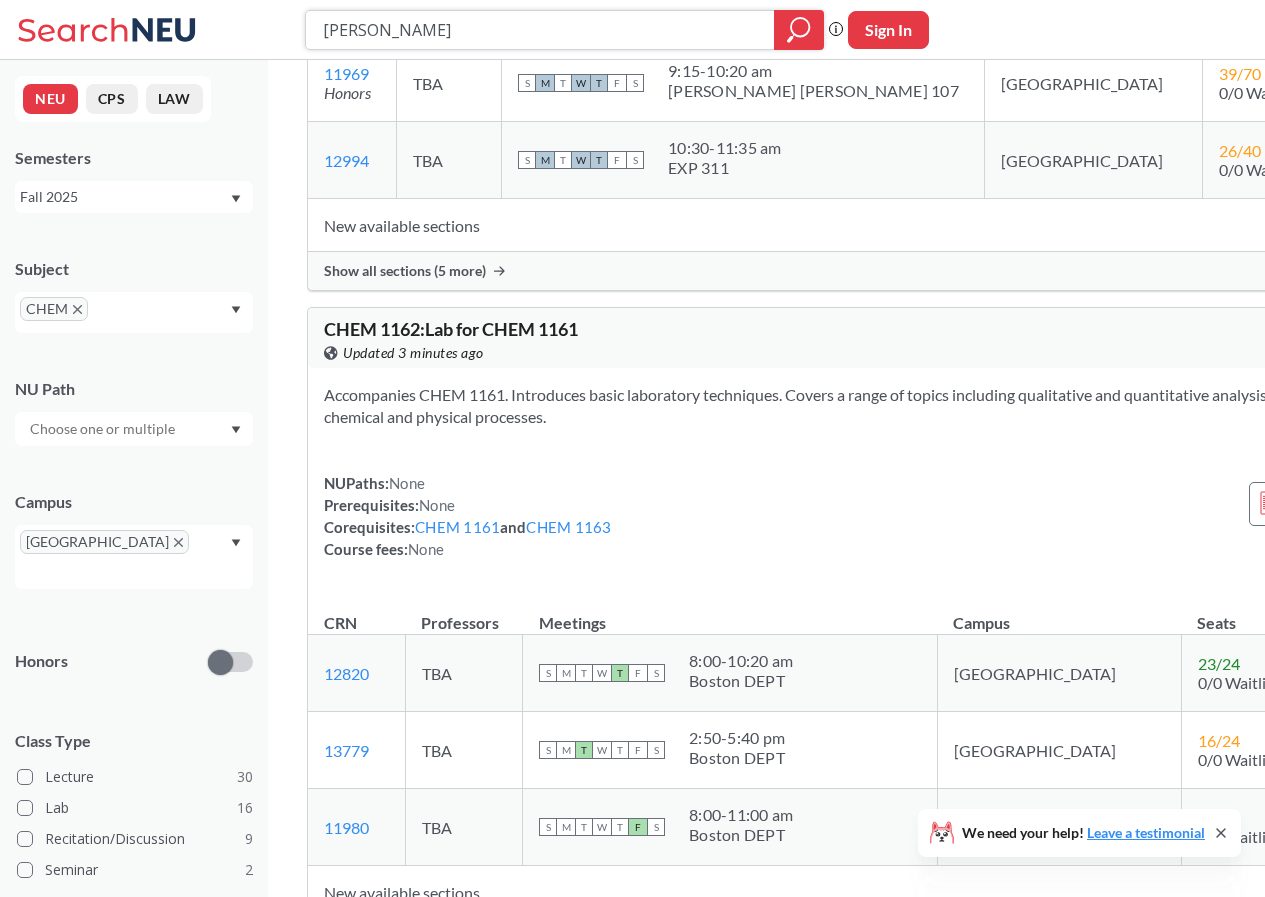 drag, startPoint x: 449, startPoint y: 23, endPoint x: 313, endPoint y: 33, distance: 136.36716 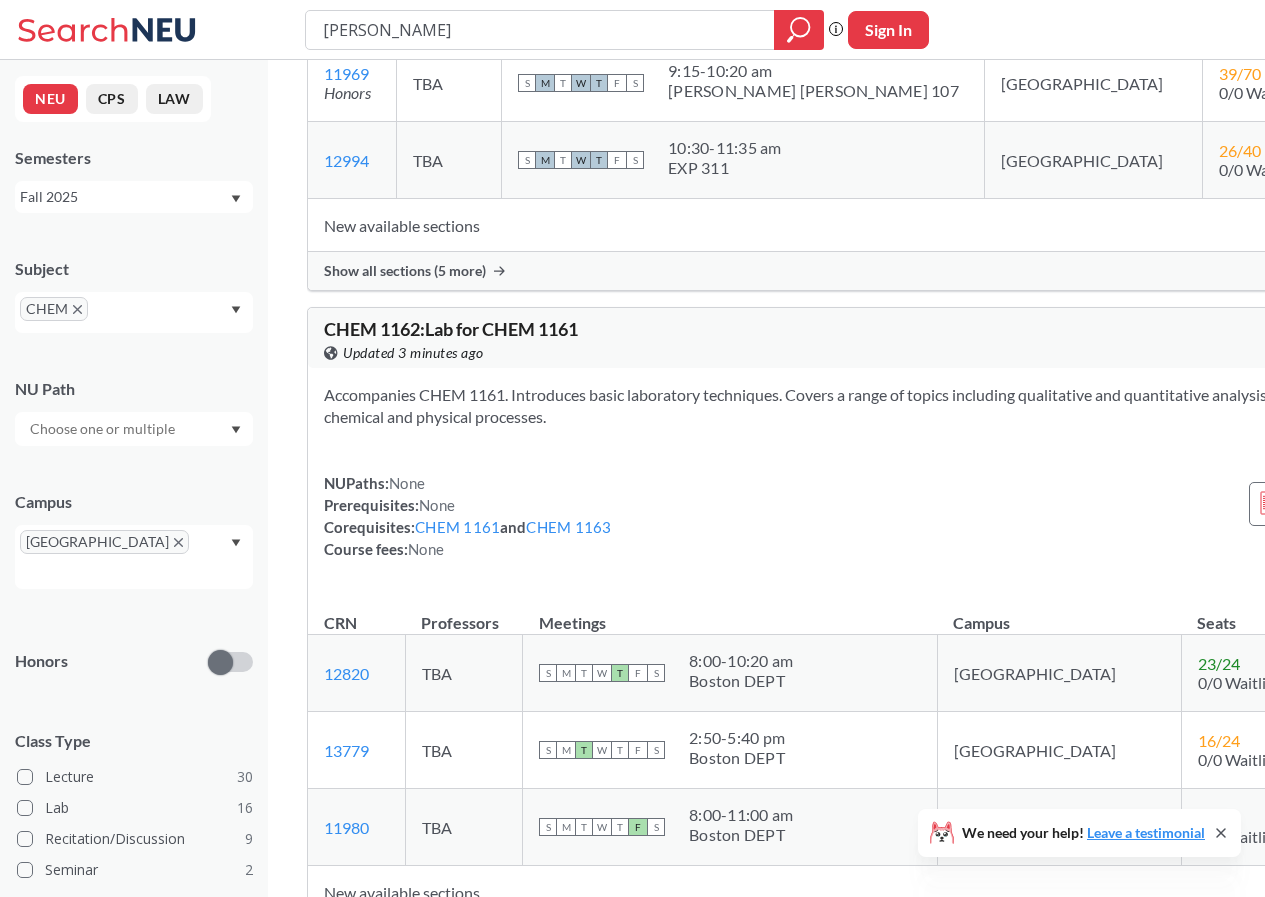 click 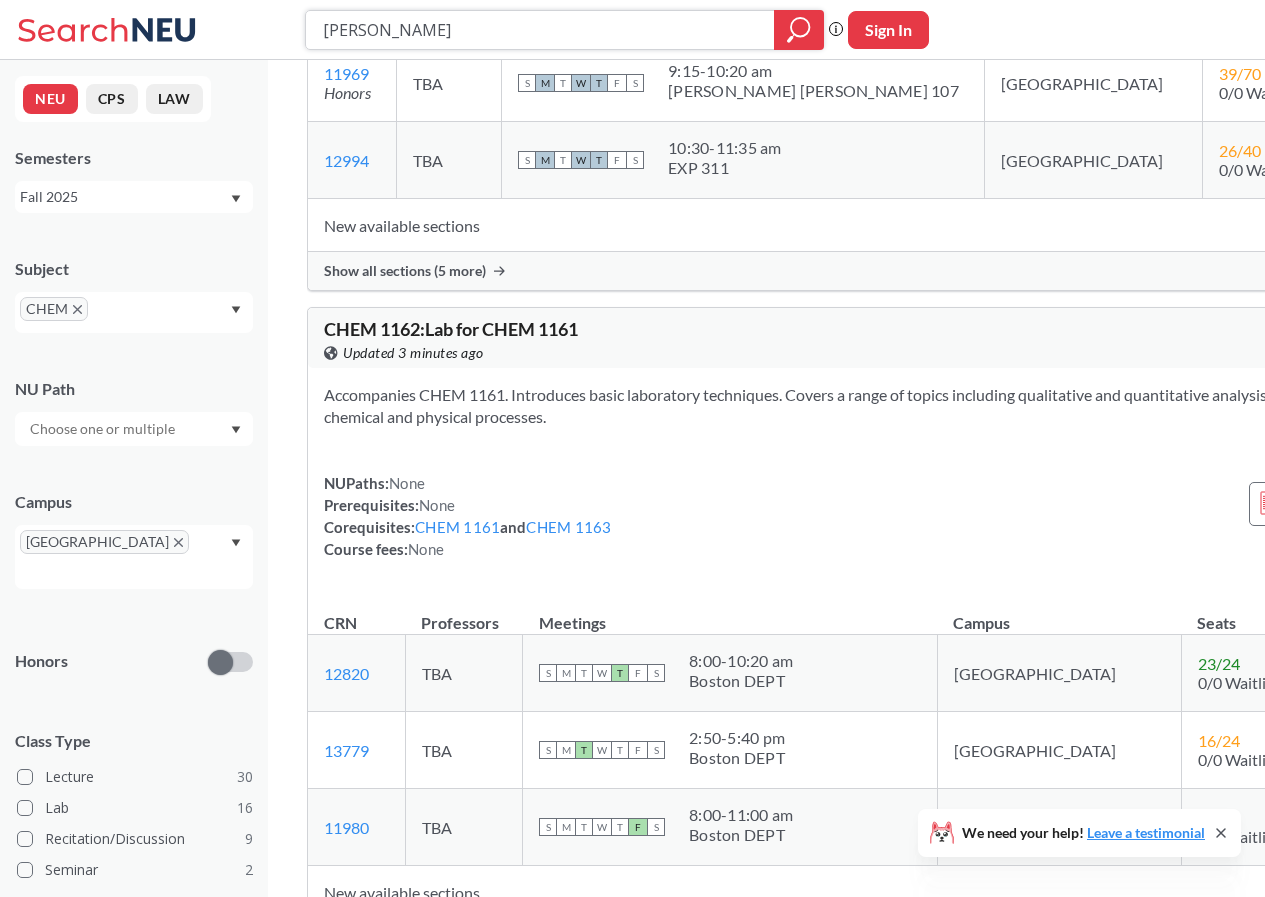 drag, startPoint x: 440, startPoint y: 31, endPoint x: 302, endPoint y: 37, distance: 138.13037 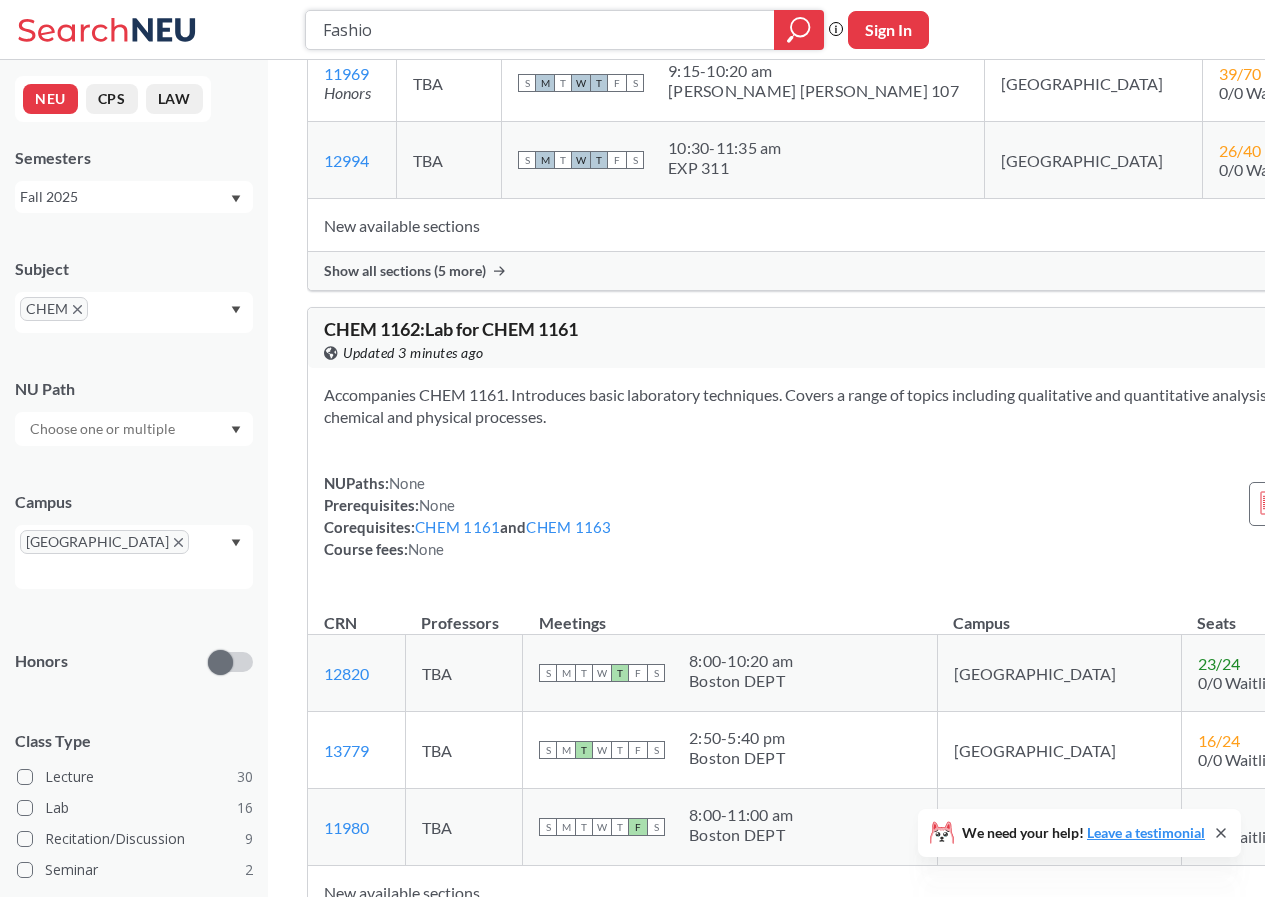 type on "Fashion" 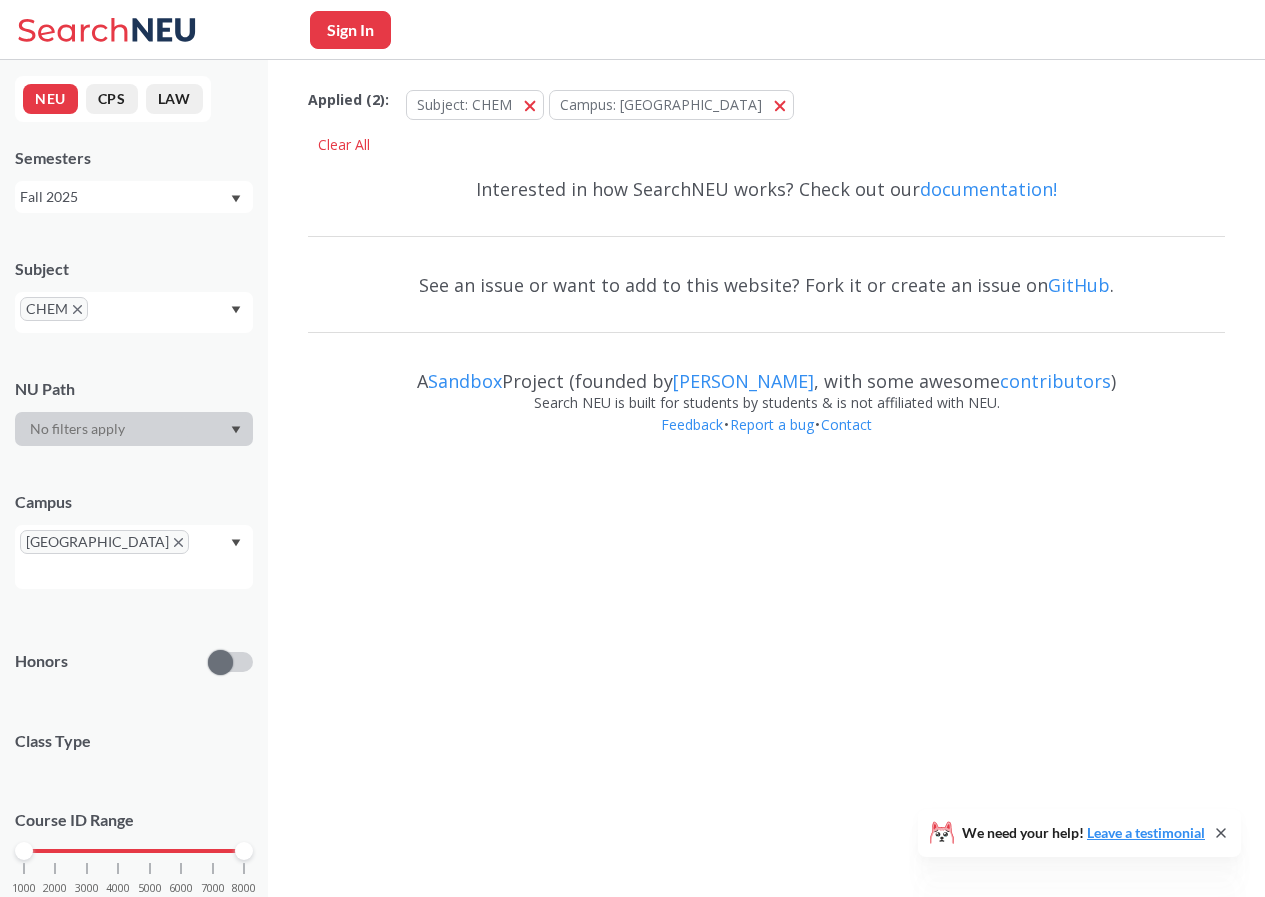 scroll, scrollTop: 0, scrollLeft: 0, axis: both 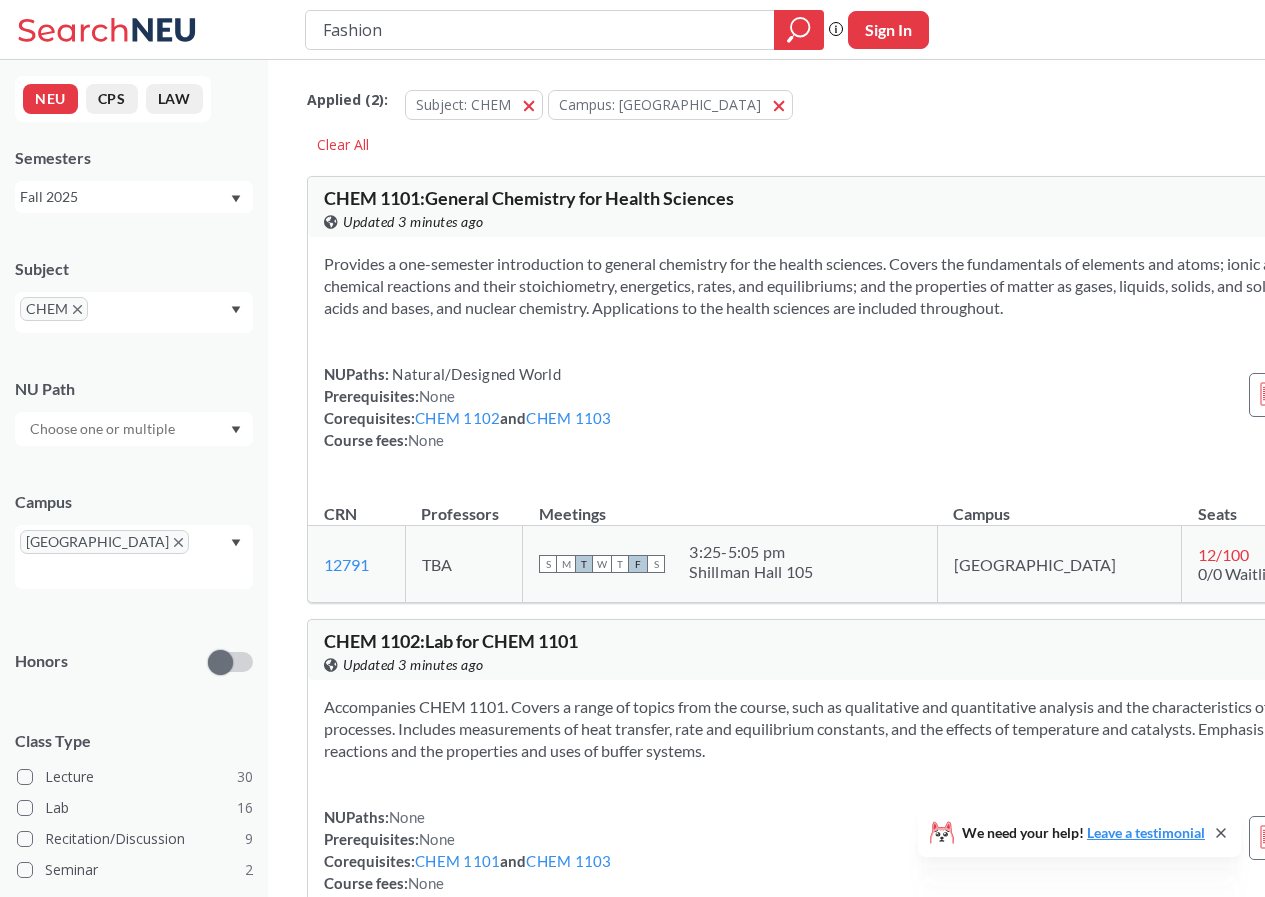 click 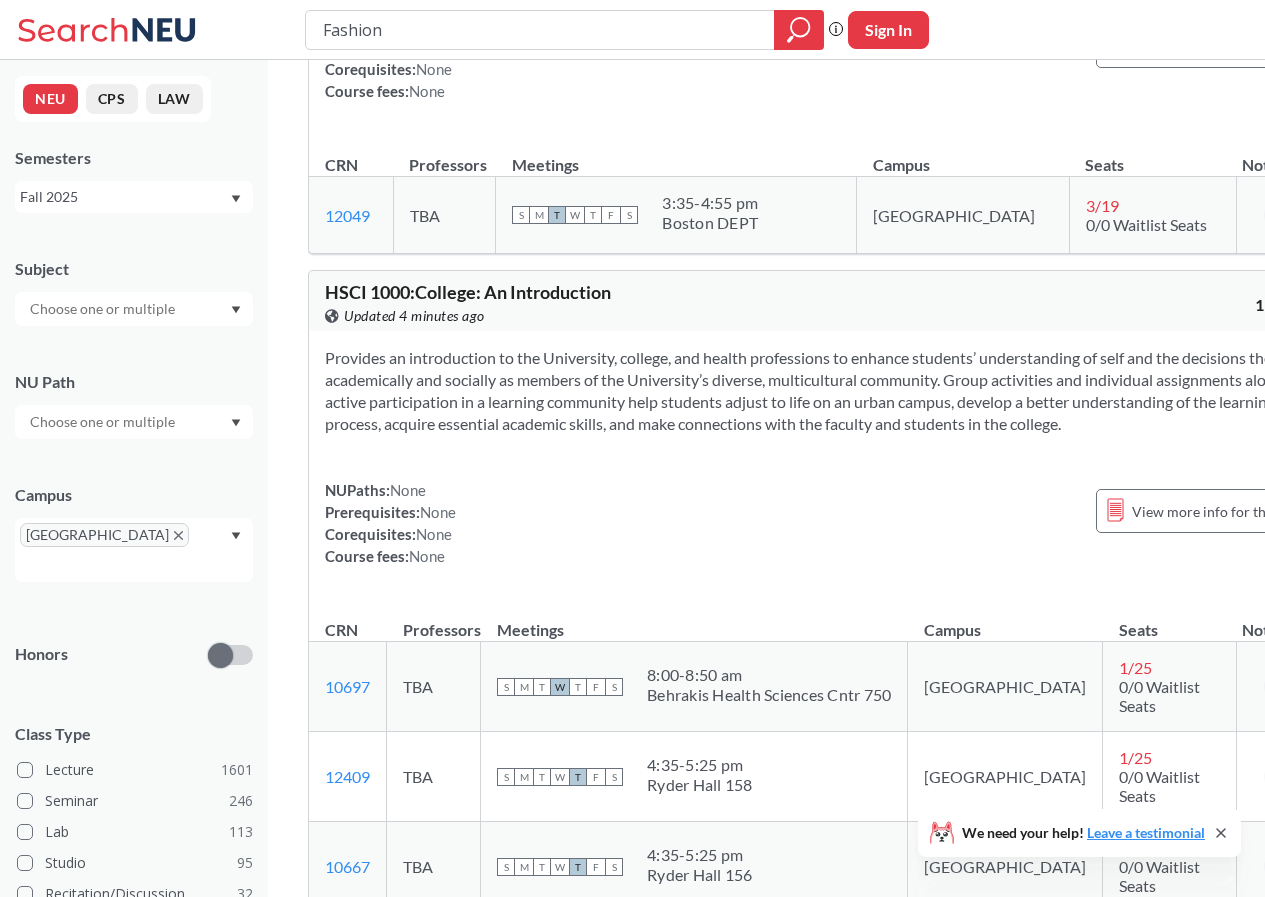 scroll, scrollTop: 11500, scrollLeft: 0, axis: vertical 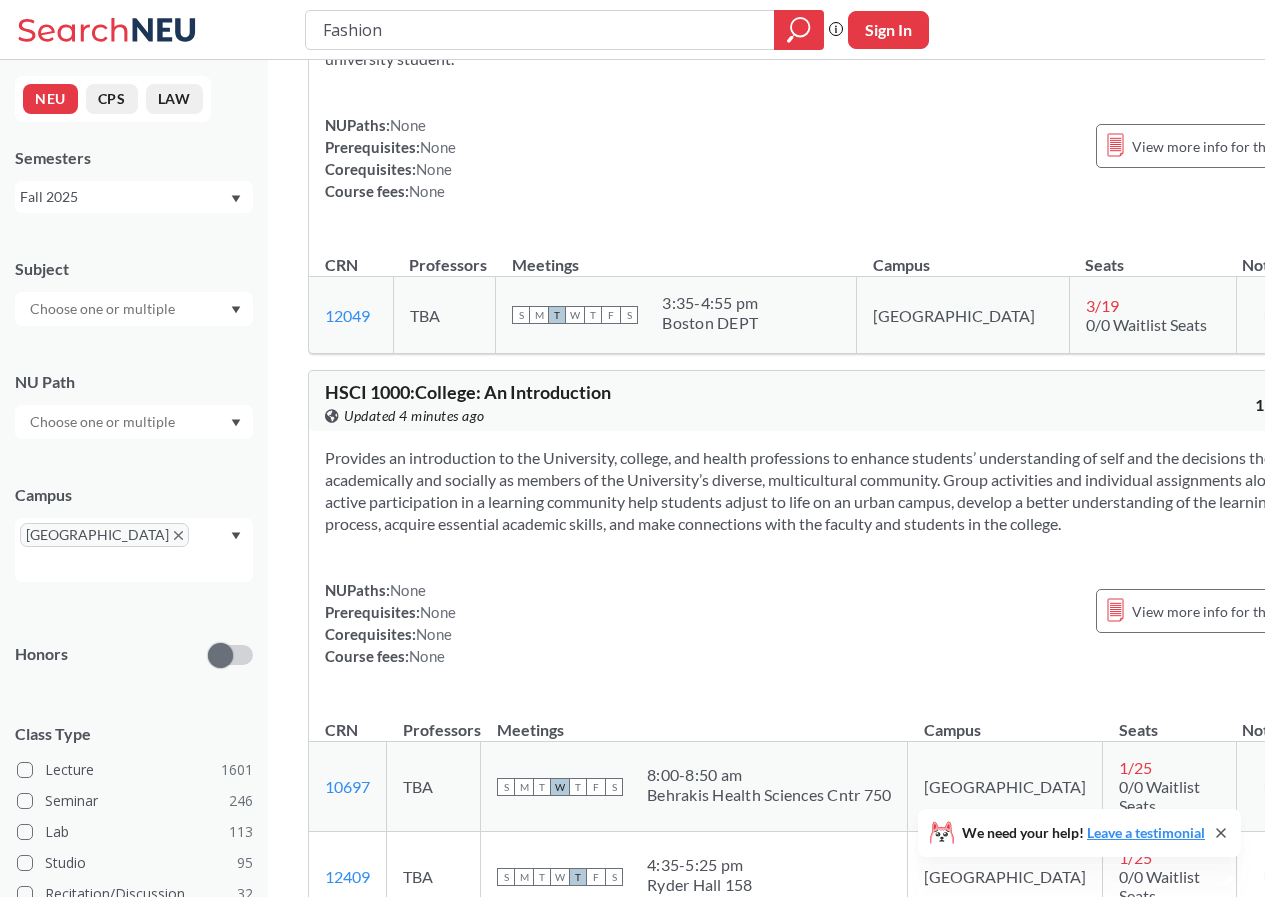 click on "Fashion" at bounding box center (540, 30) 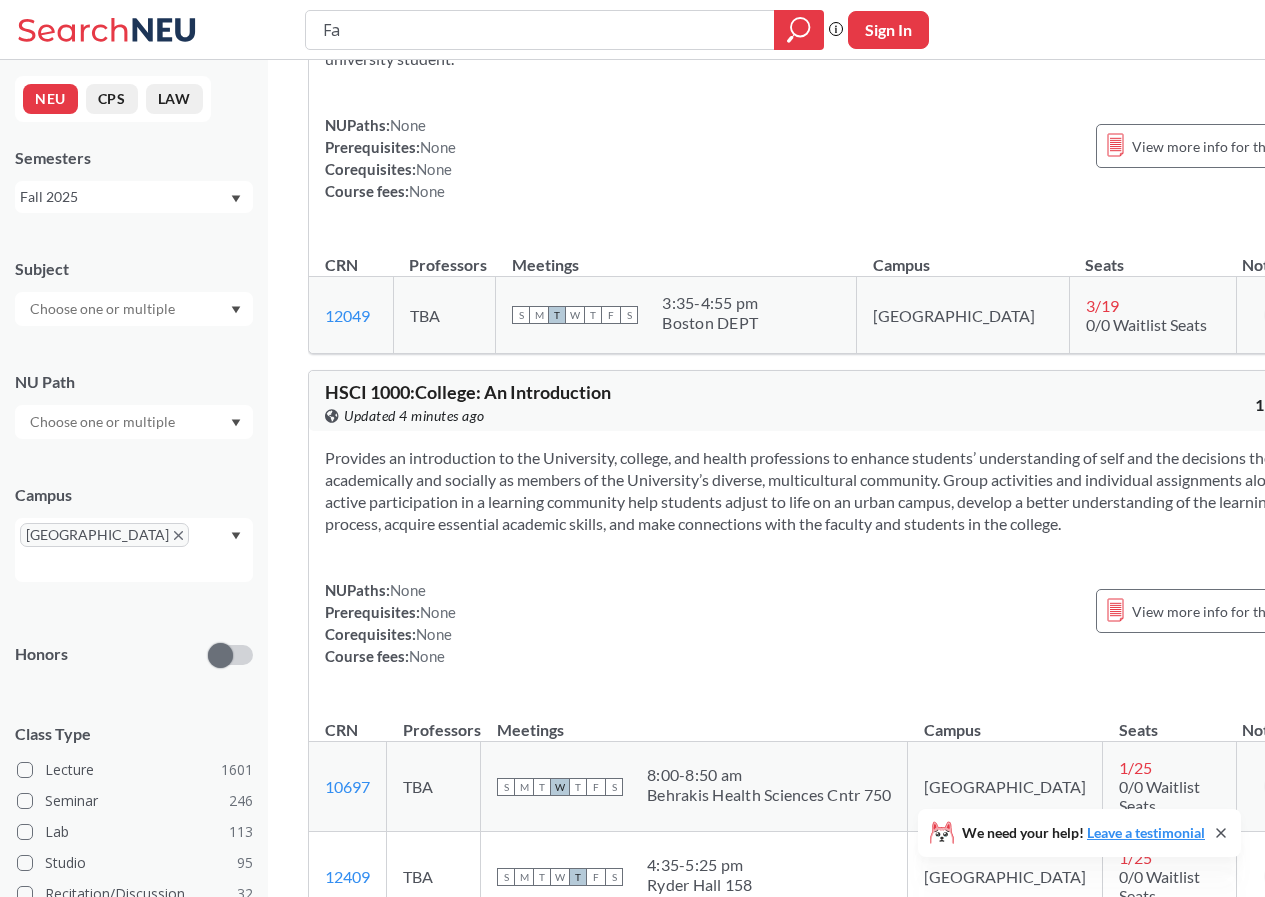 type on "F" 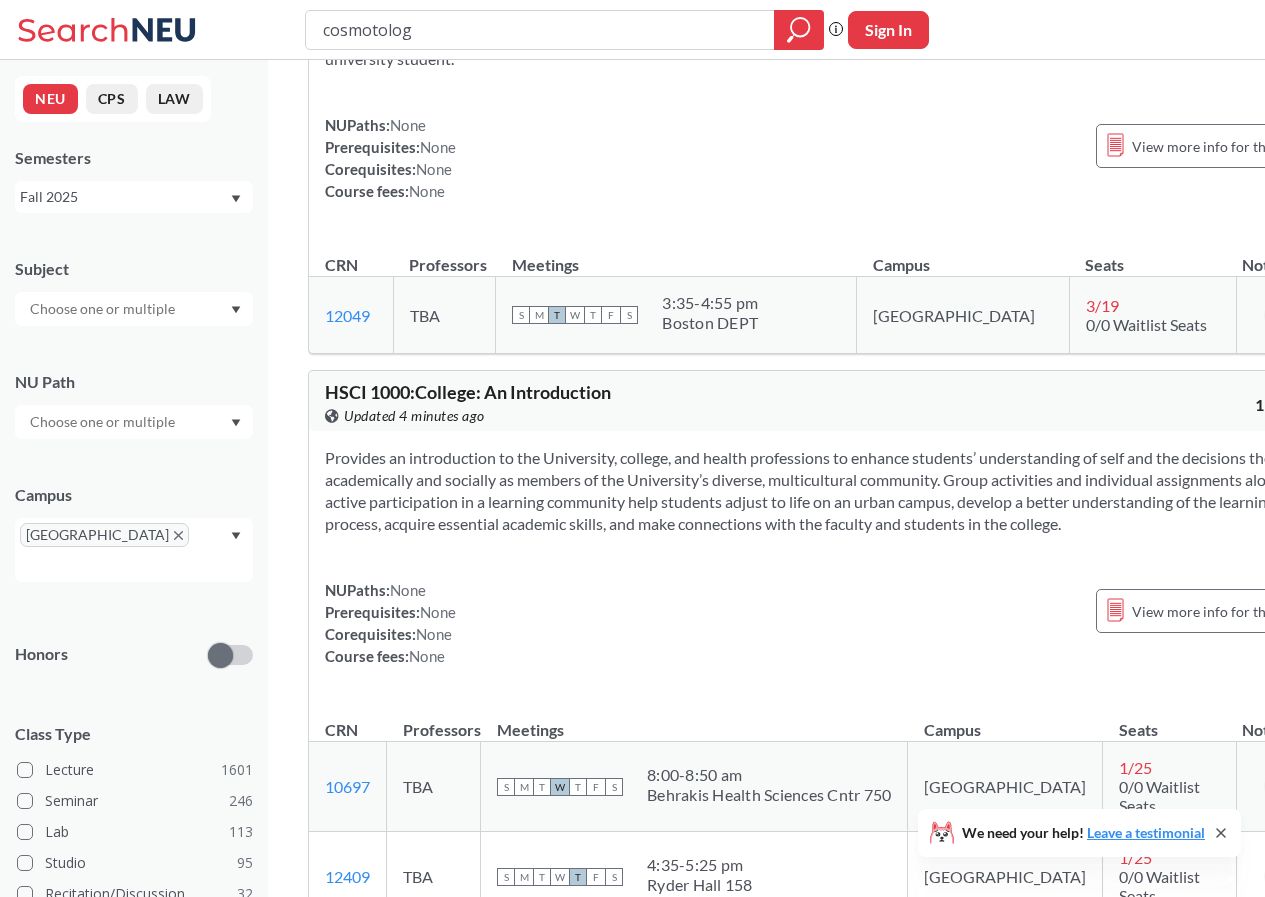 type on "cosmotology" 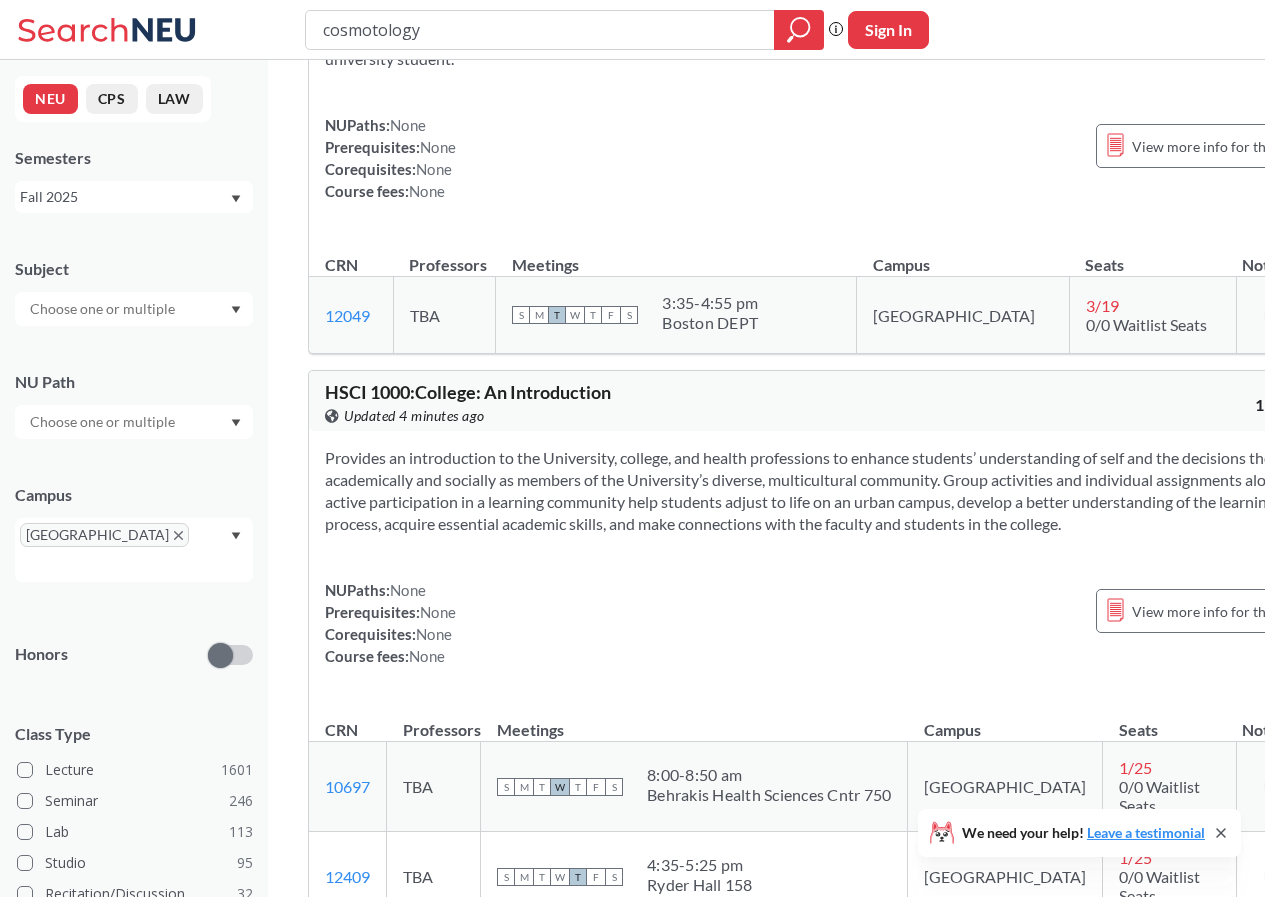 scroll, scrollTop: 0, scrollLeft: 0, axis: both 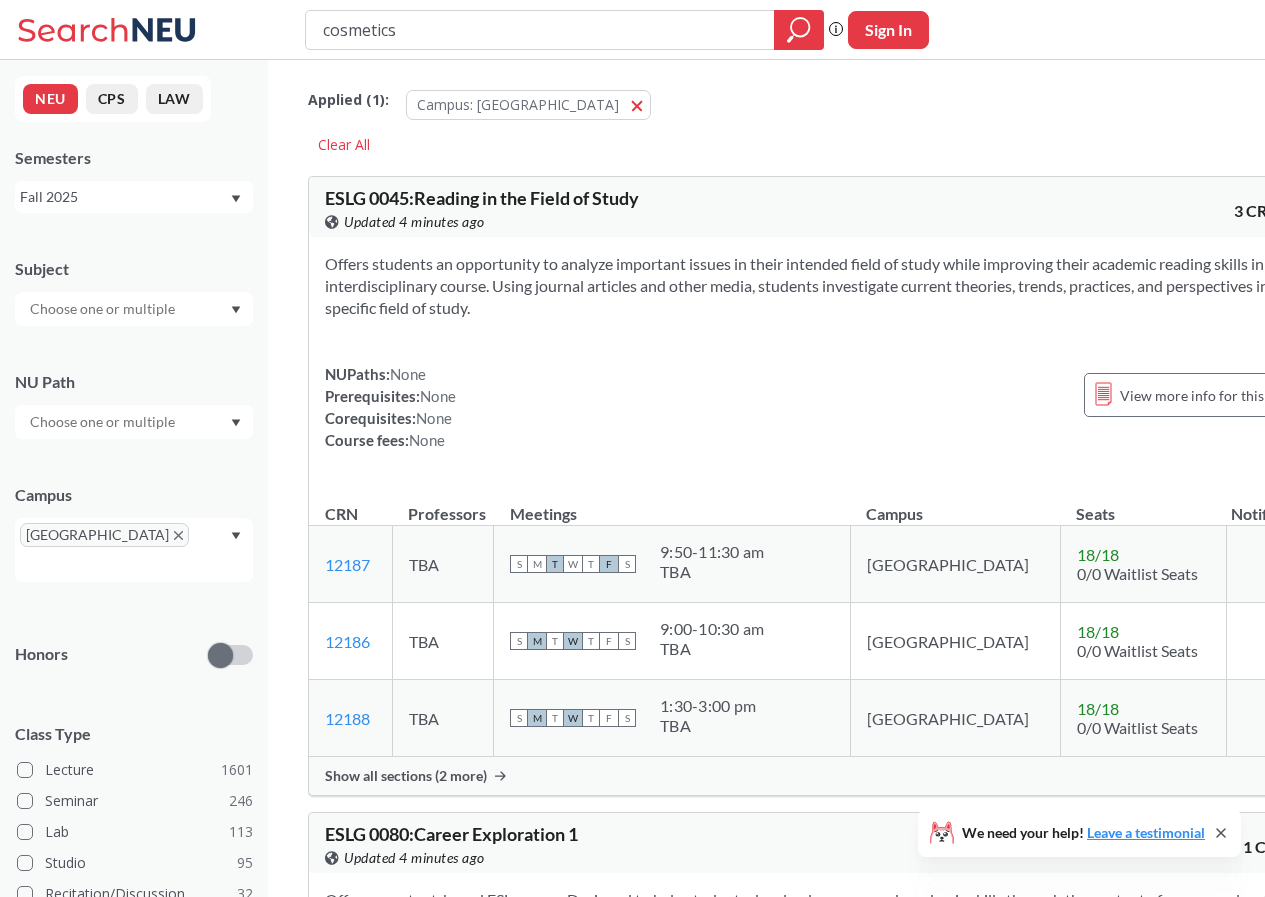 type on "cosmetics" 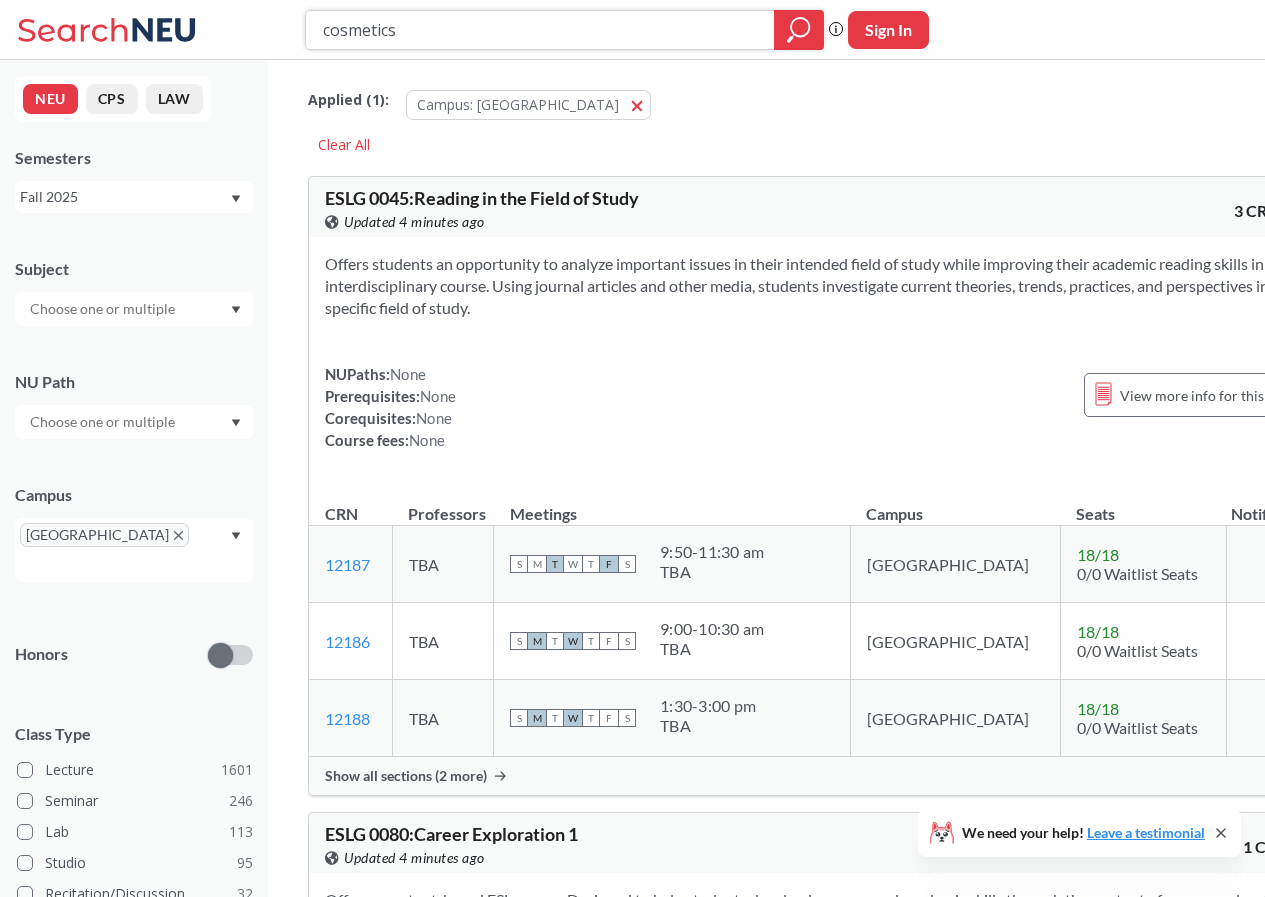 click 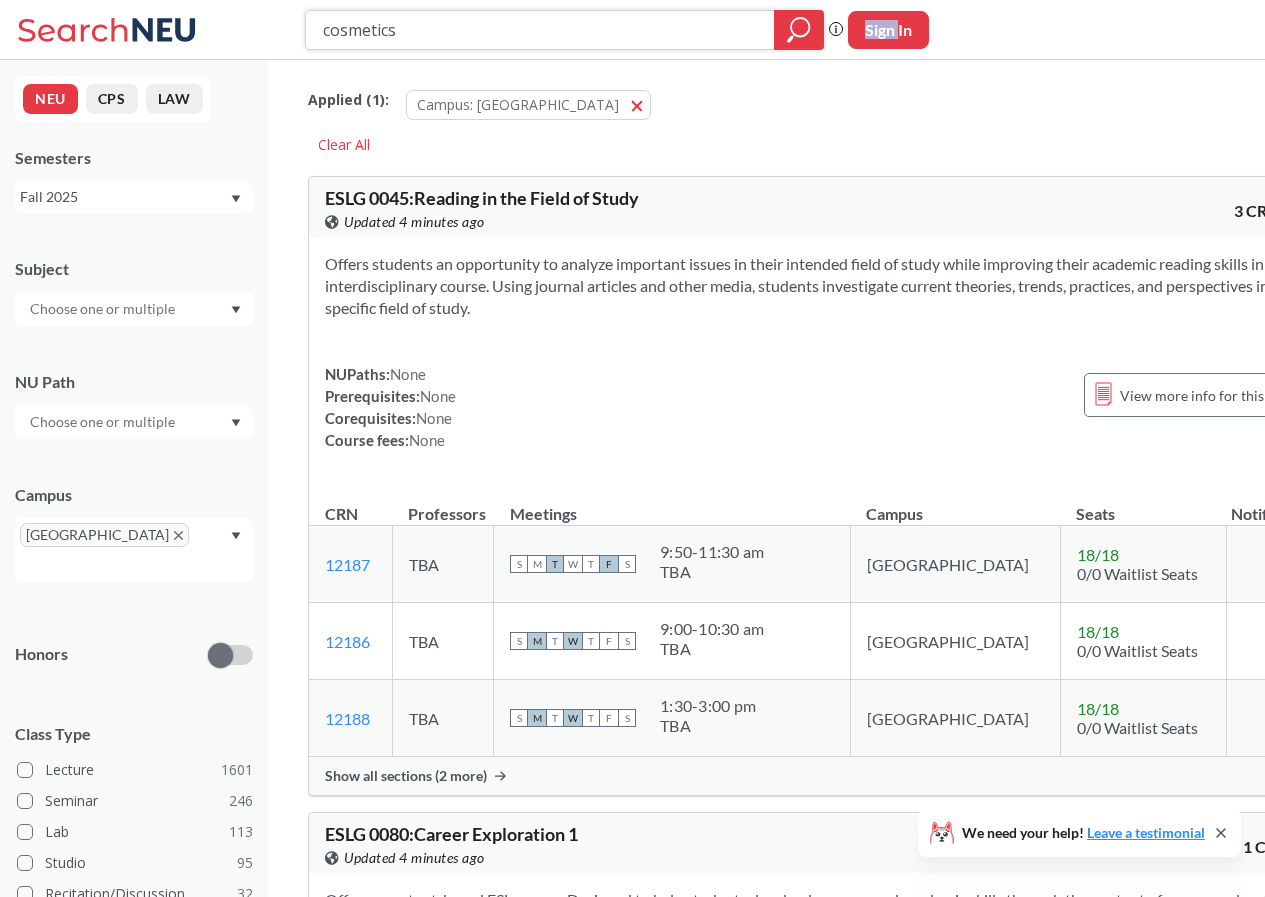 click 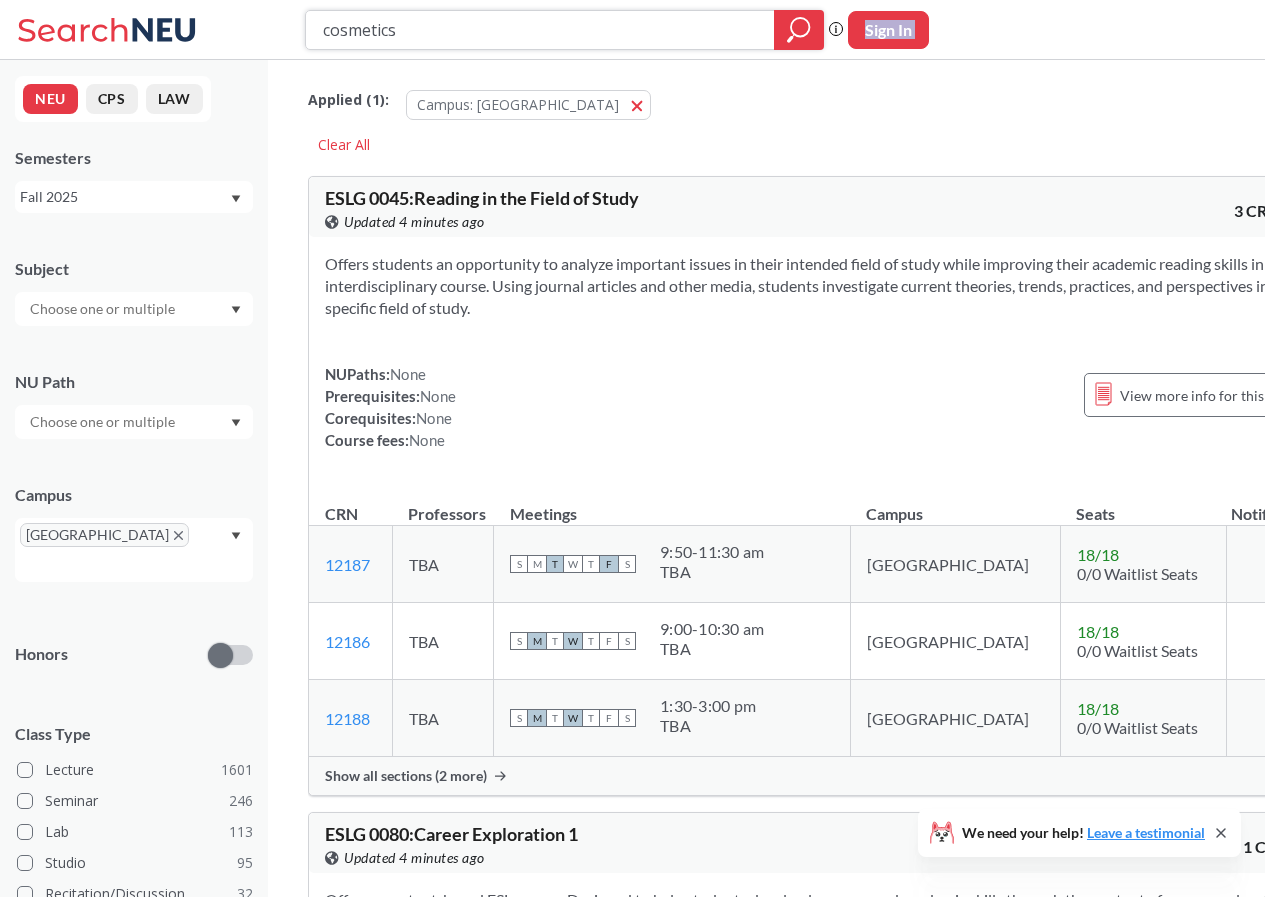click 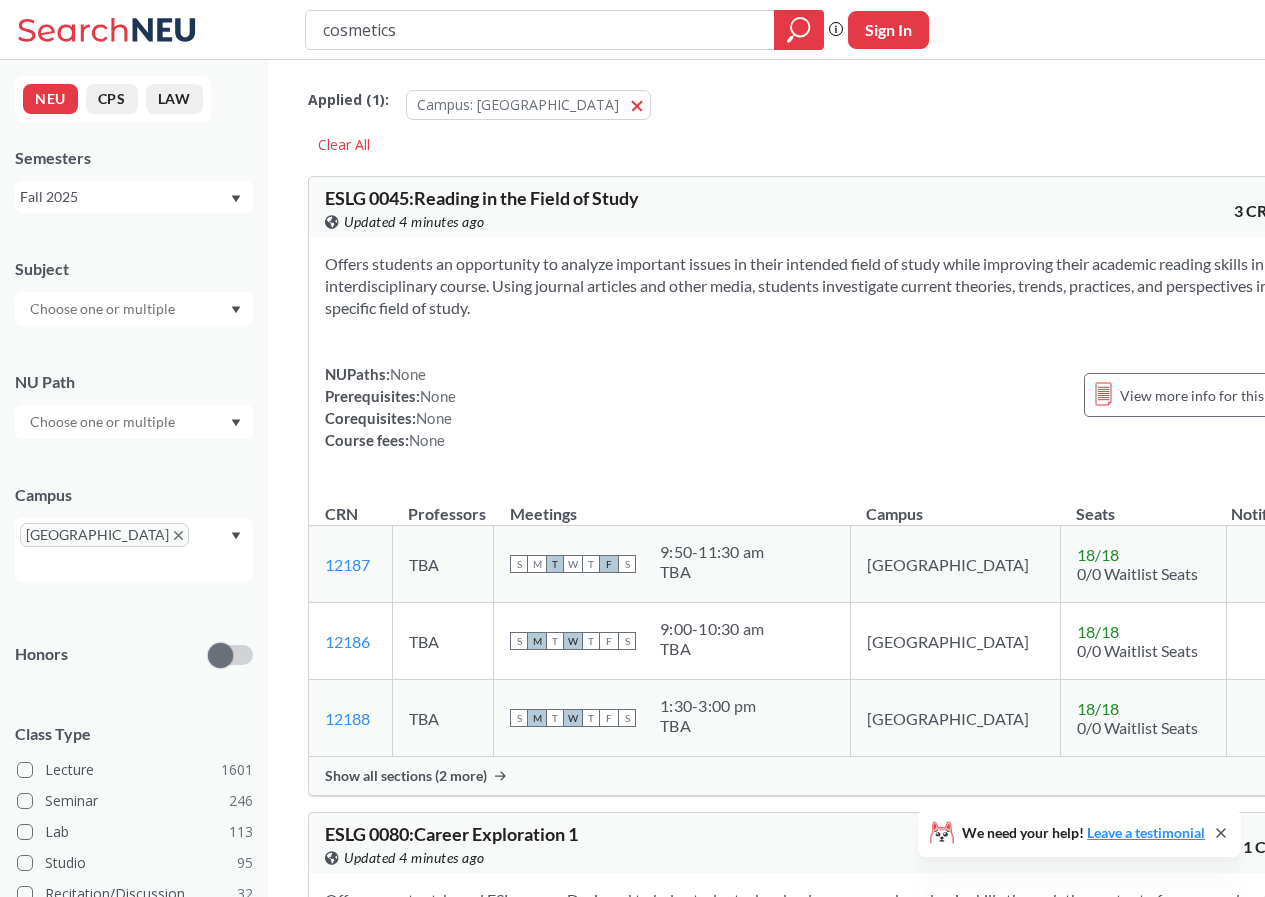 click on "Applied ( 1 ): Campus: [GEOGRAPHIC_DATA] [GEOGRAPHIC_DATA] Clear All" at bounding box center (818, 115) 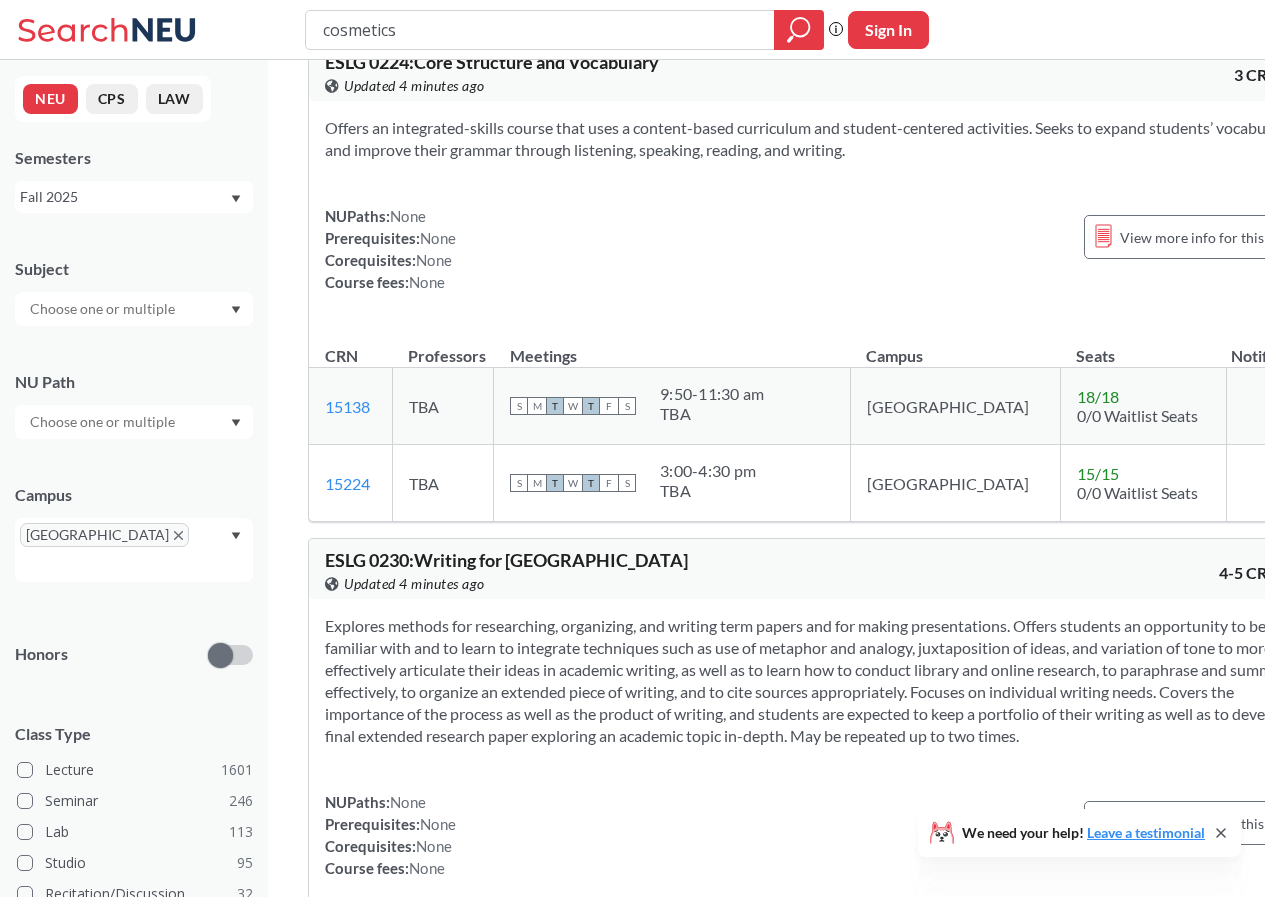 scroll, scrollTop: 2600, scrollLeft: 0, axis: vertical 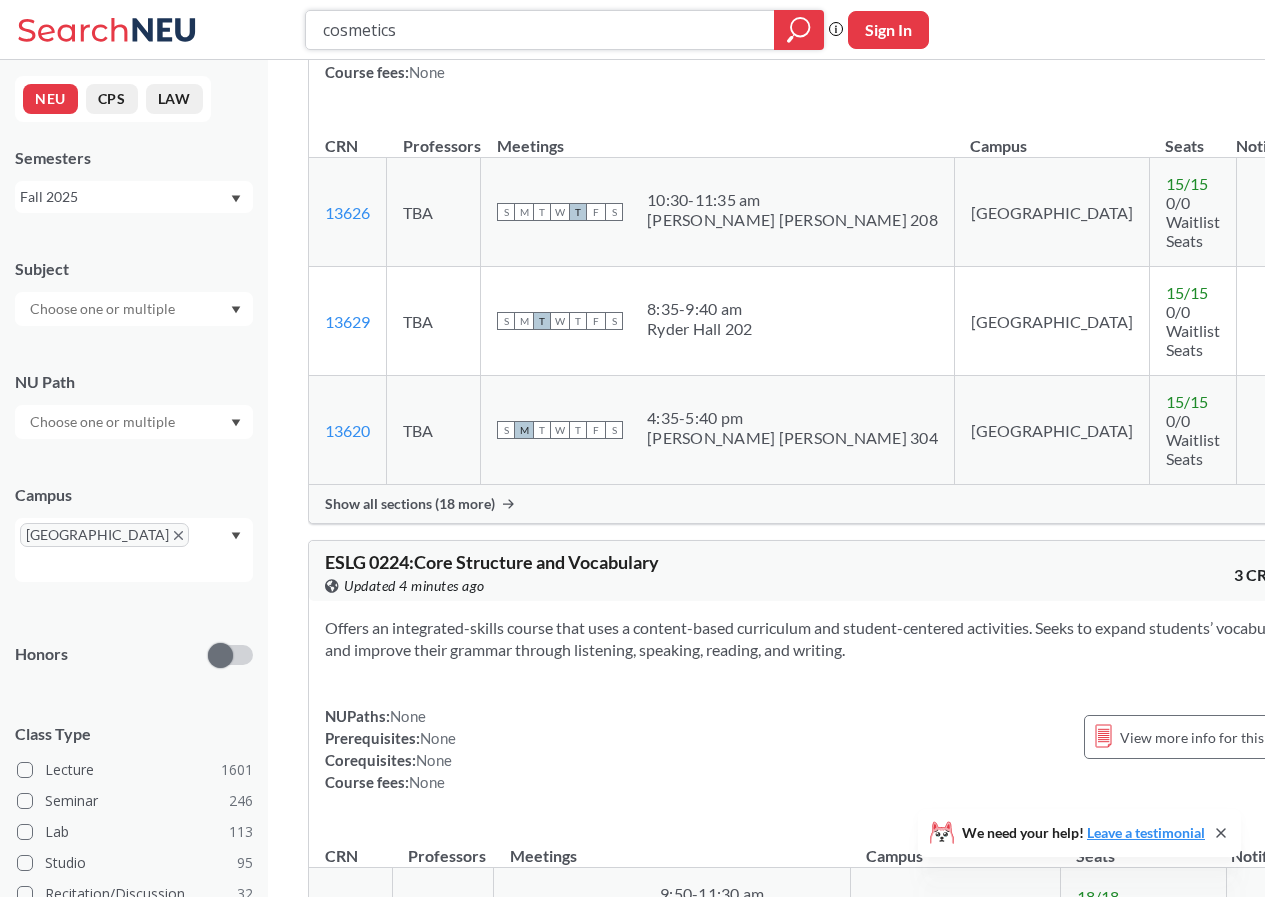 click on "cosmetics" at bounding box center [540, 30] 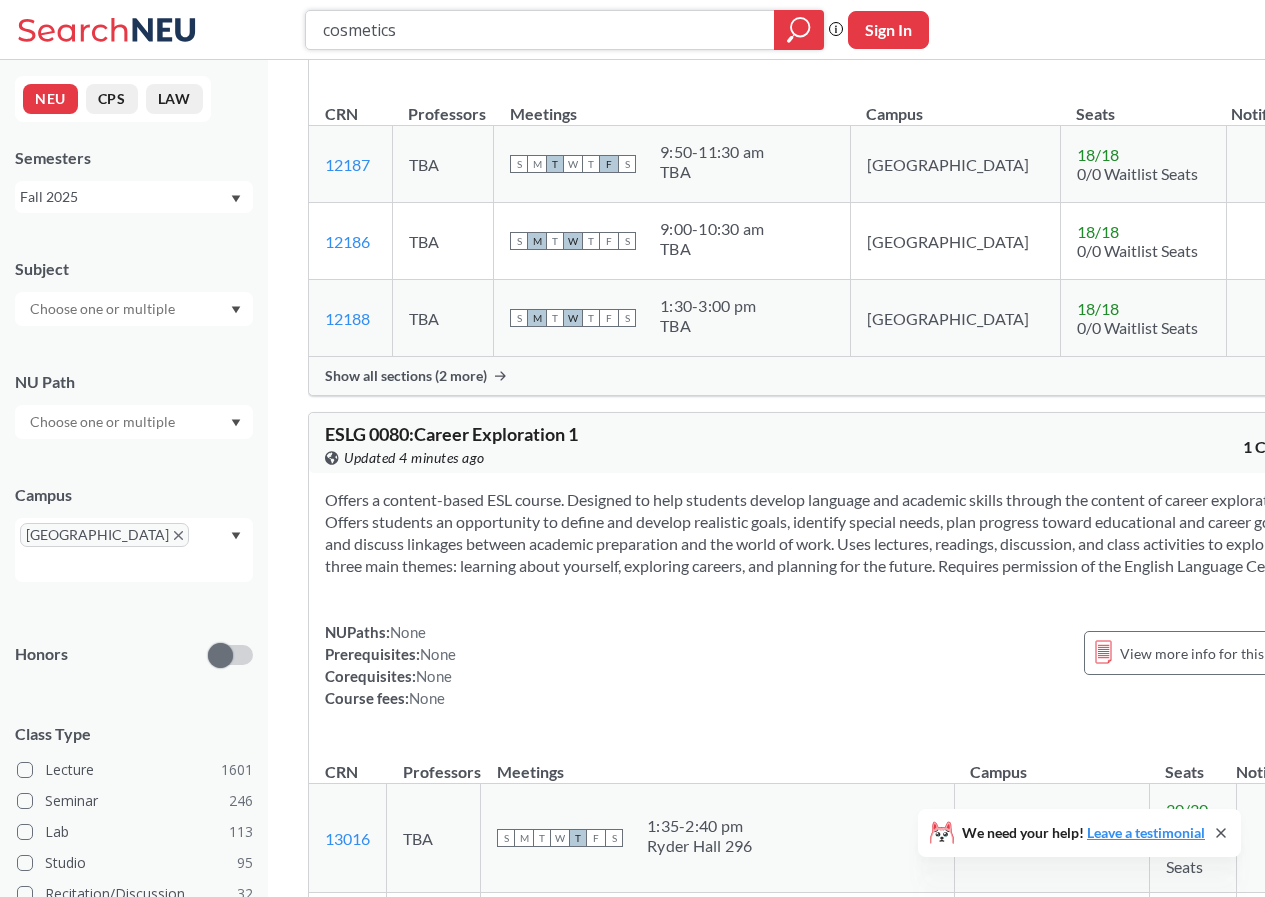 scroll, scrollTop: 0, scrollLeft: 0, axis: both 